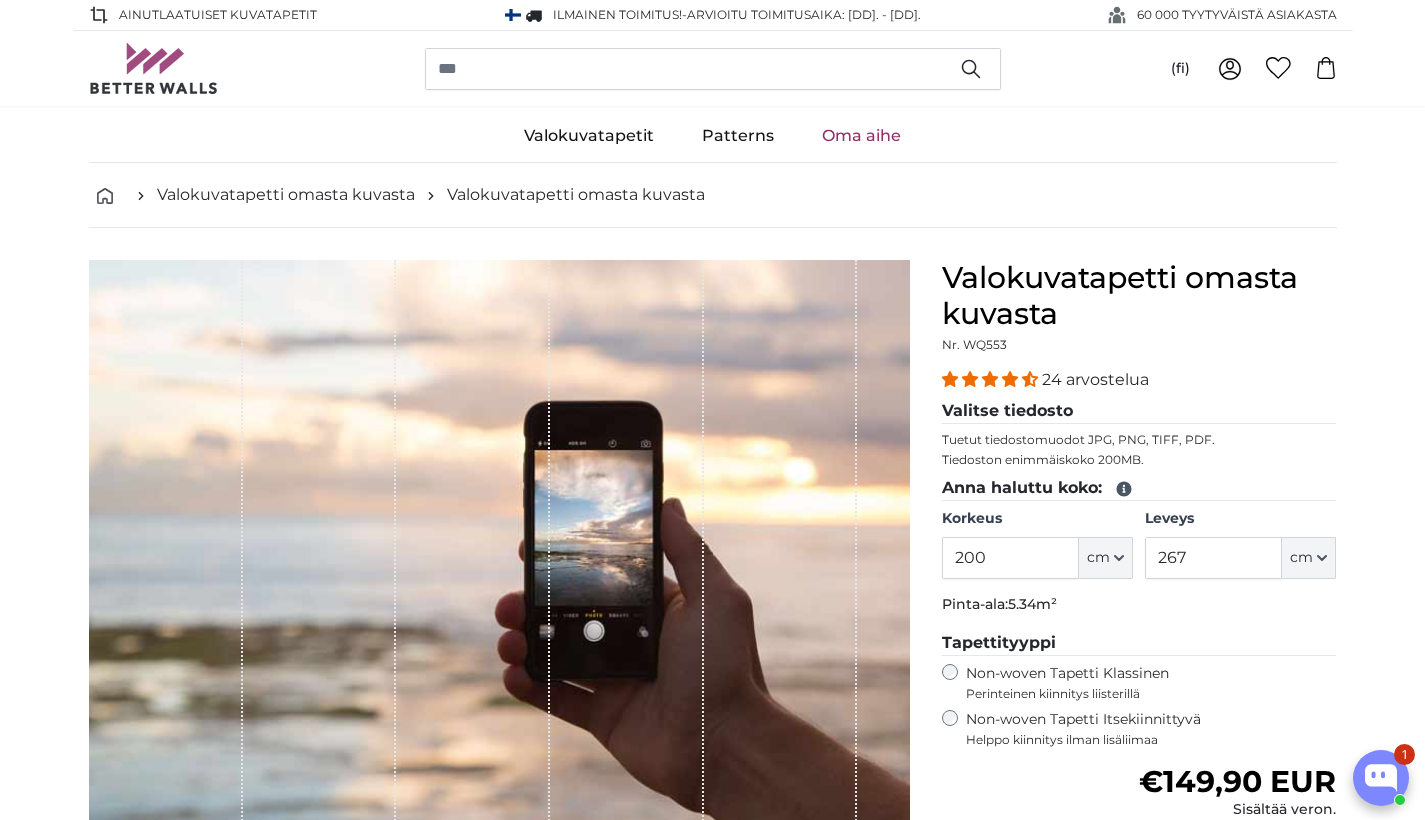 scroll, scrollTop: 0, scrollLeft: 0, axis: both 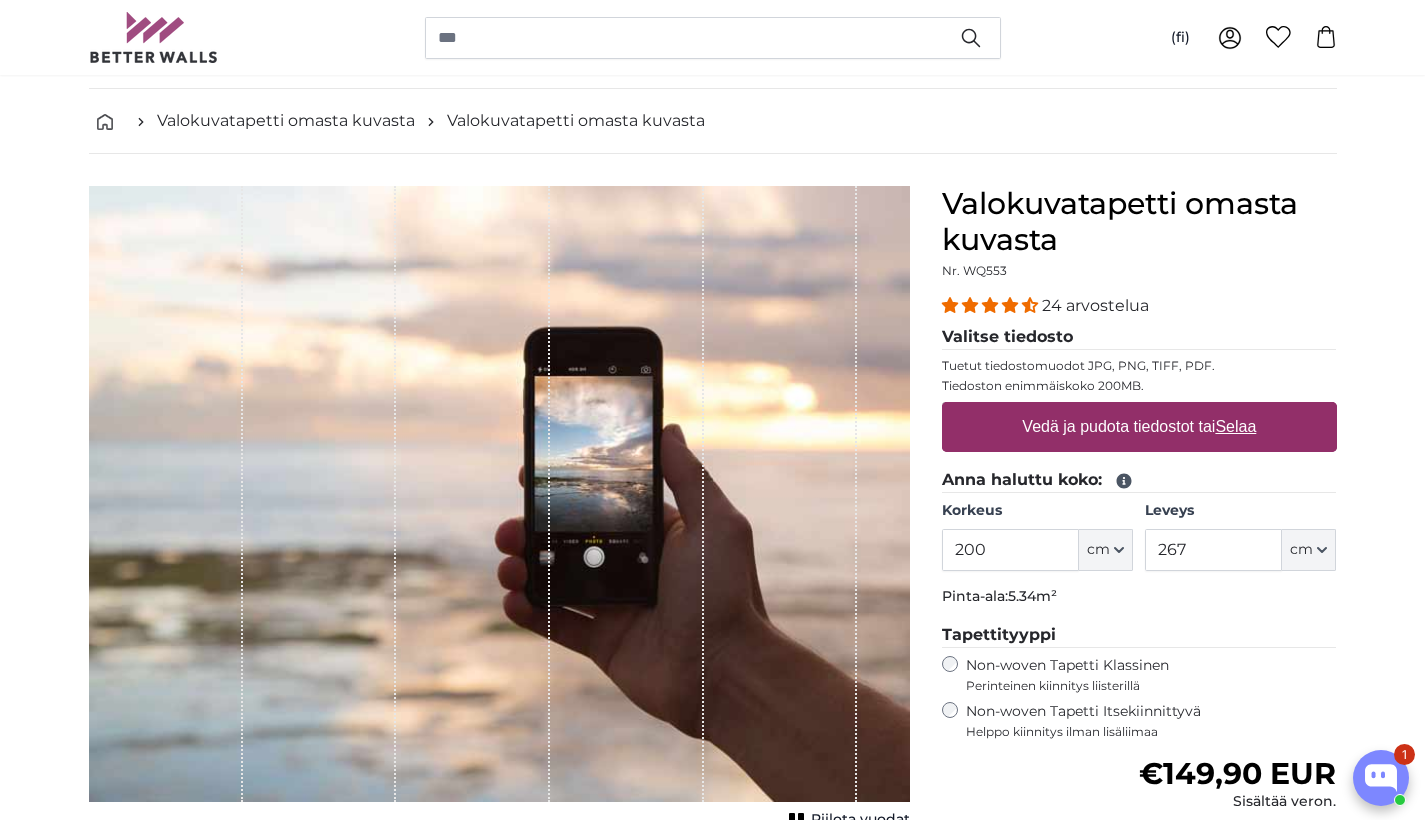 click on "200" at bounding box center (1010, 550) 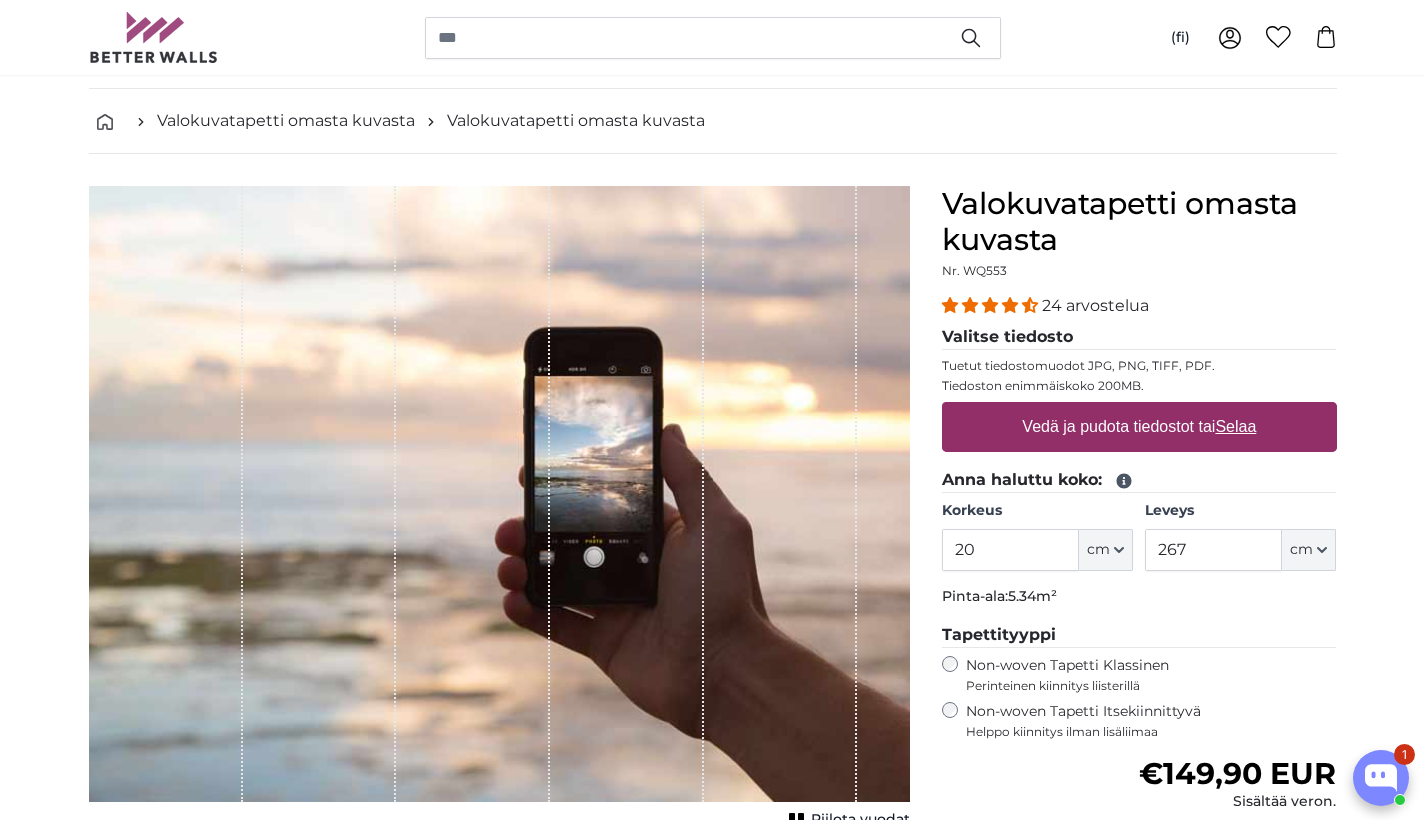 type on "2" 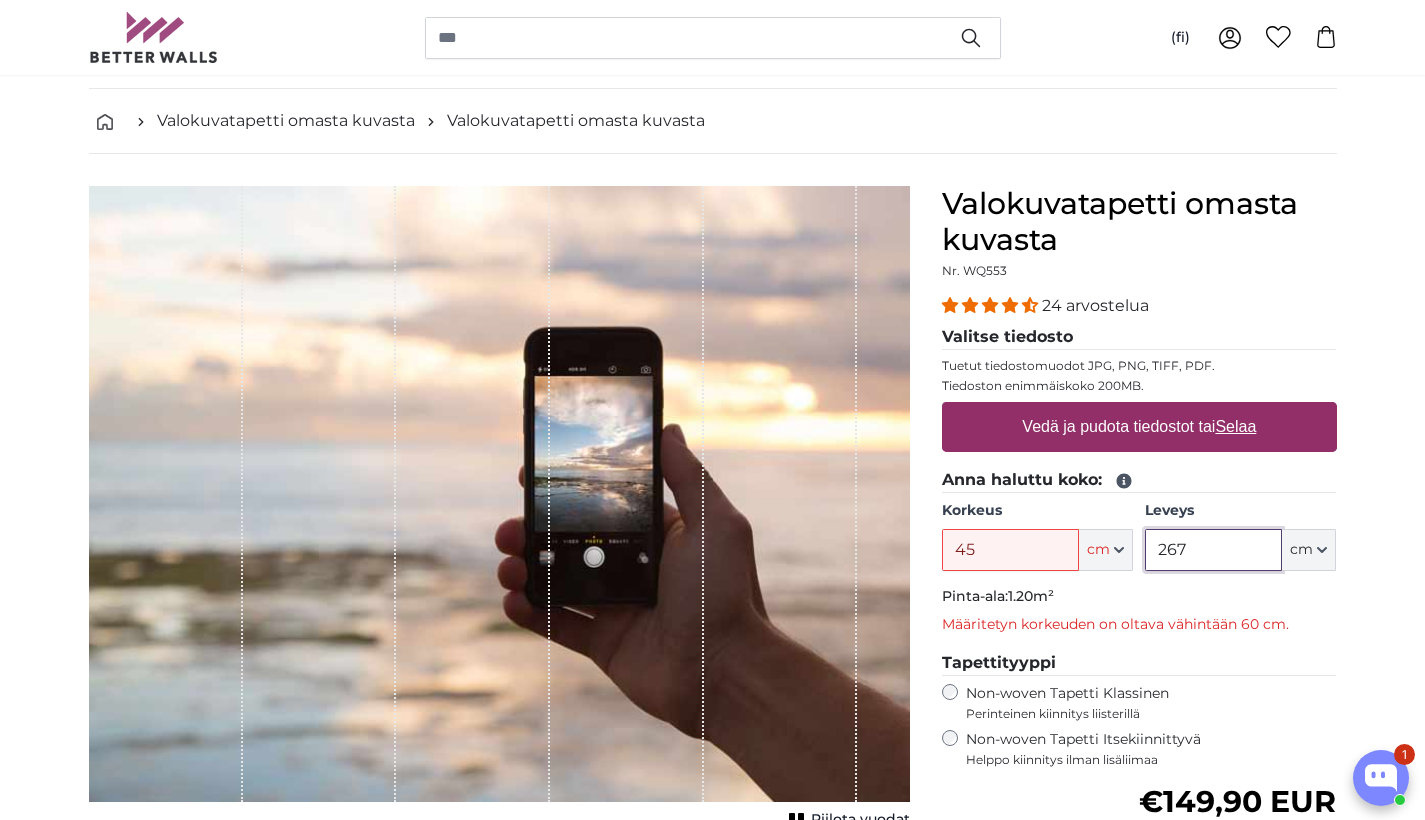 click on "267" at bounding box center (1213, 550) 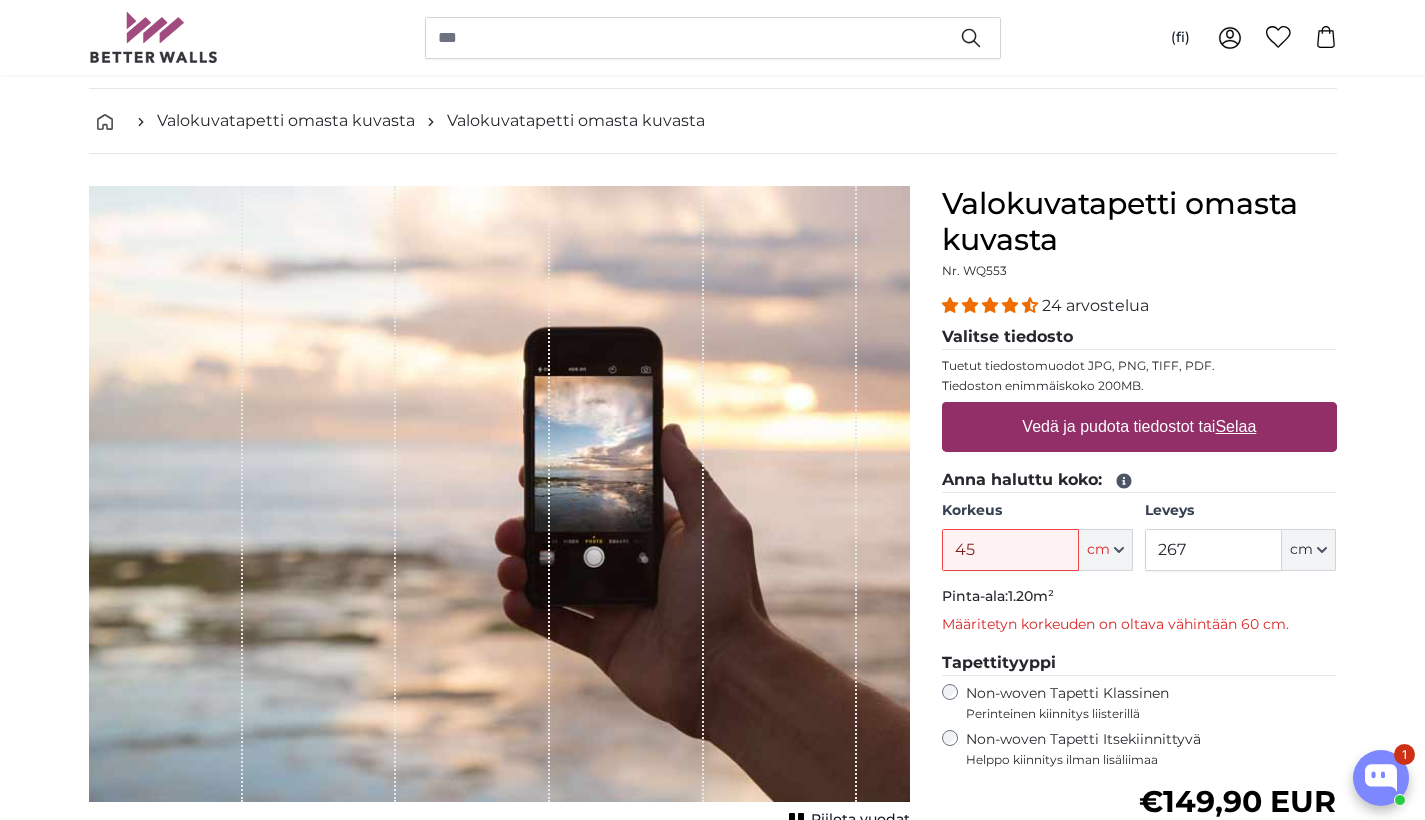 click on "Pinta-ala:  1.20m²" 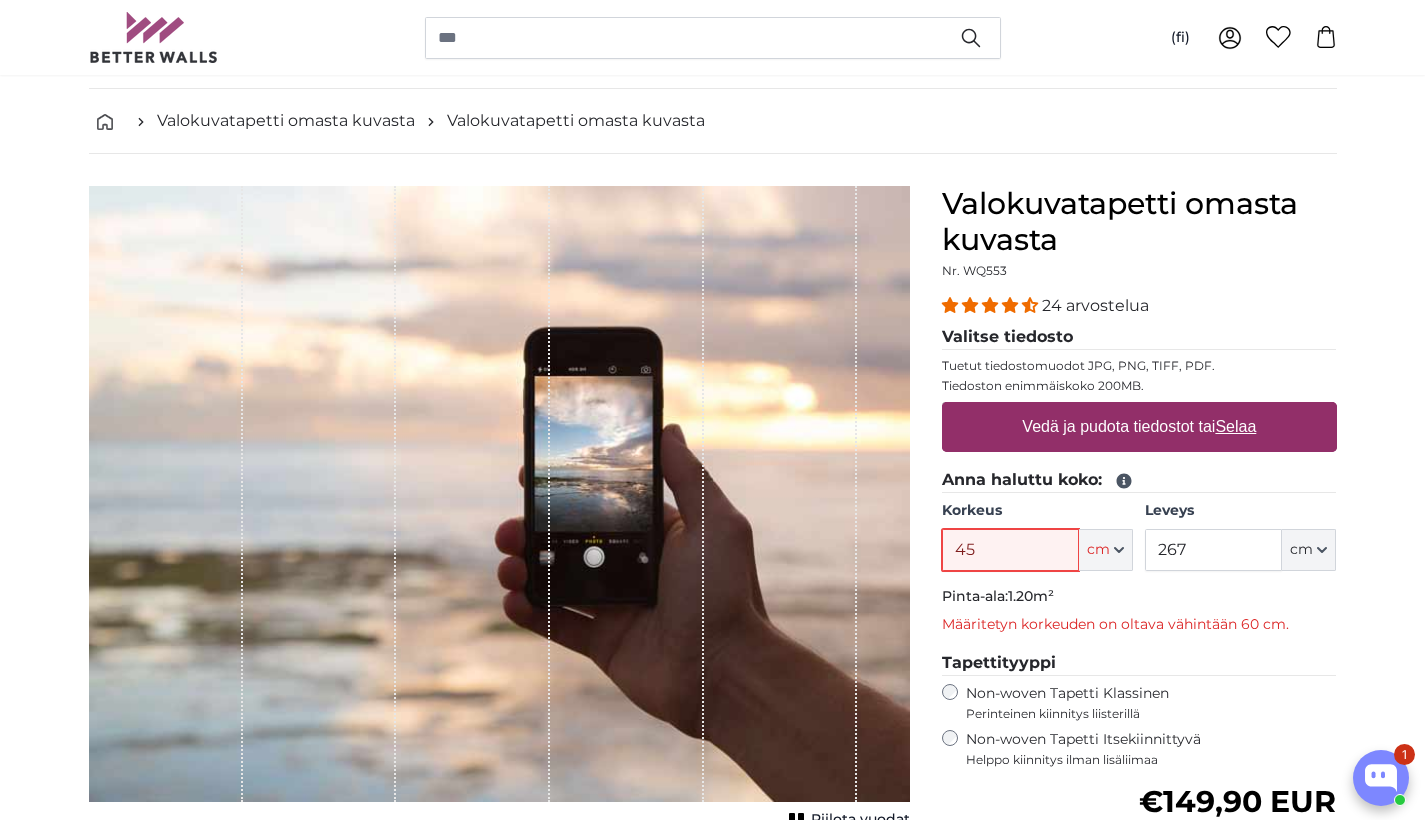 click on "45" at bounding box center [1010, 550] 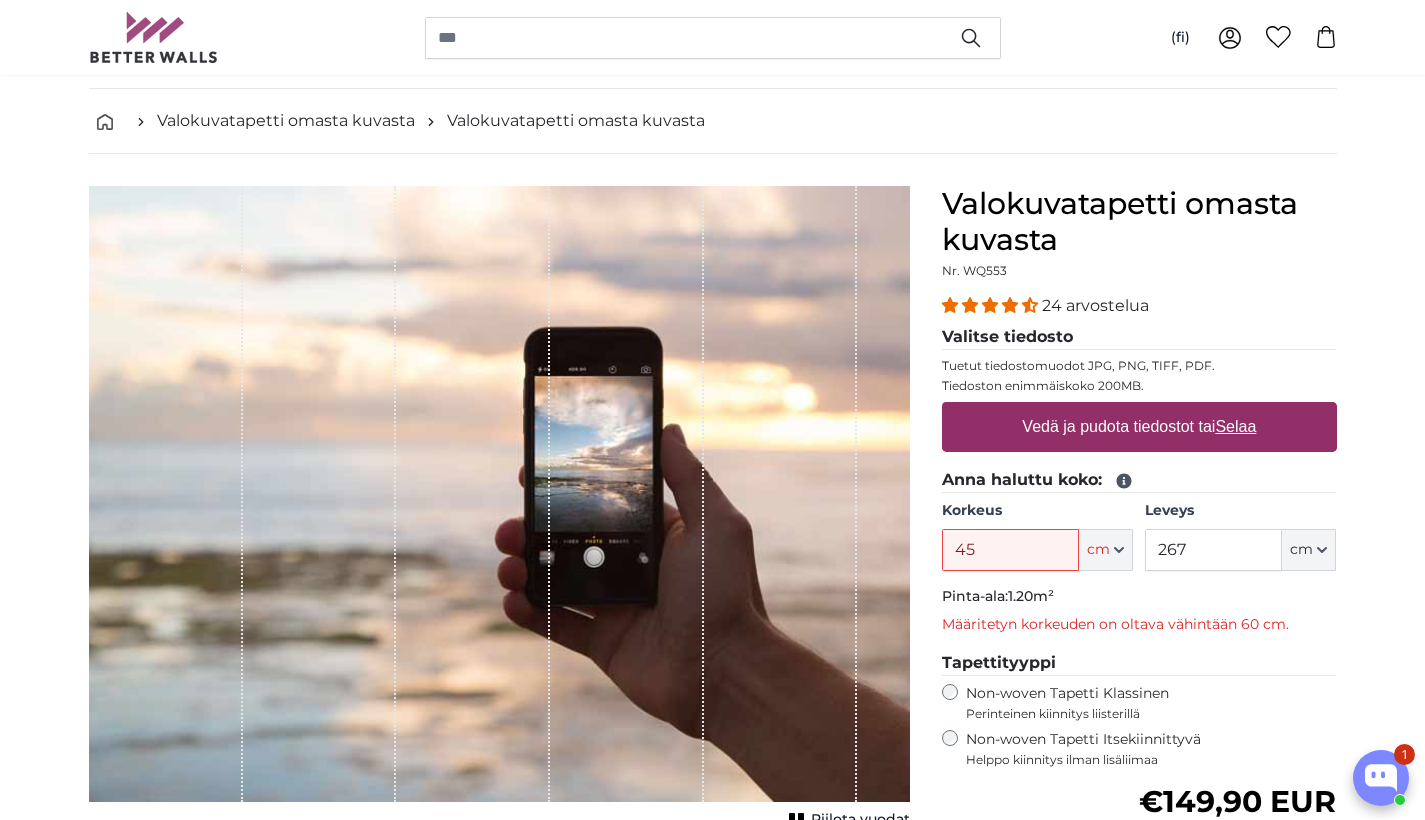 click on "Pinta-ala:  1.20m²" 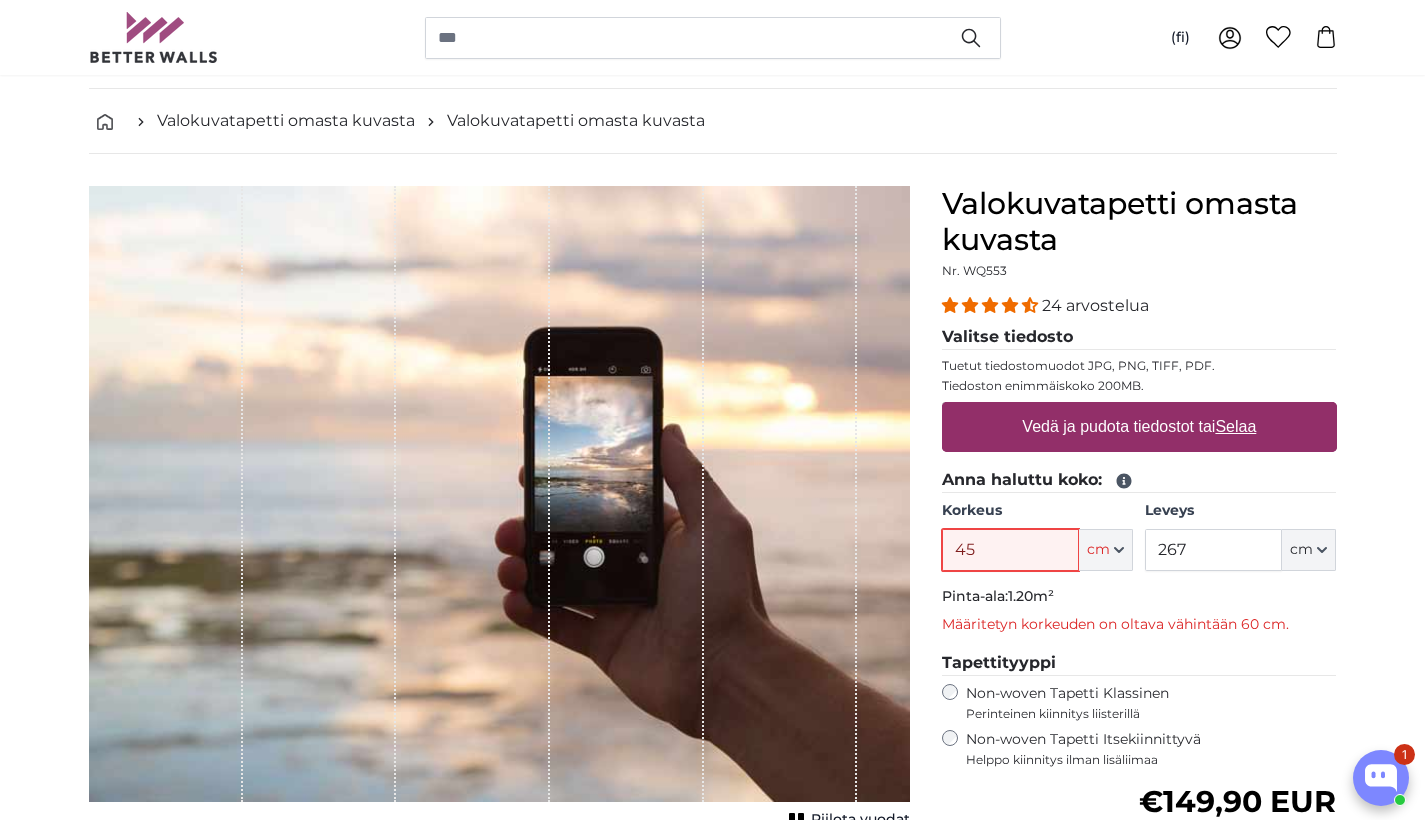 click on "45" at bounding box center [1010, 550] 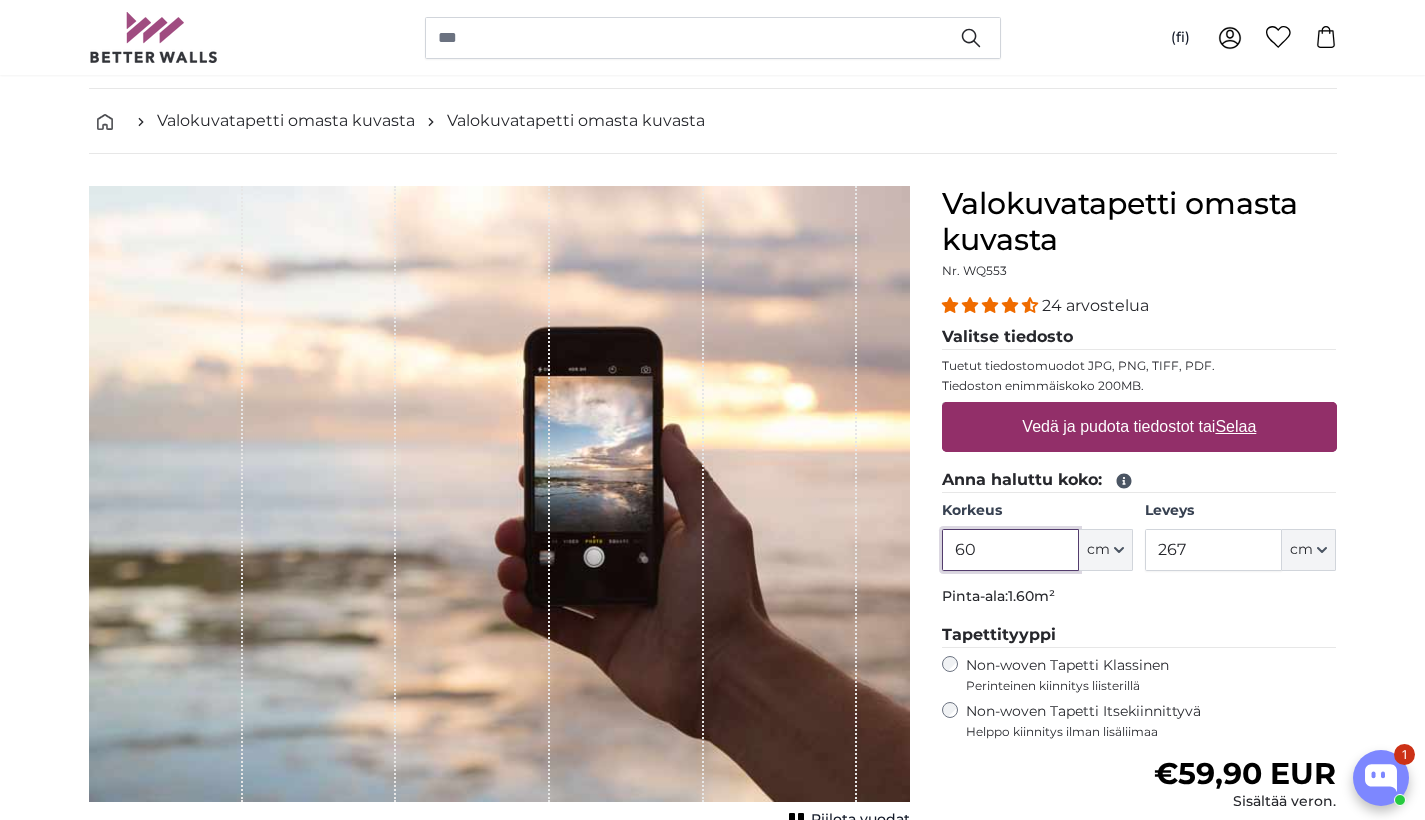 type on "60" 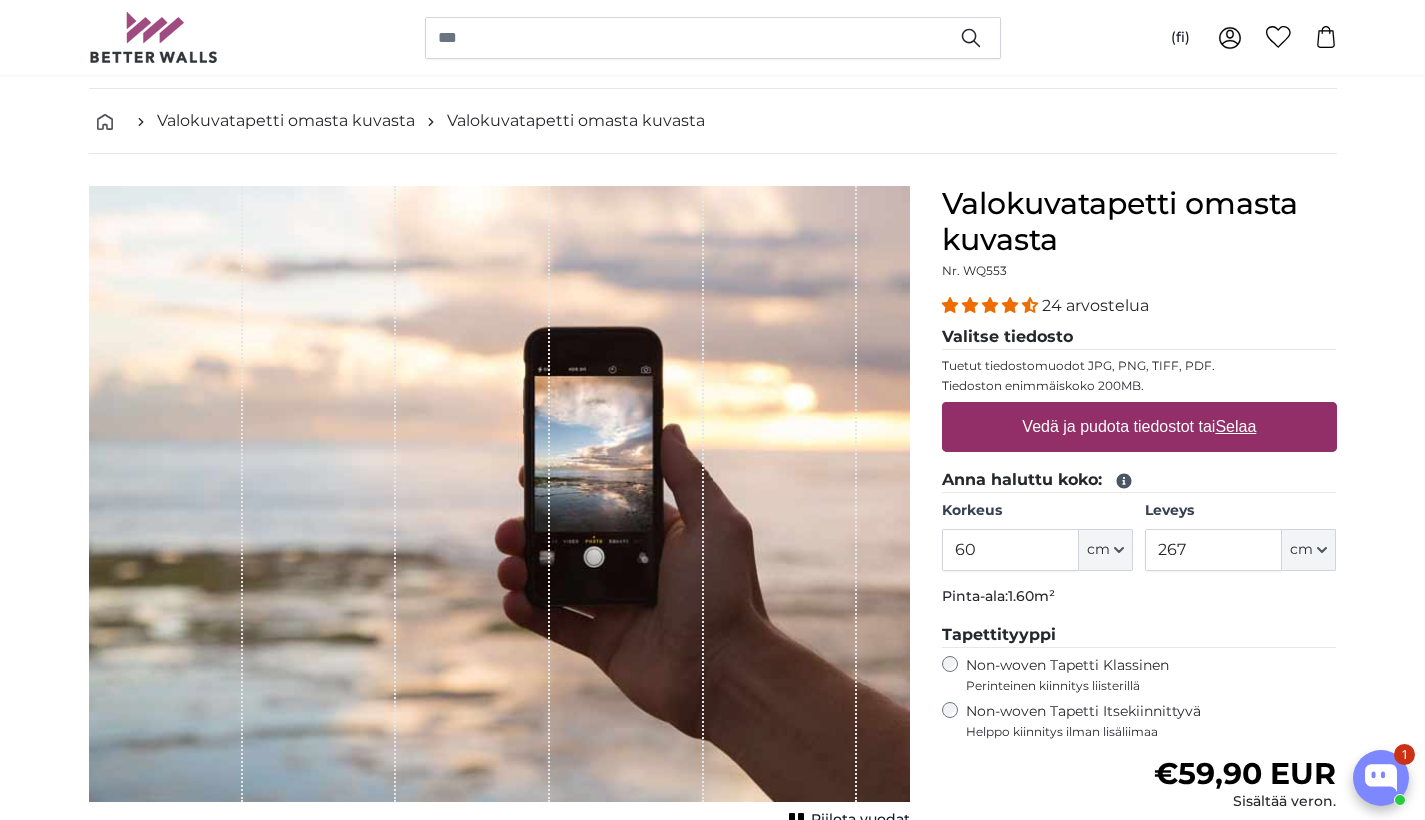 click on "Pinta-ala:  1.60m²" 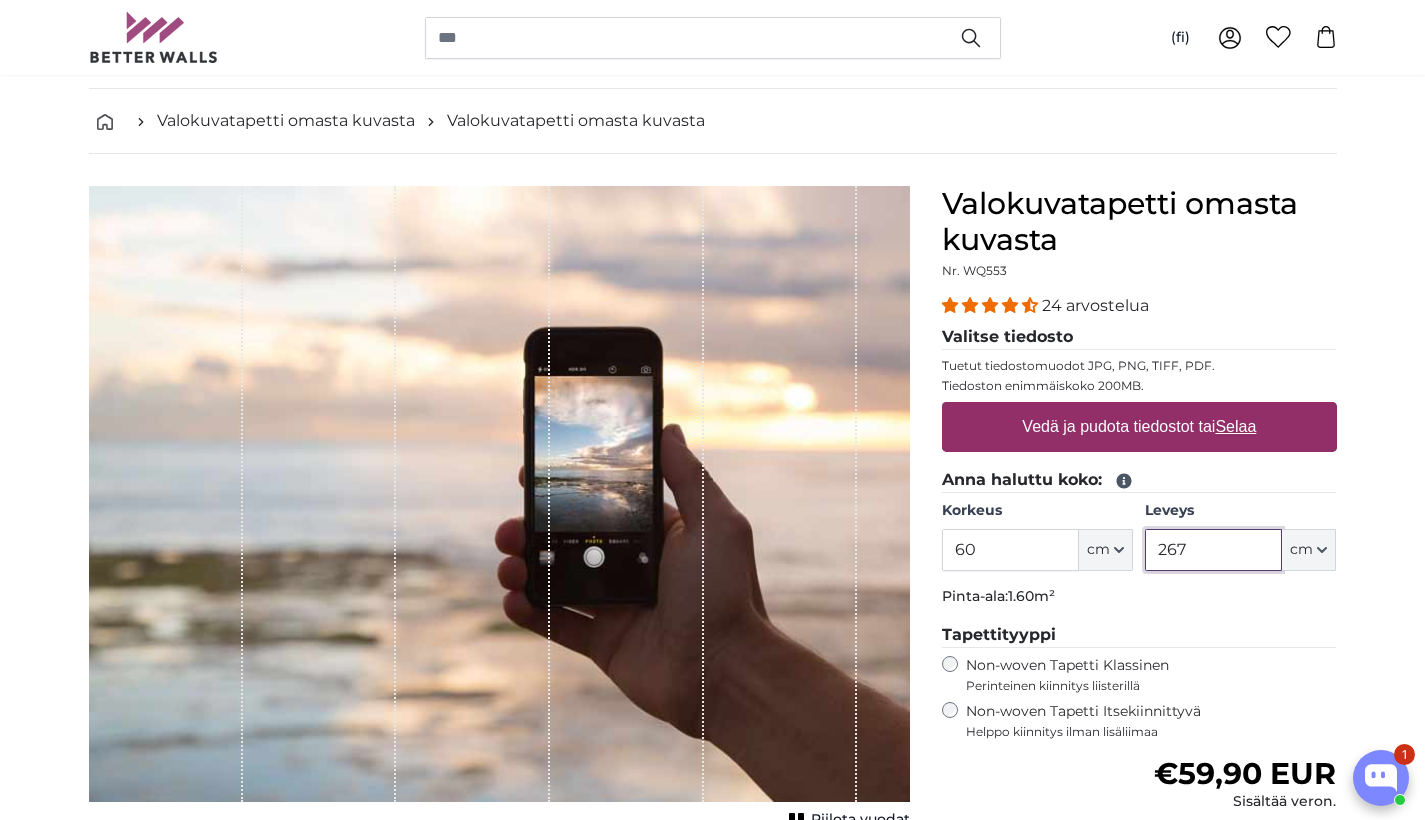 click on "267" at bounding box center [1213, 550] 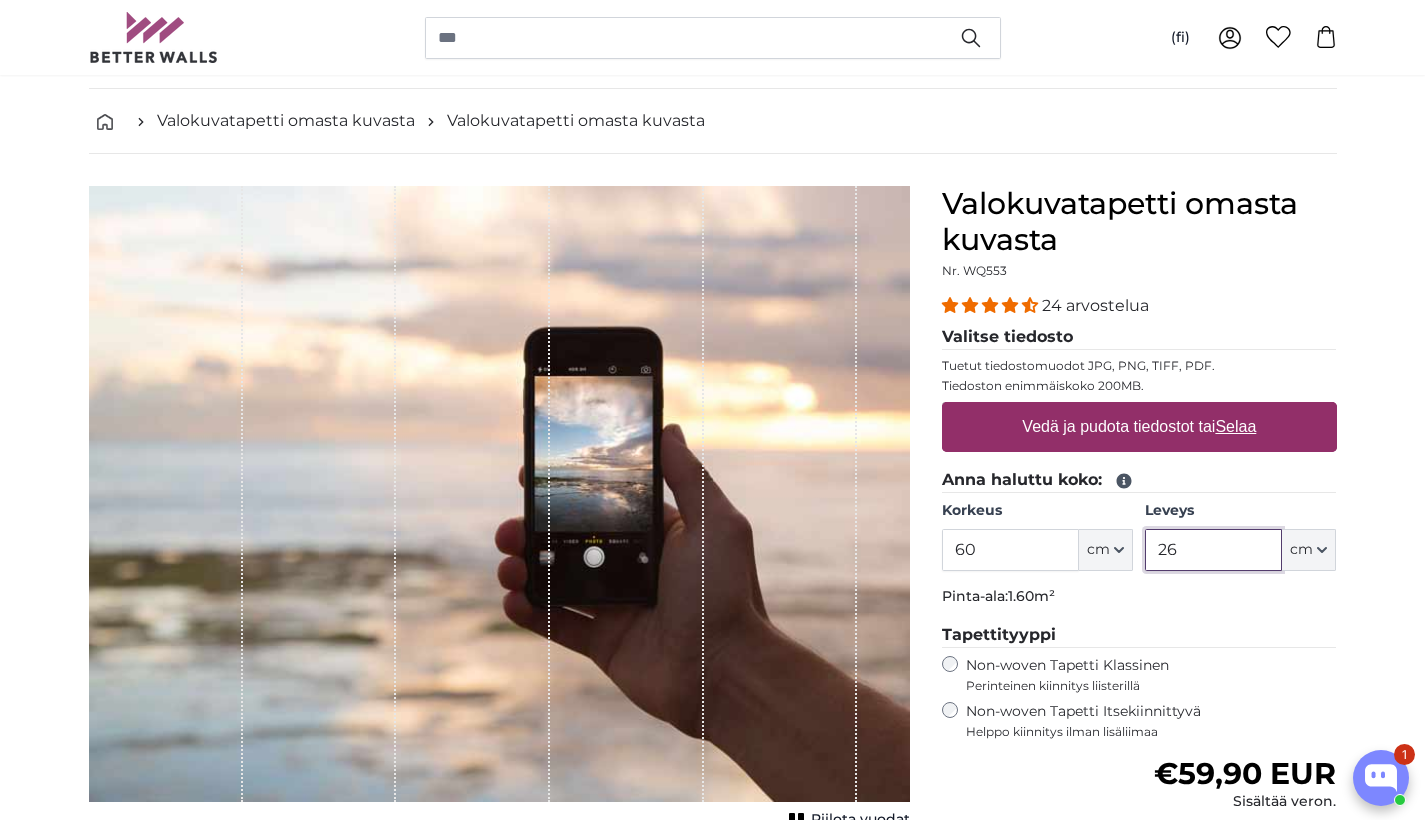 type on "2" 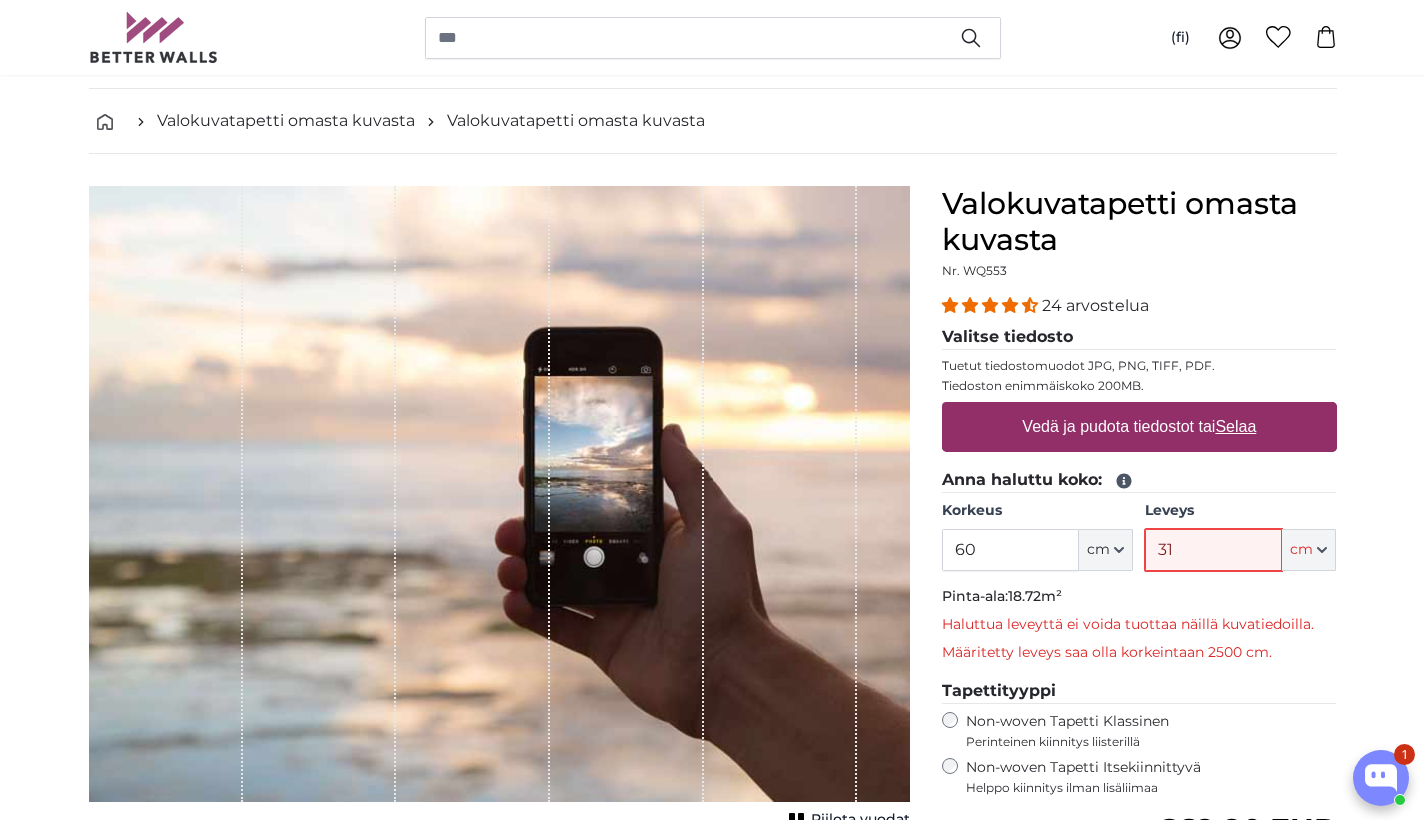type on "3" 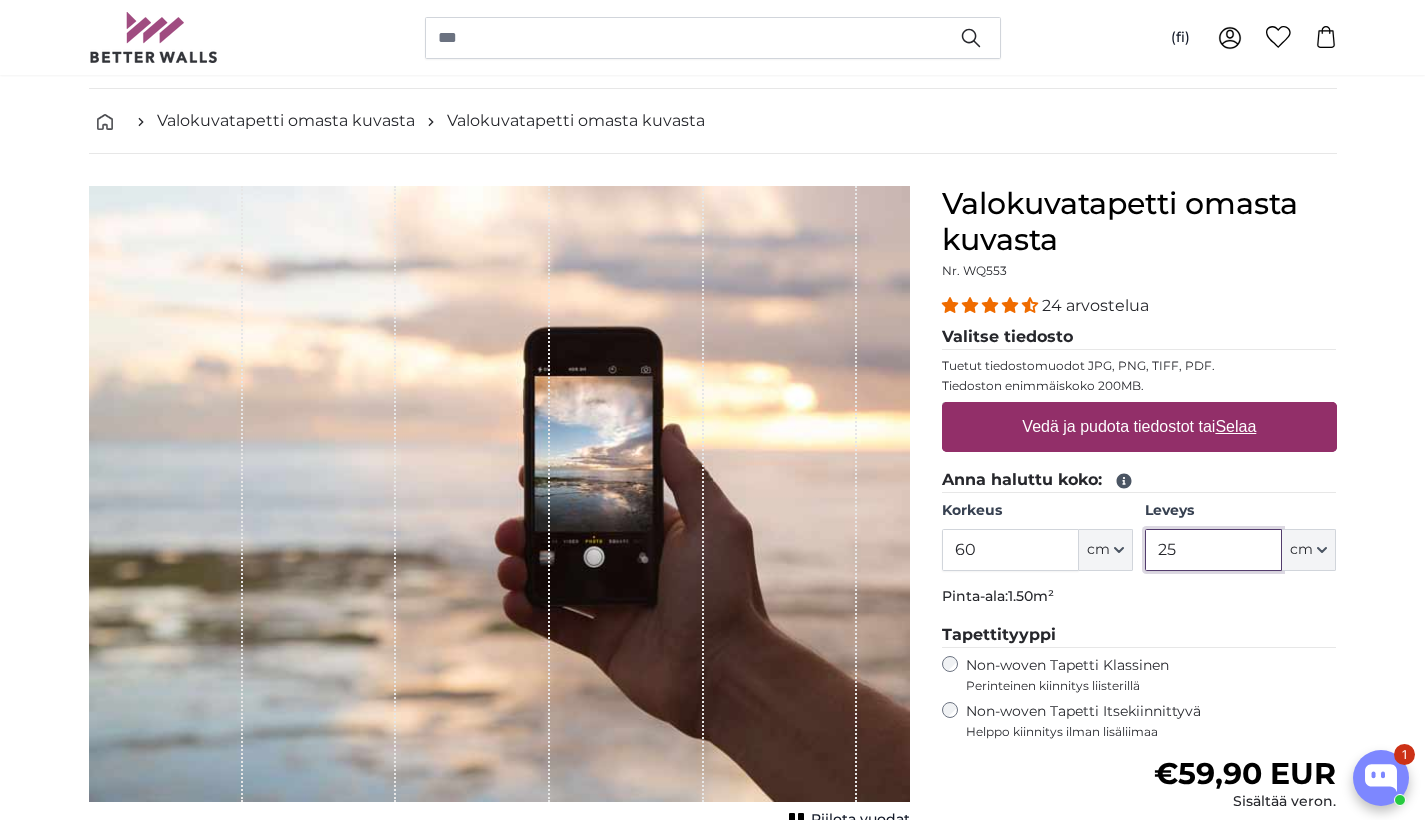 type on "2" 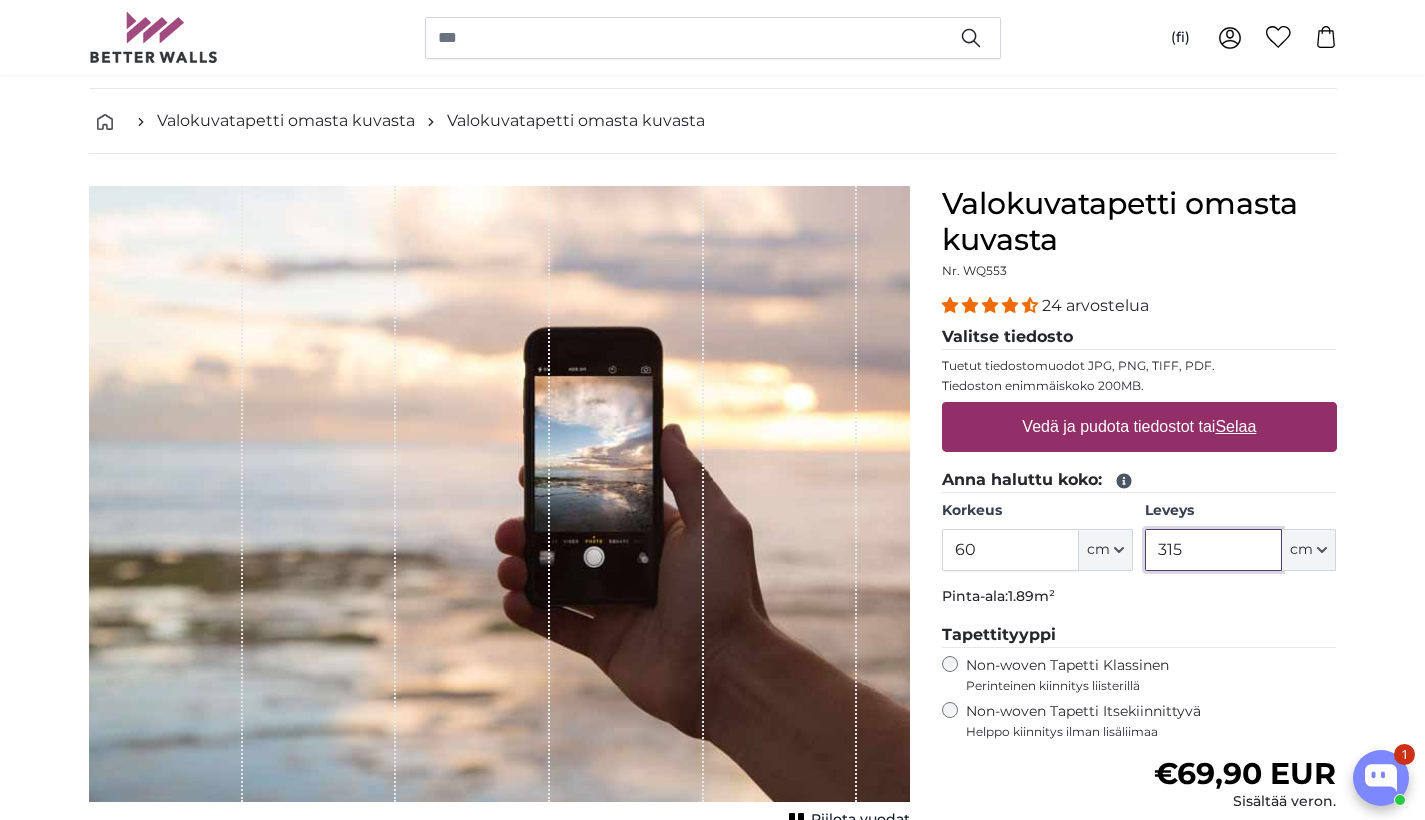 type on "315" 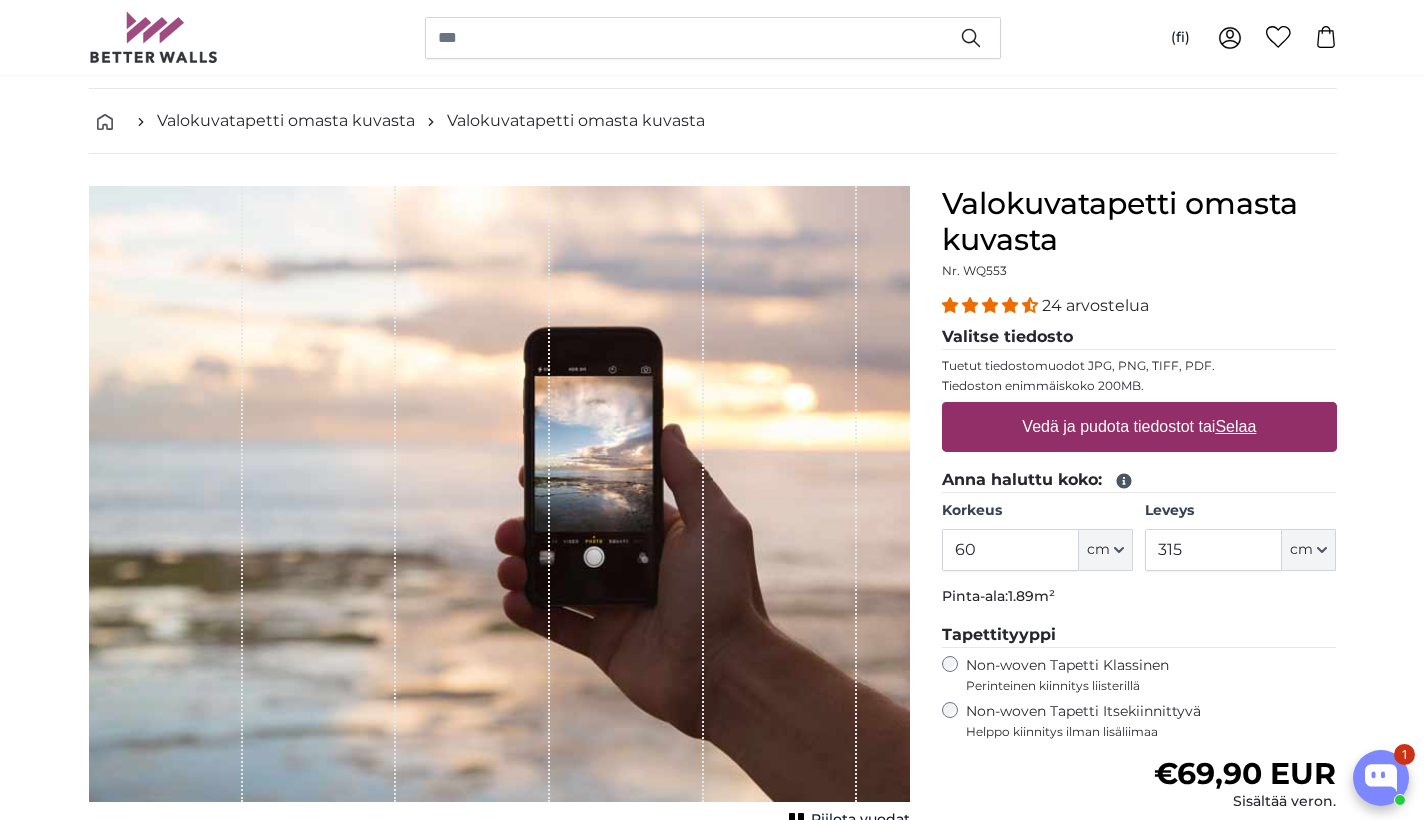 click on "Vedä ja pudota tiedostot tai  Selaa" at bounding box center [1139, 427] 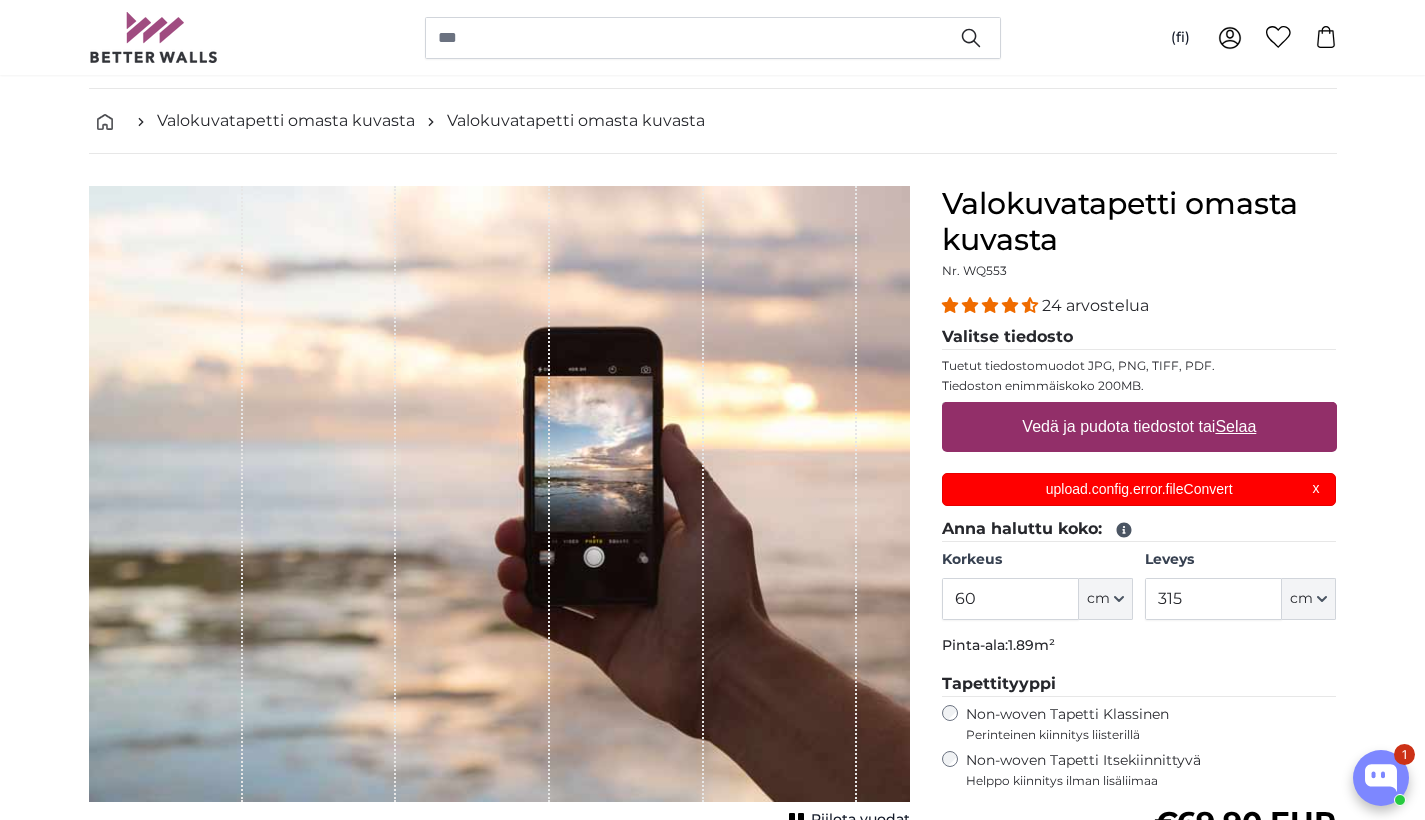 scroll, scrollTop: 0, scrollLeft: 0, axis: both 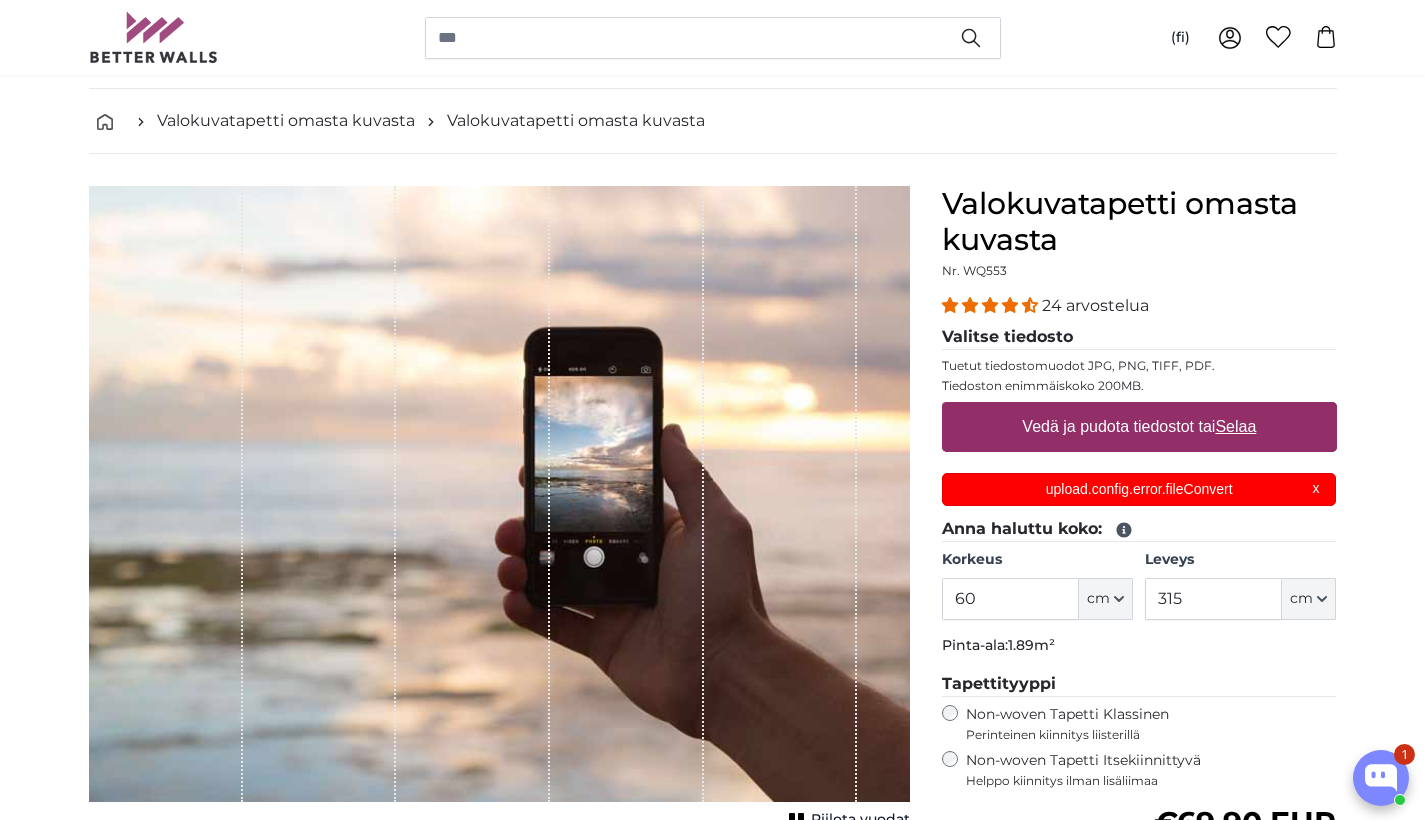 click on "Vedä ja pudota tiedostot tai  Selaa" at bounding box center [1139, 427] 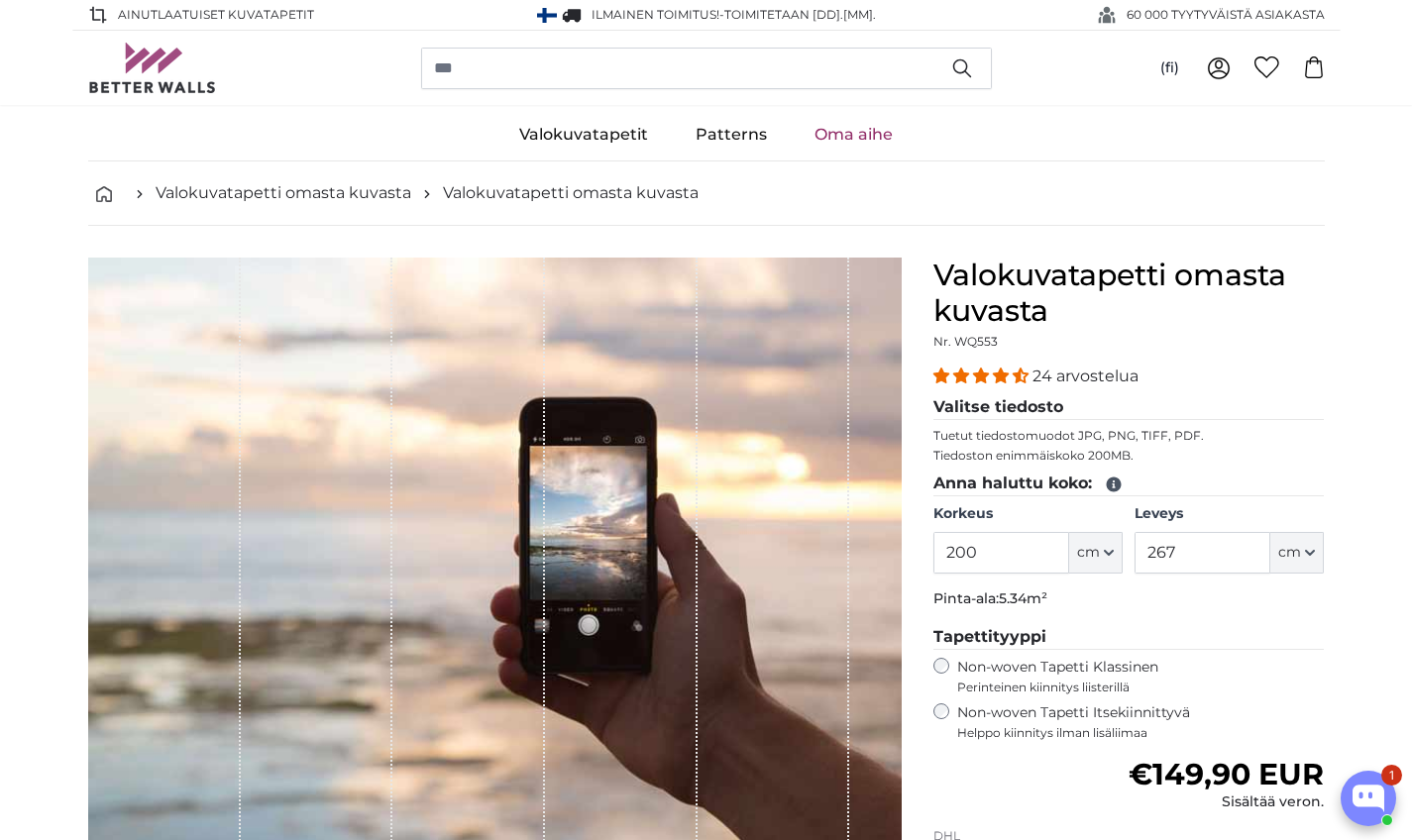 scroll, scrollTop: 0, scrollLeft: 0, axis: both 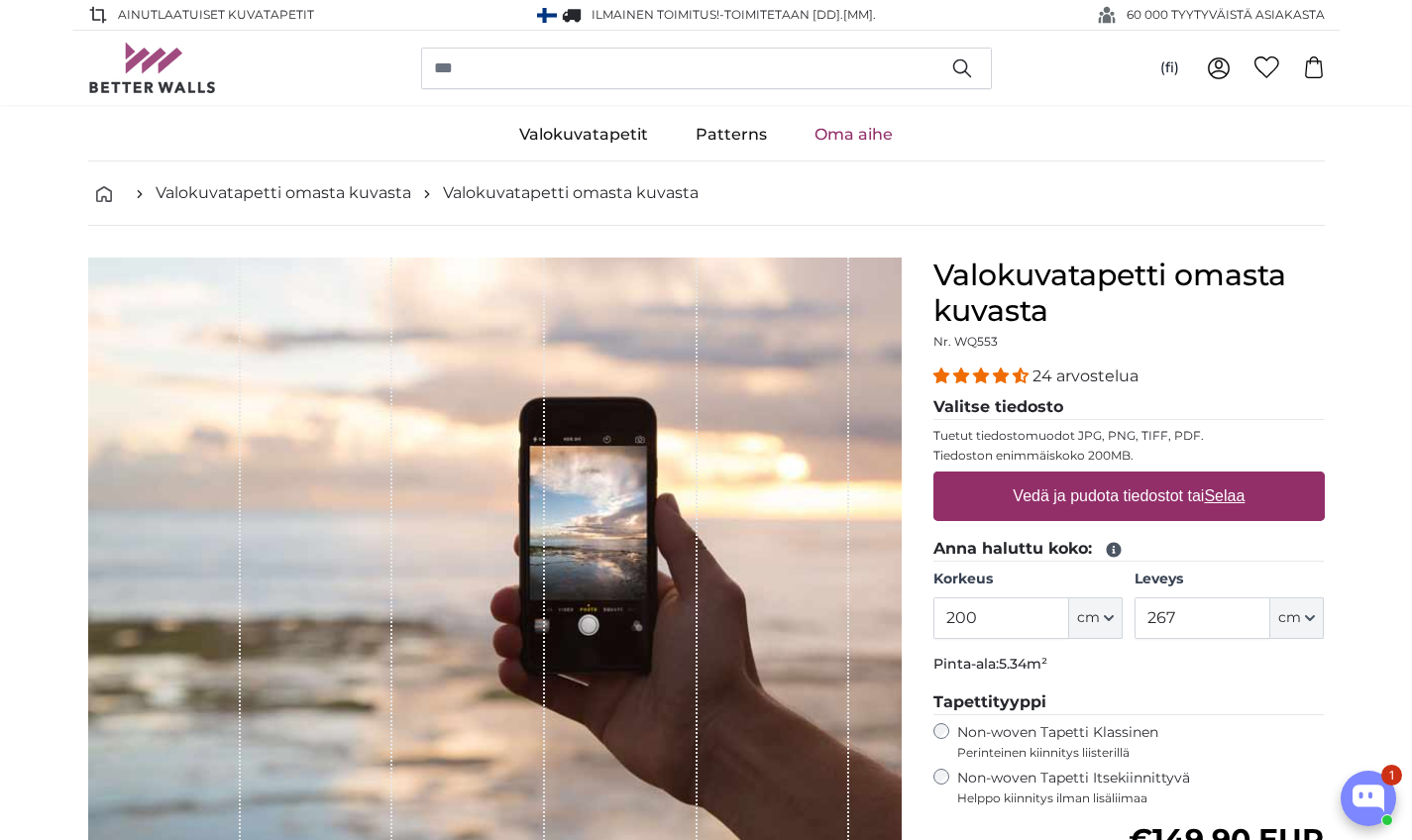 click on "Vedä ja pudota tiedostot tai  Selaa" at bounding box center [1129, 496] 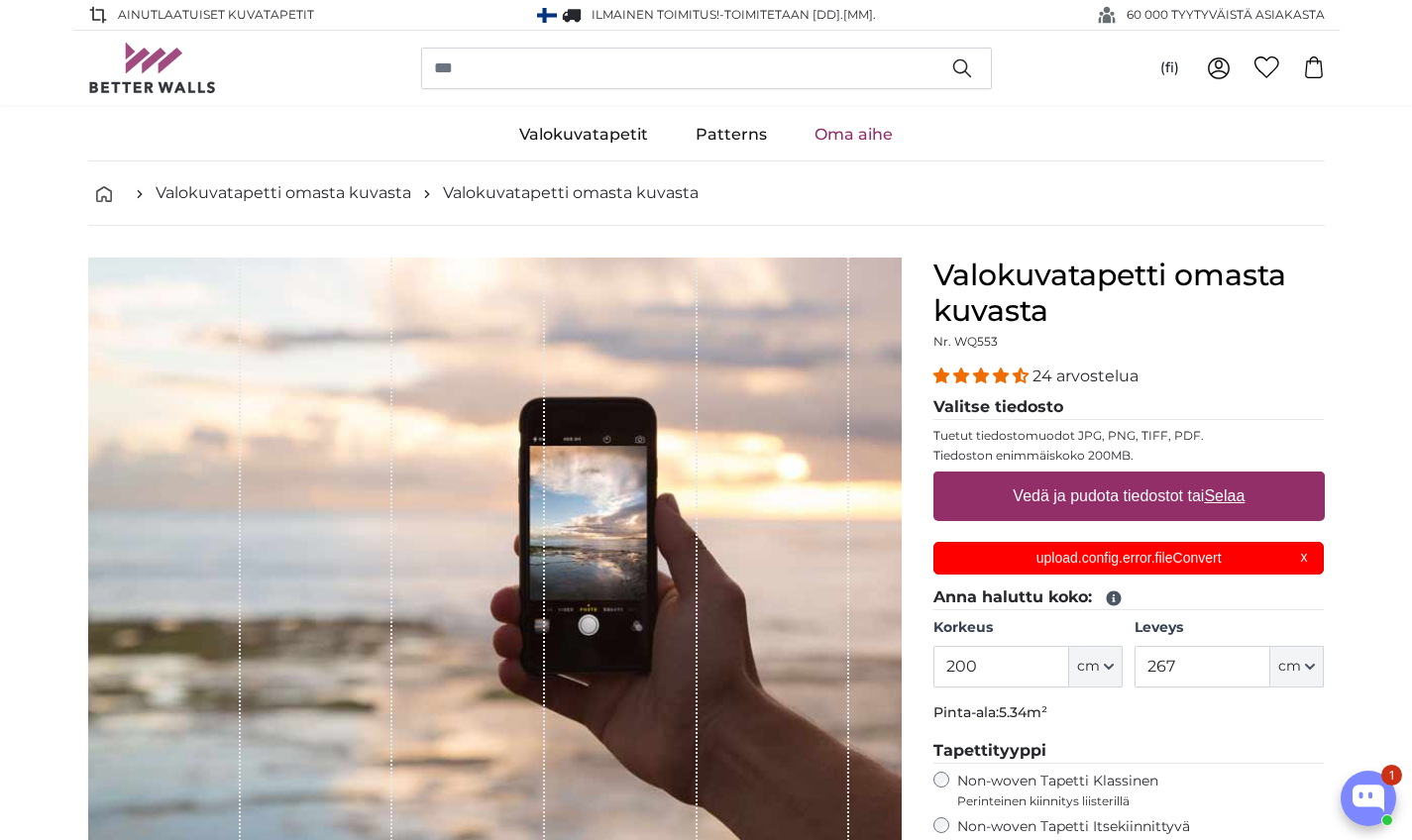 scroll, scrollTop: 0, scrollLeft: 0, axis: both 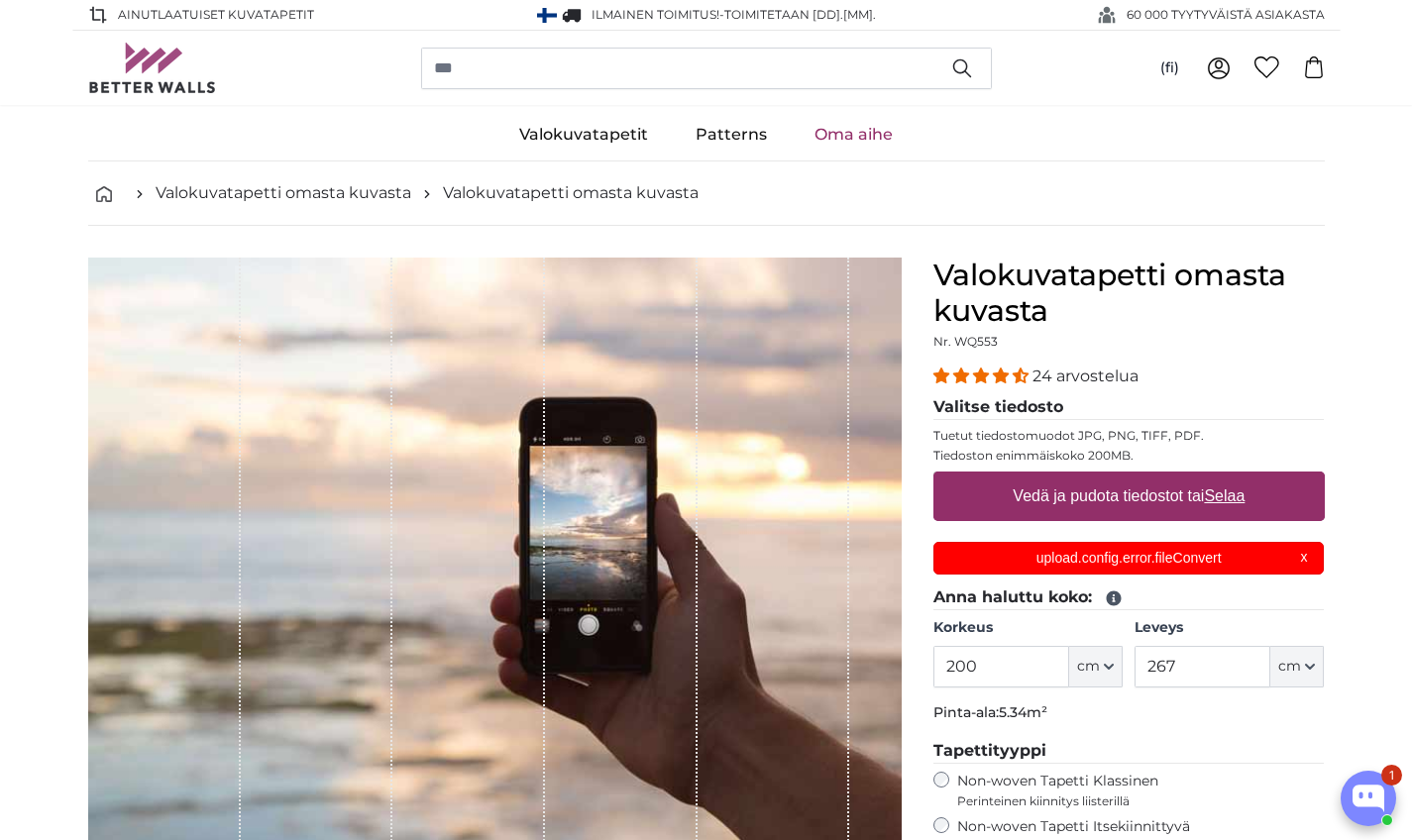 type on "**********" 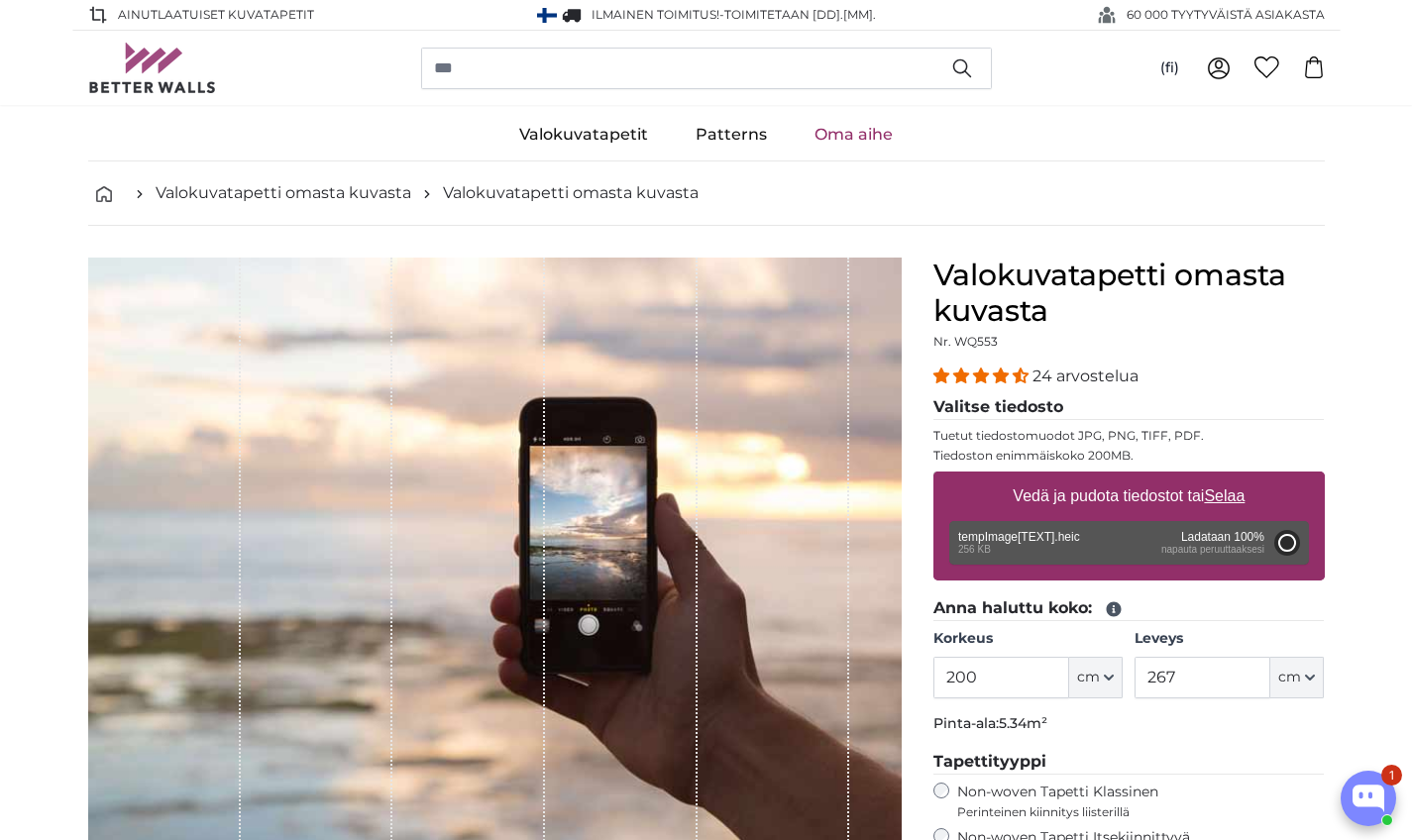 type on "112" 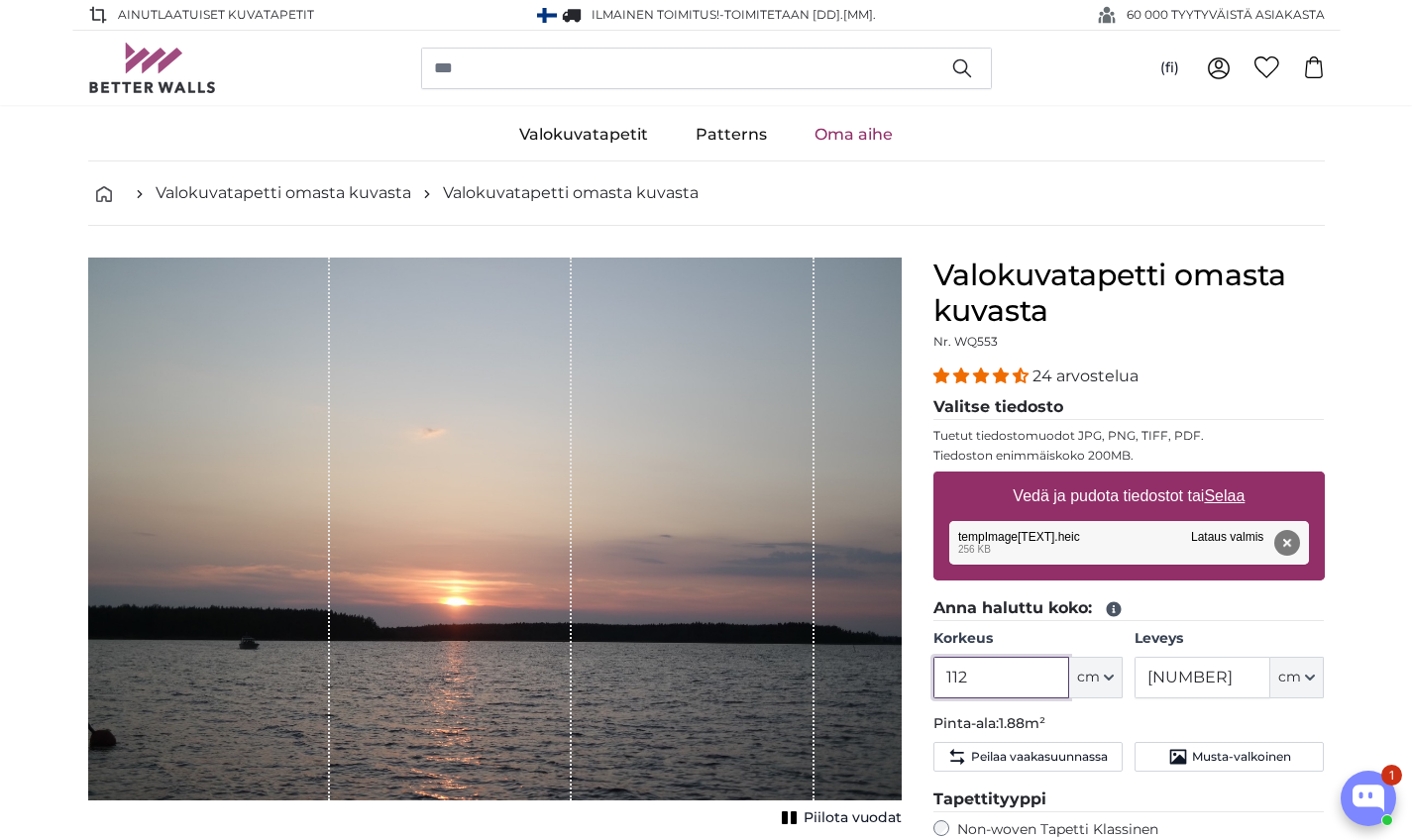 click on "112" at bounding box center (1001, 678) 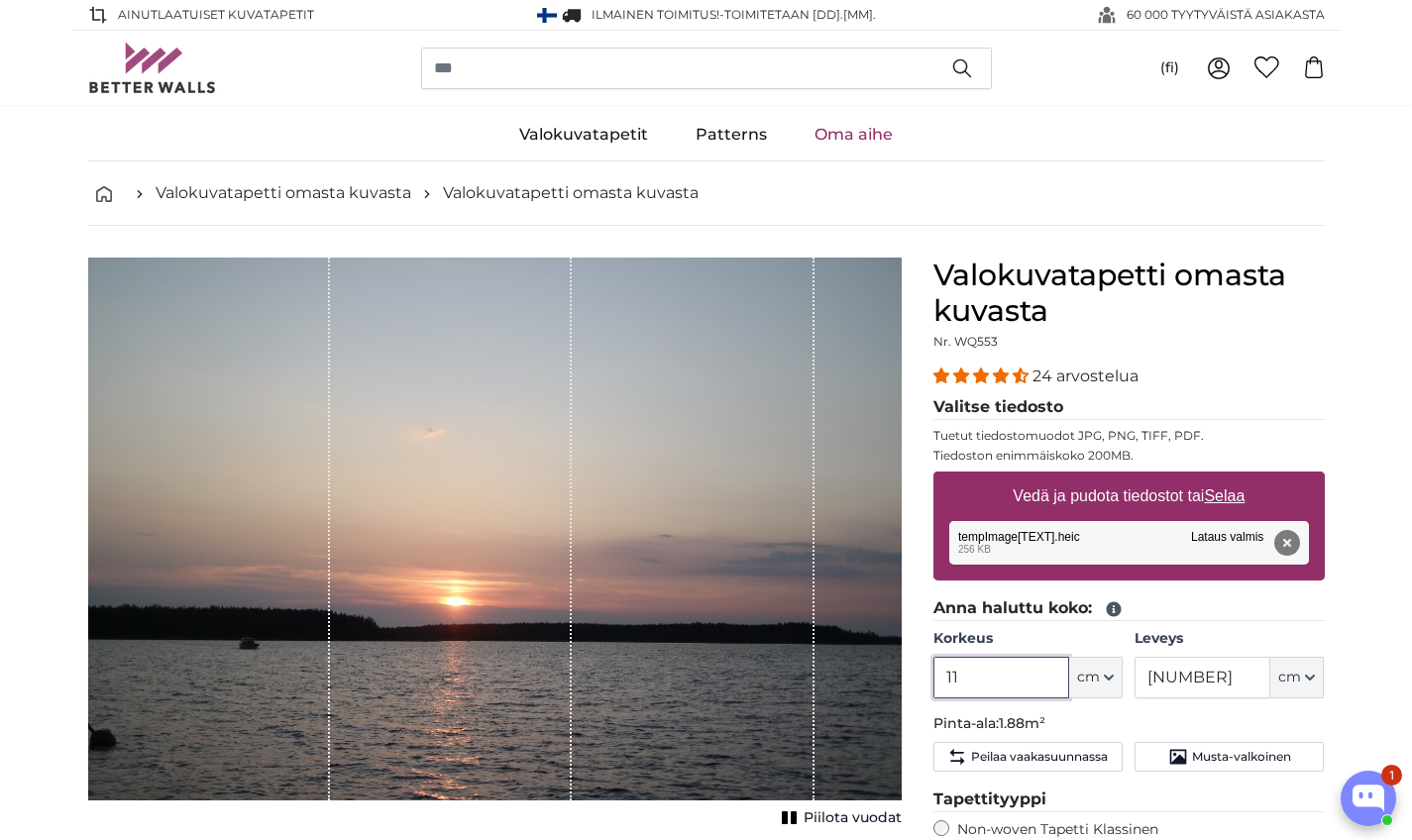 type on "1" 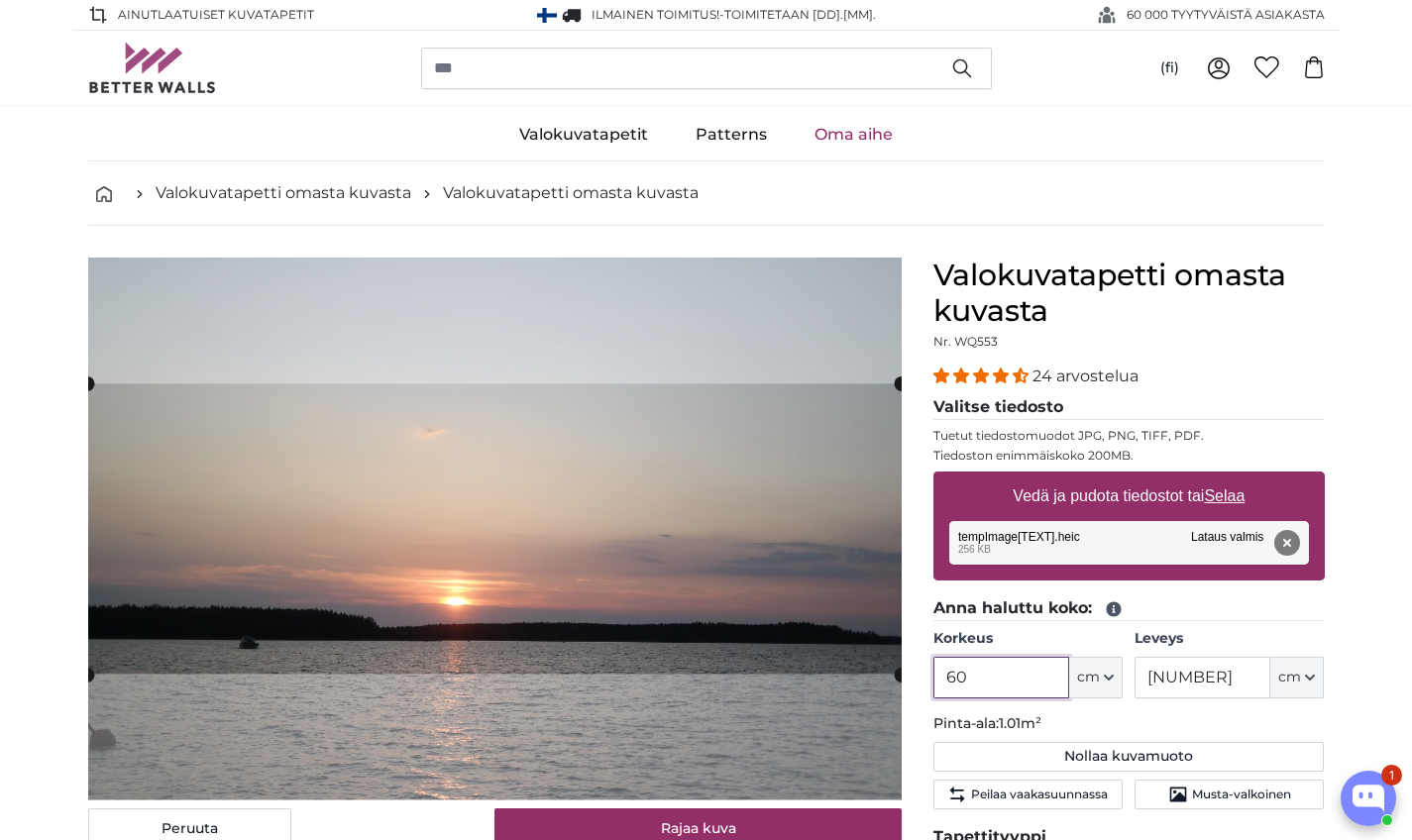 type on "60" 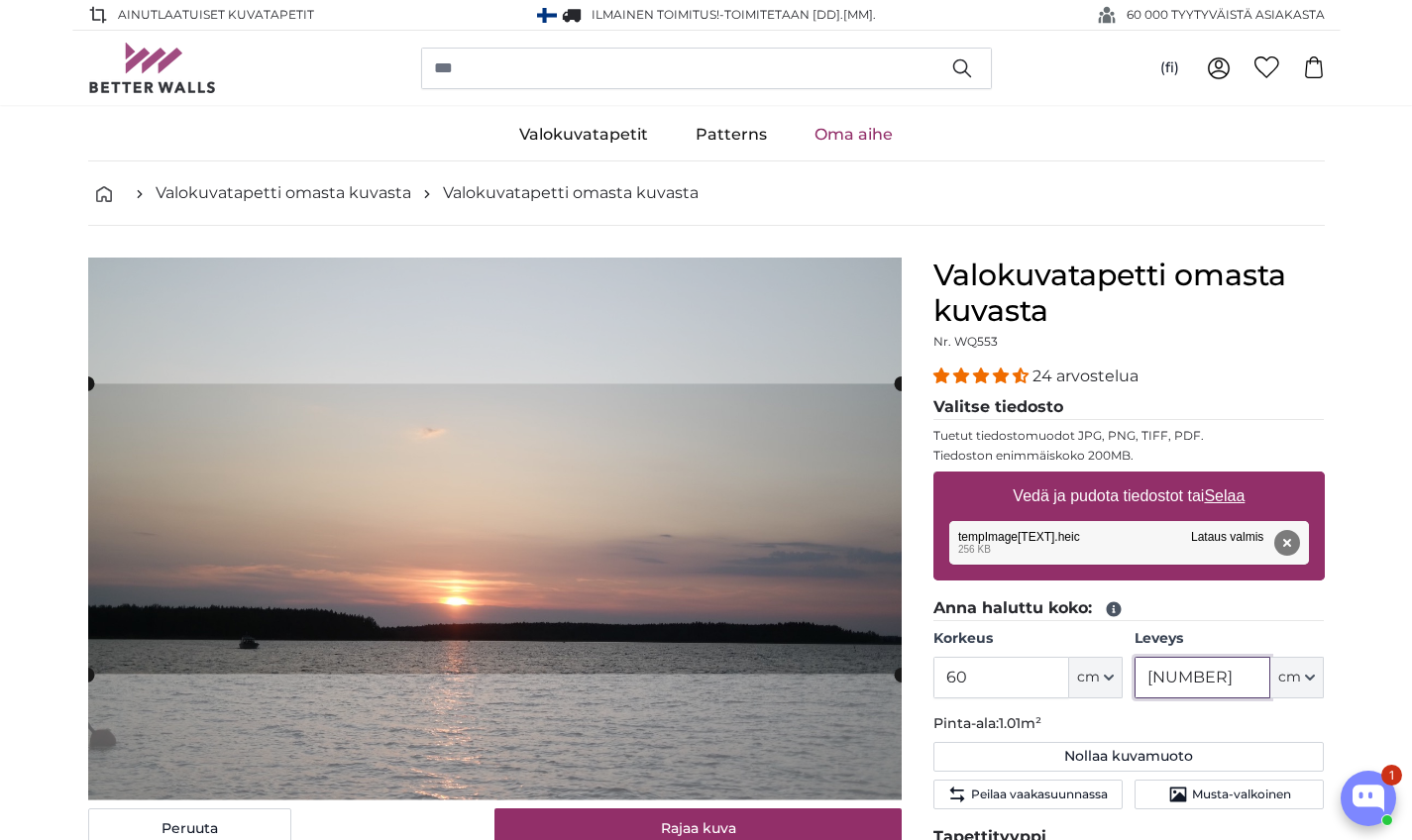 click on "168" at bounding box center (1202, 678) 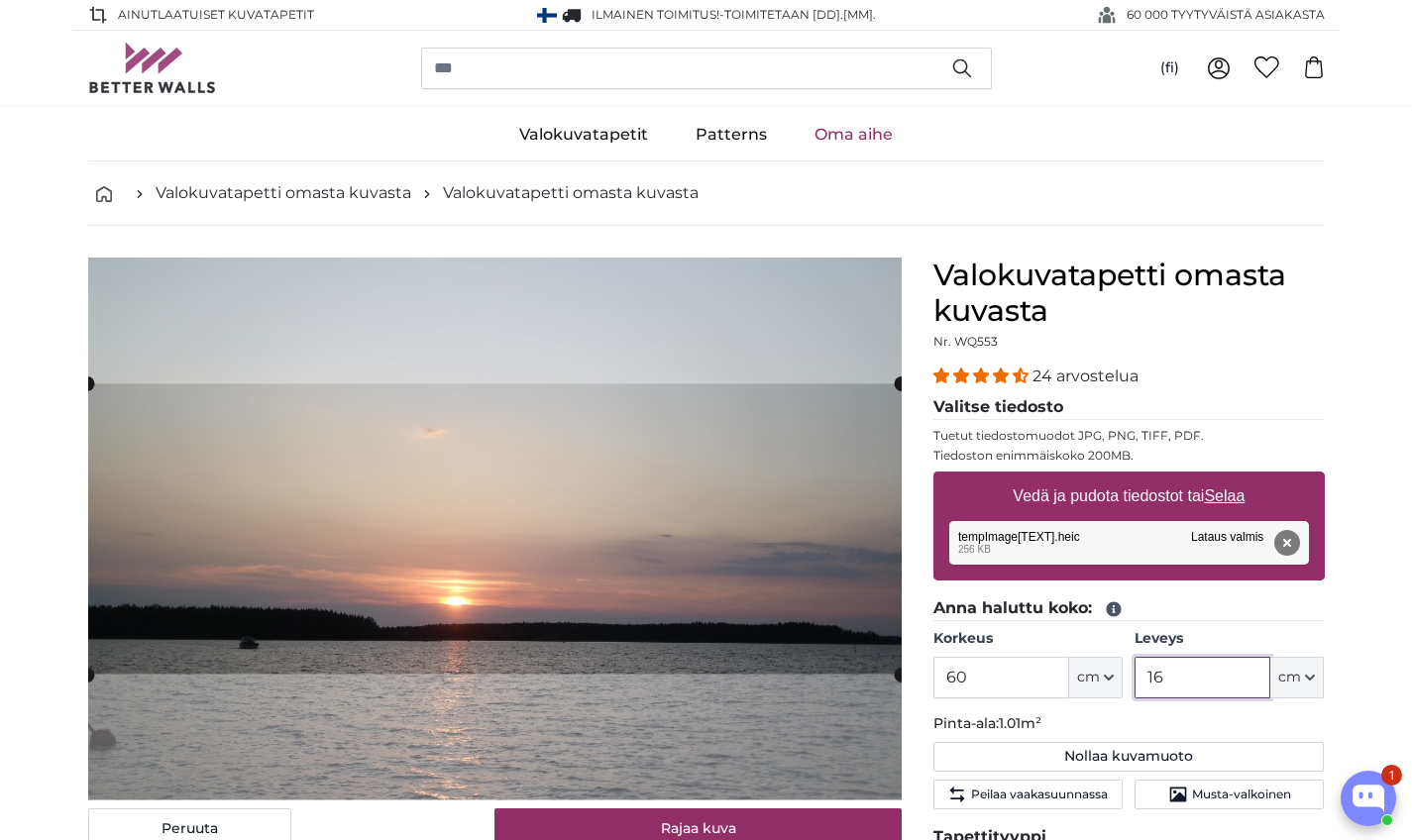 type on "1" 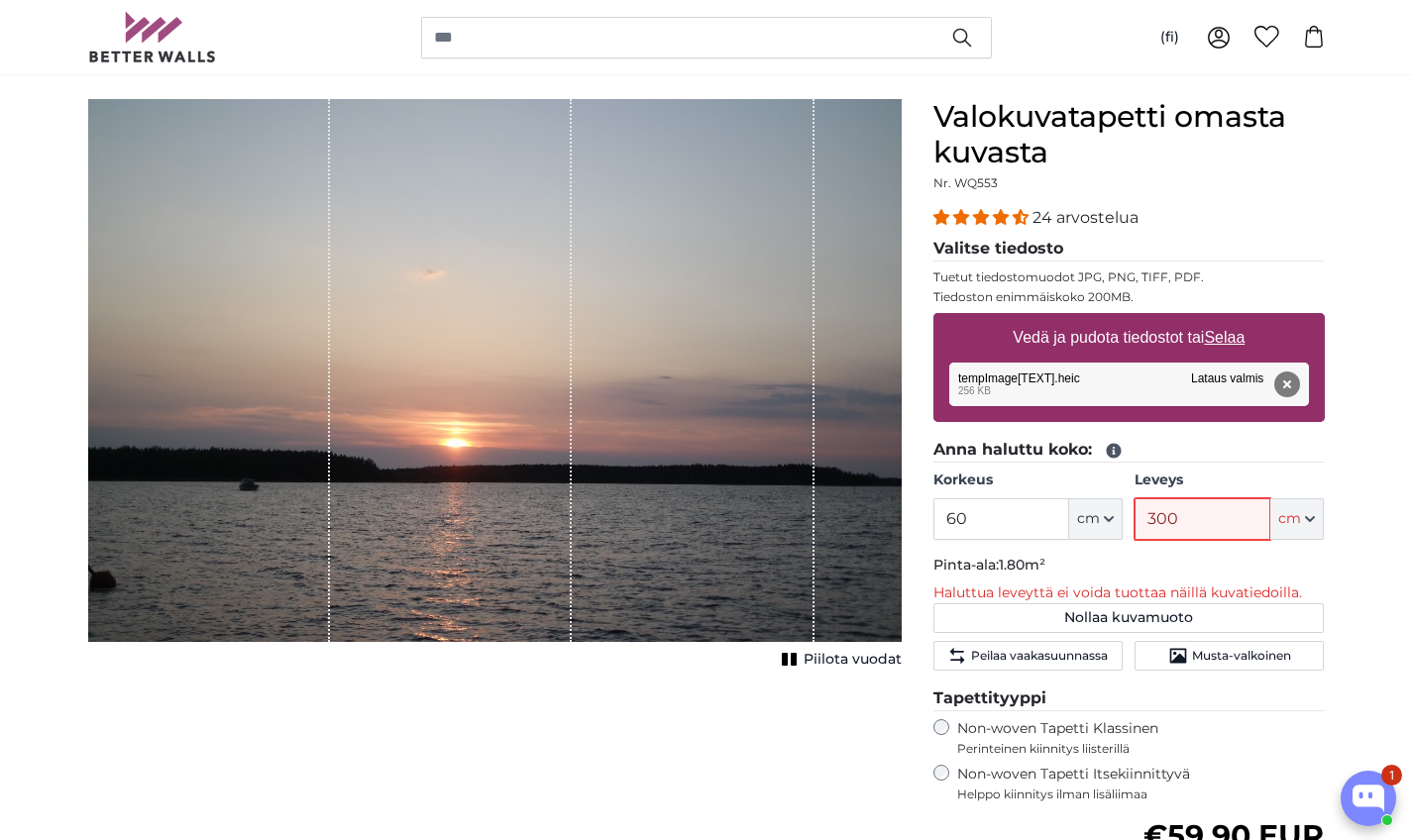 scroll, scrollTop: 162, scrollLeft: 0, axis: vertical 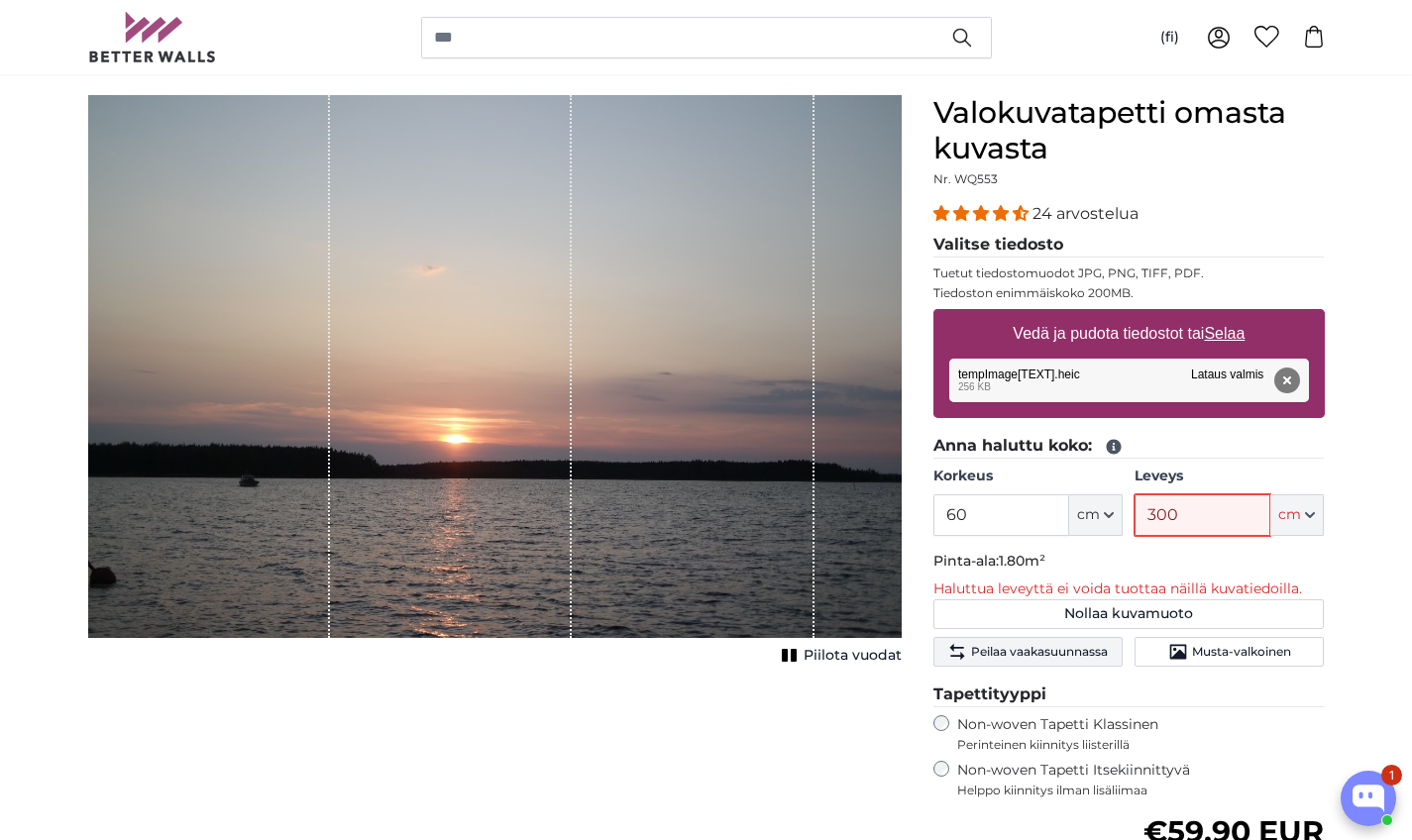 type on "300" 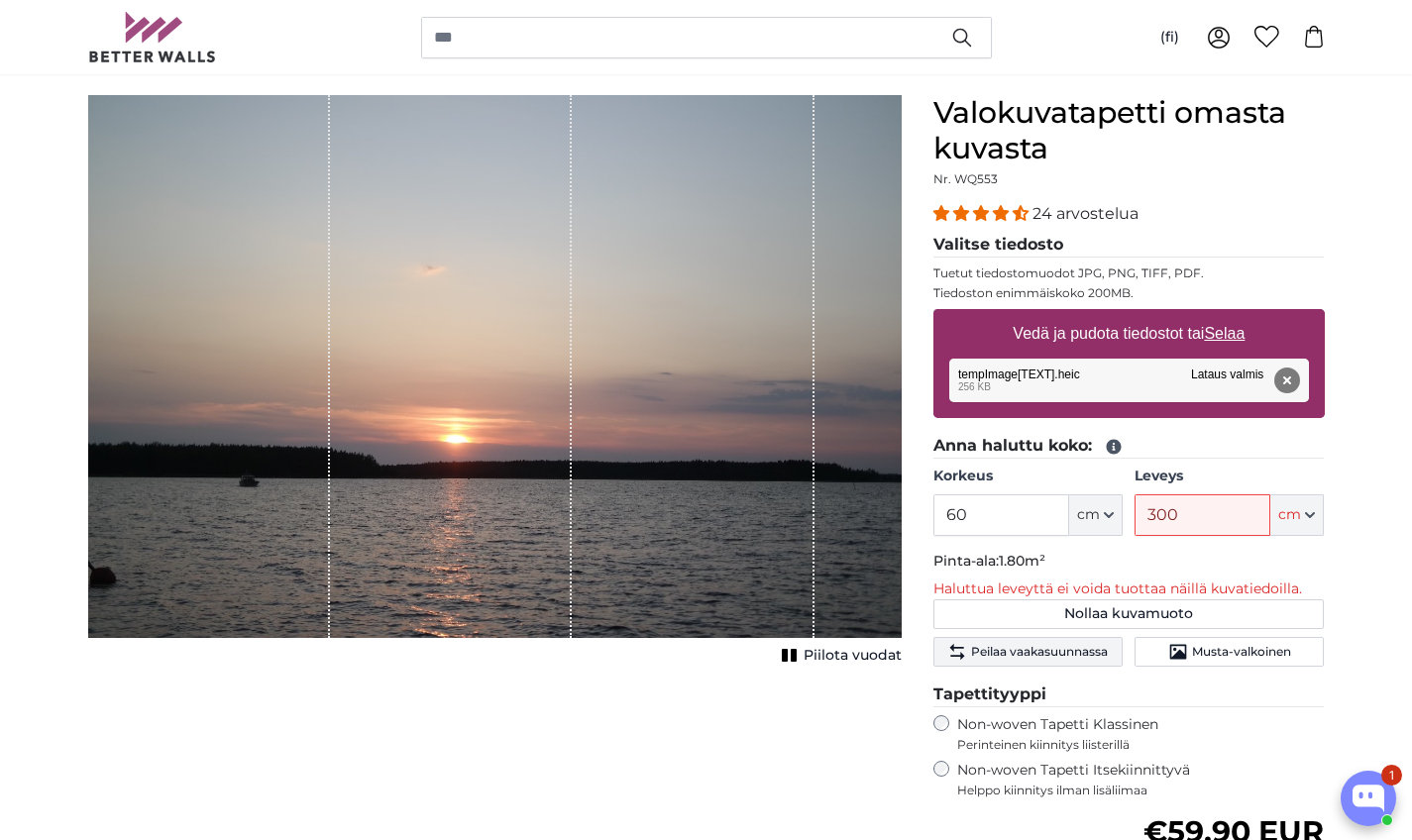 click on "Peilaa vaakasuunnassa" 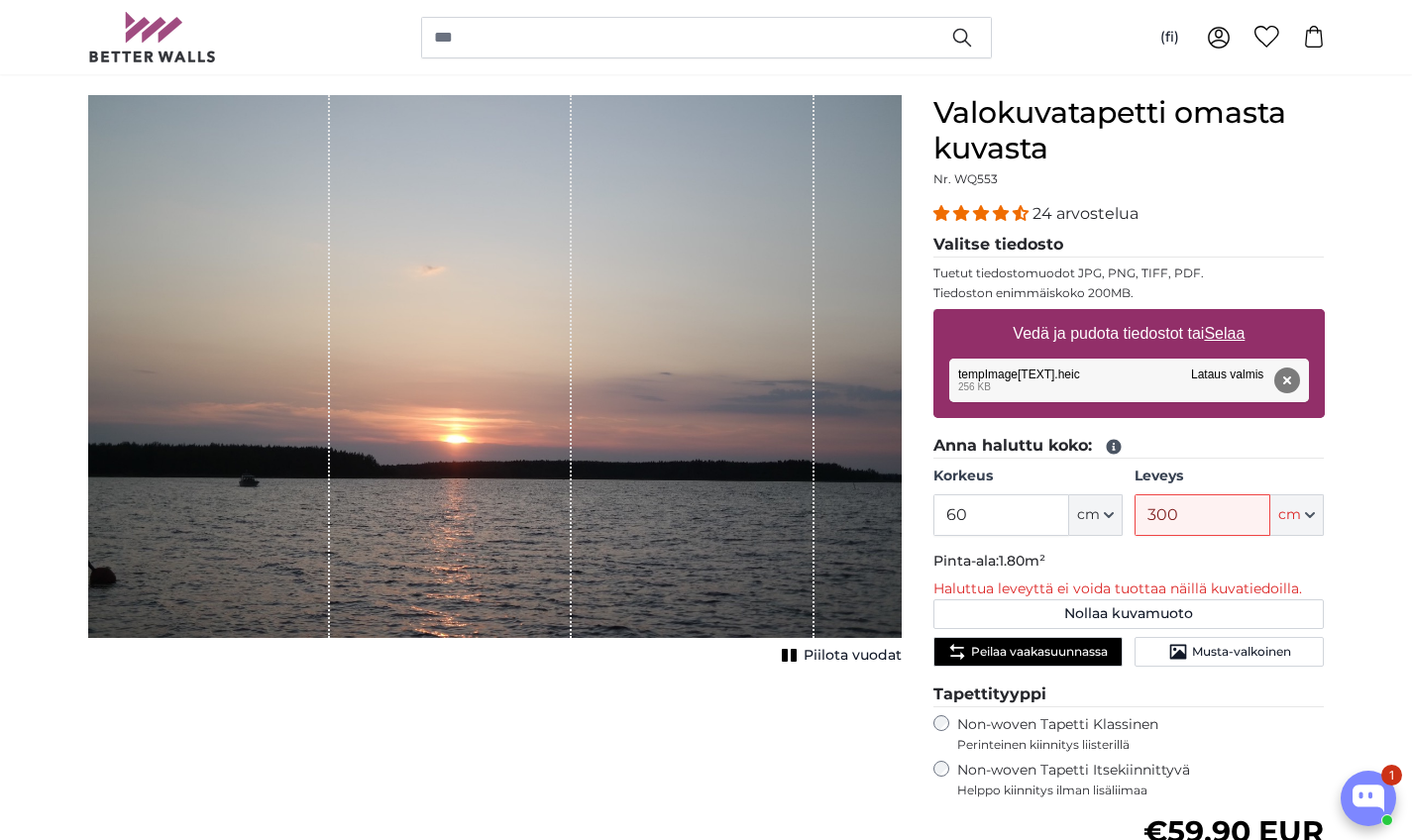 click on "Peilaa vaakasuunnassa" 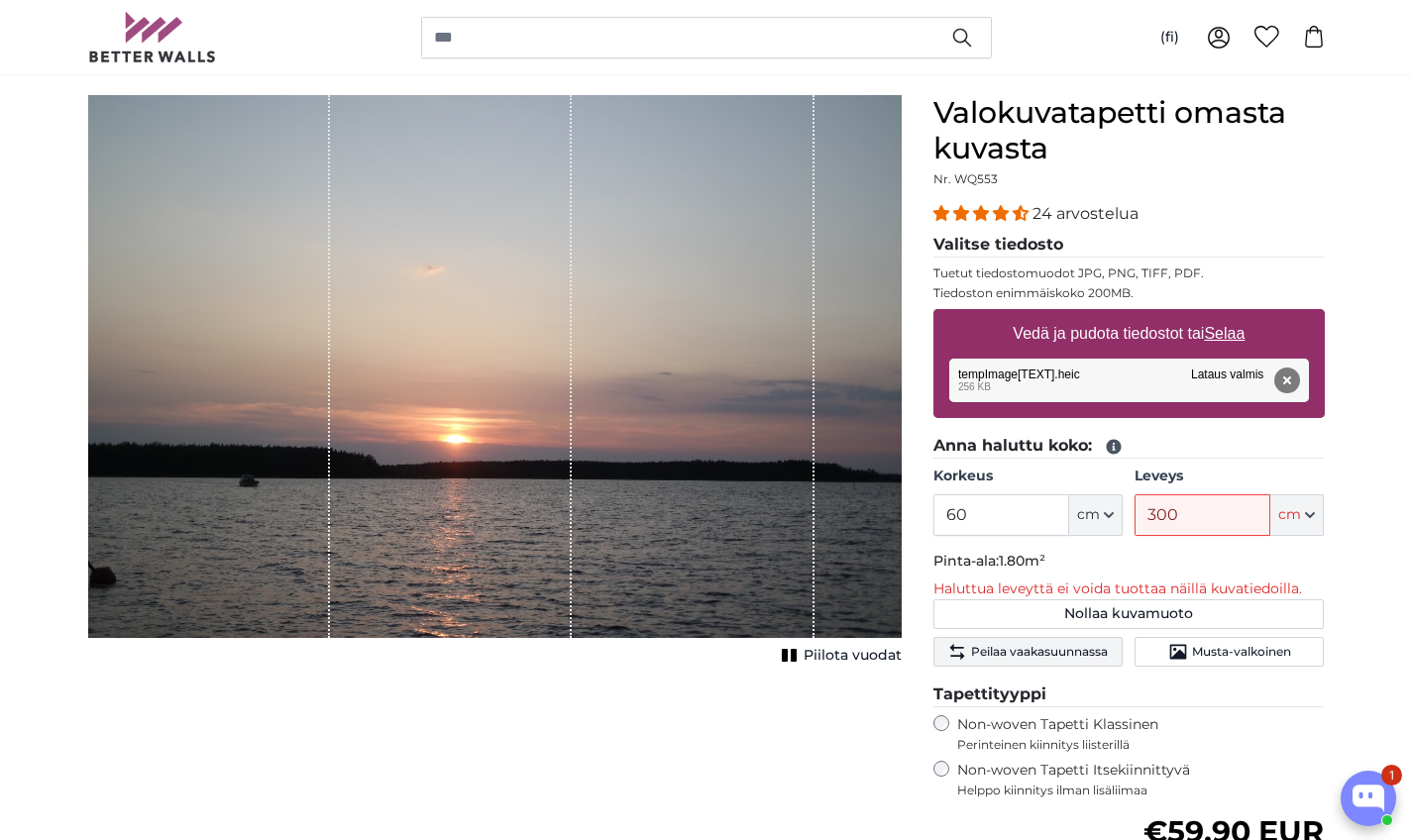 click on "Peilaa vaakasuunnassa" 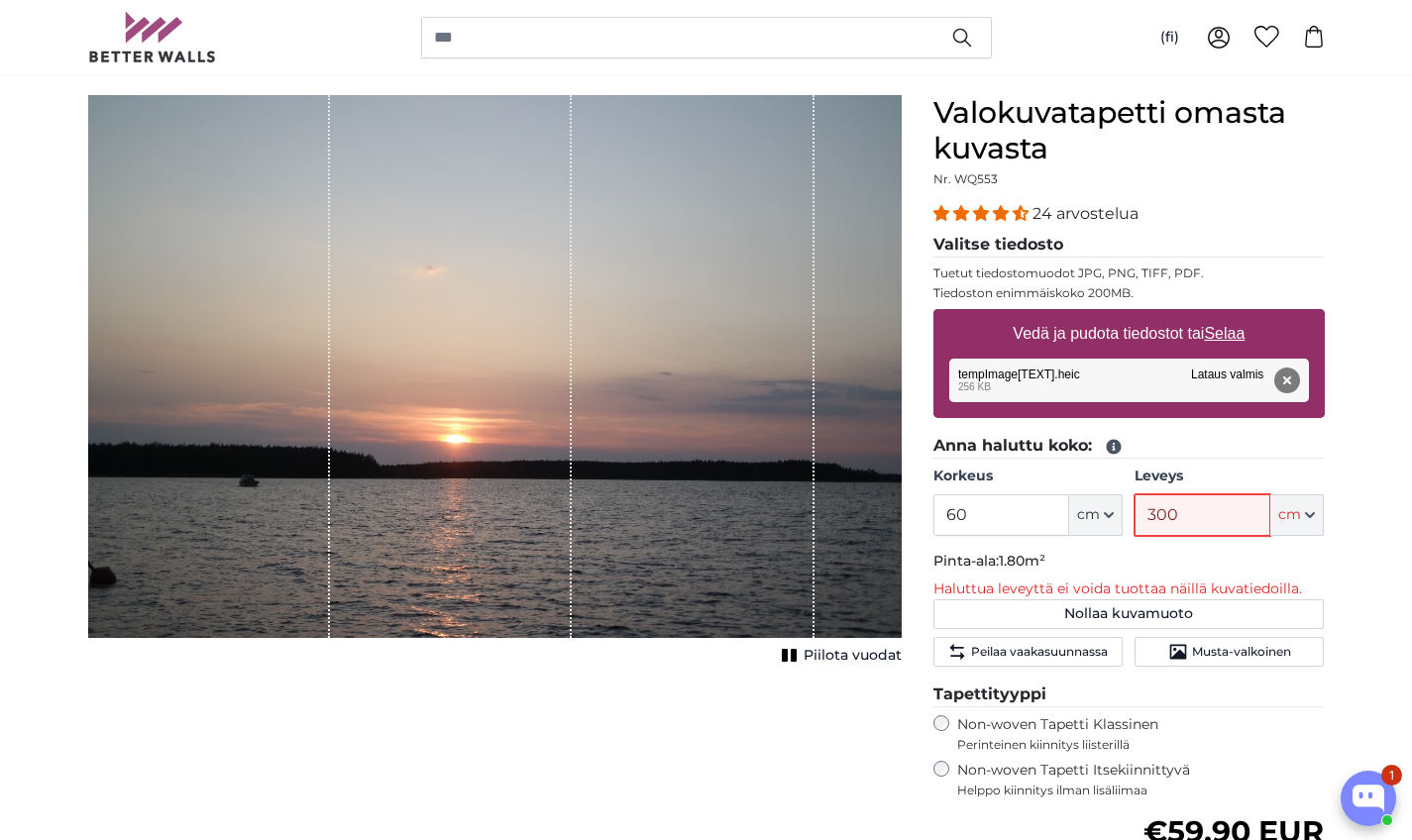 click on "300" at bounding box center (1202, 515) 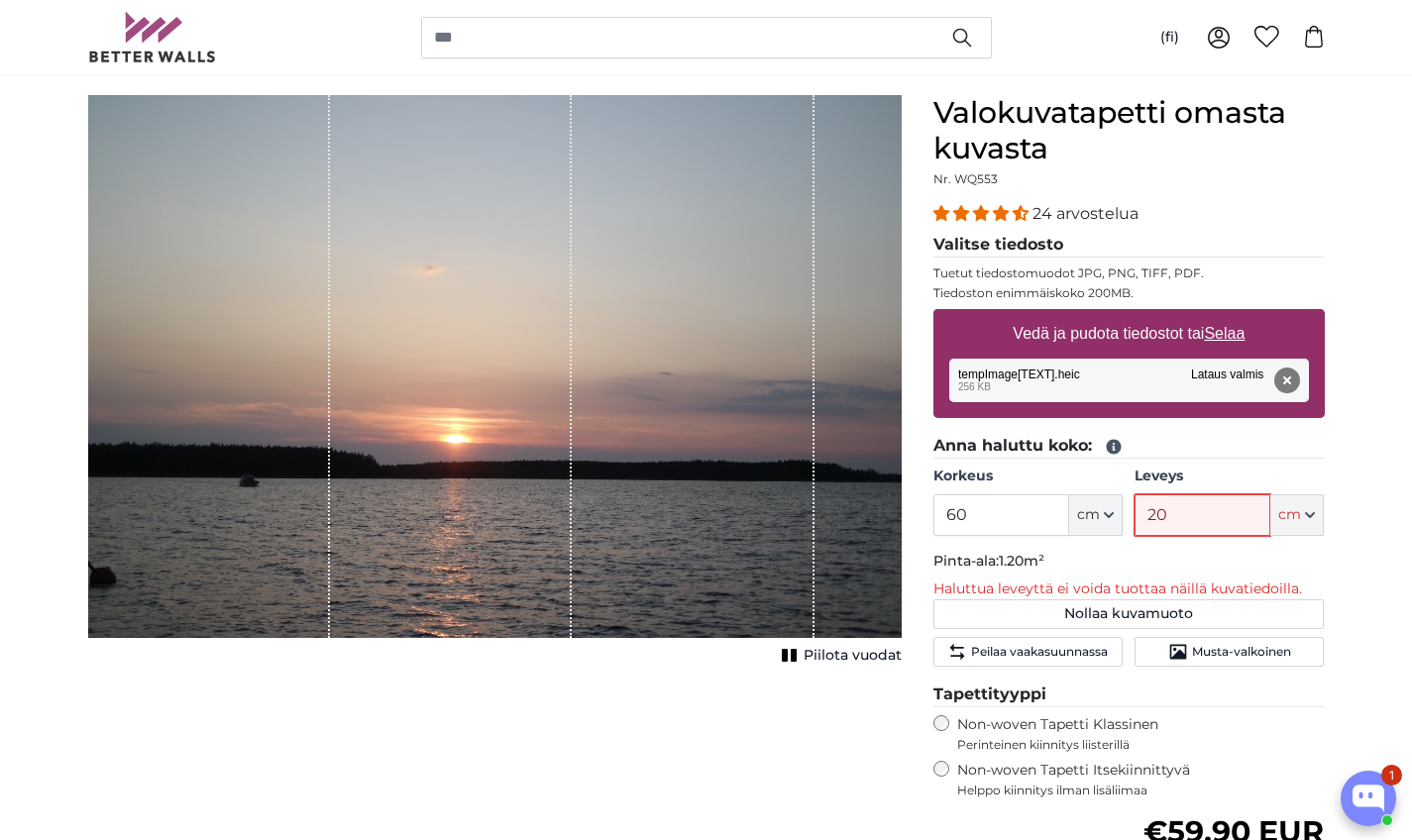 type on "2" 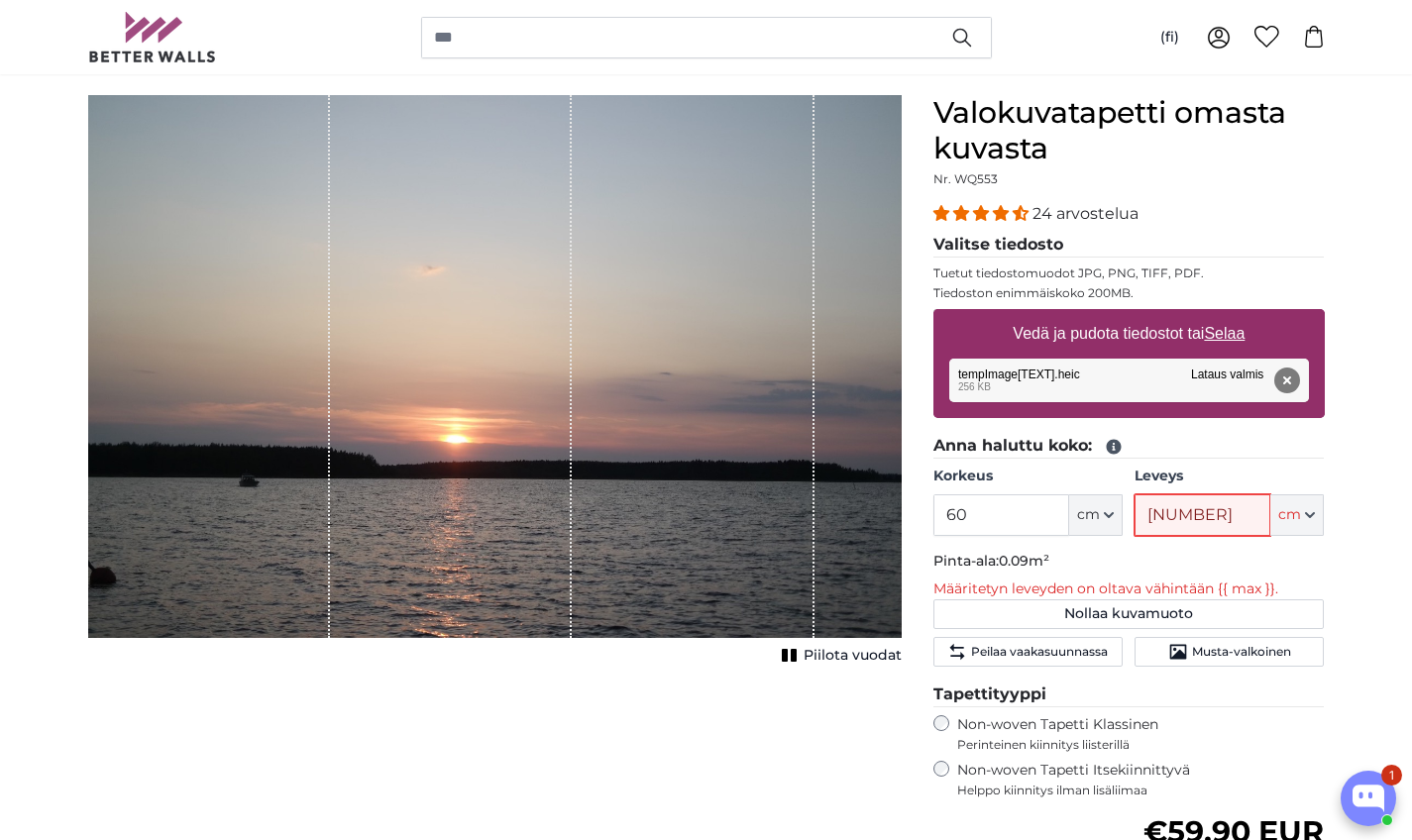type on "150" 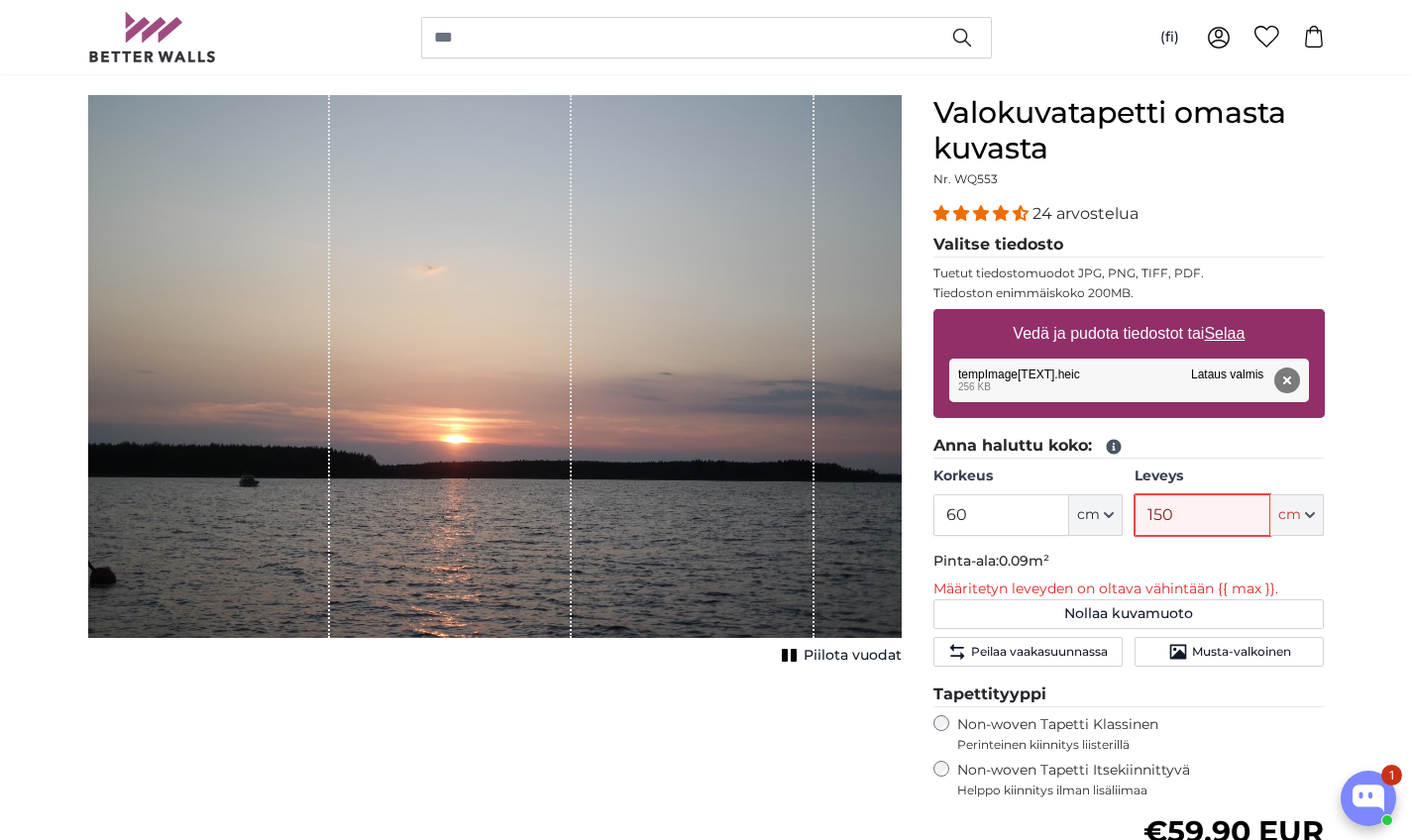 type 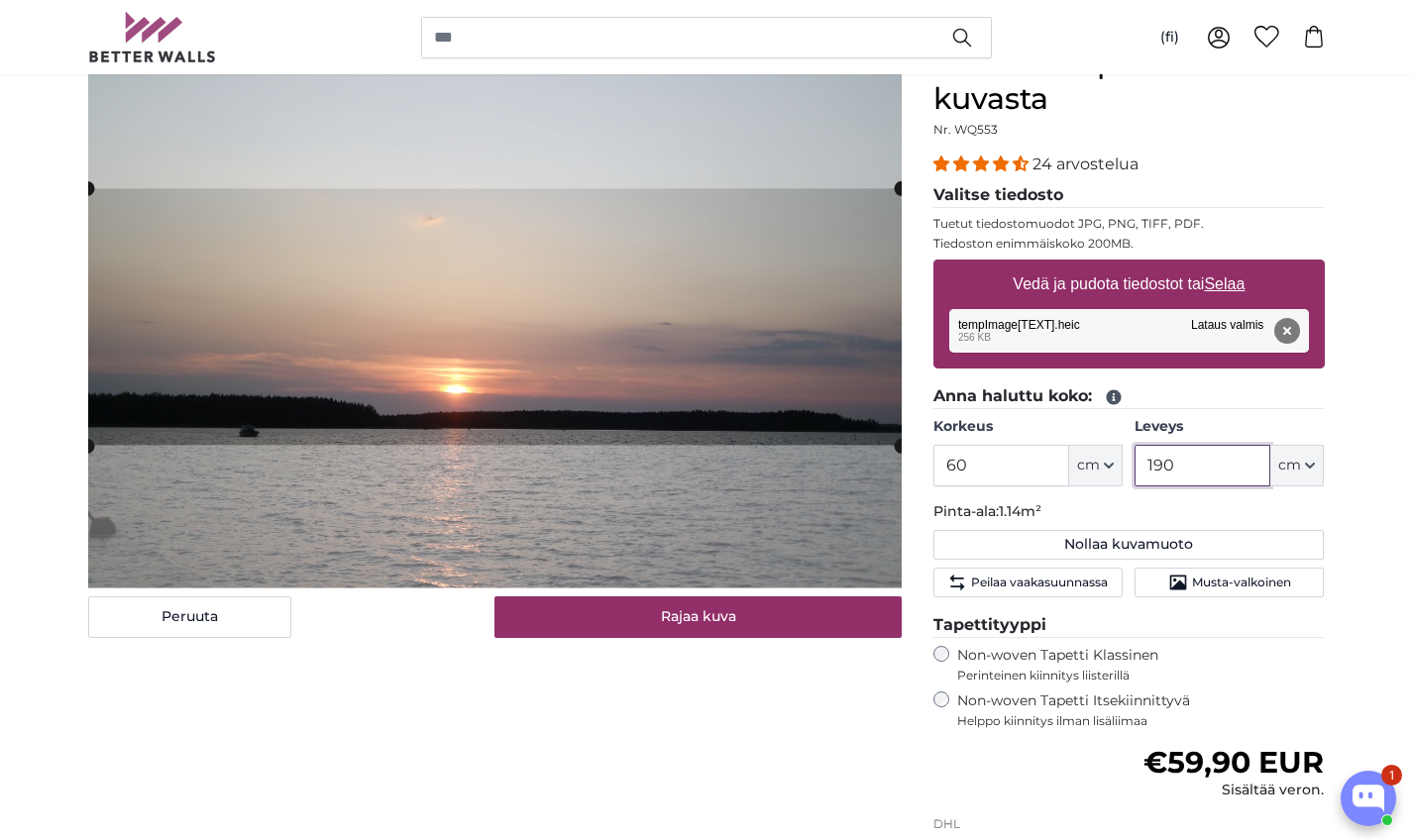 scroll, scrollTop: 221, scrollLeft: 0, axis: vertical 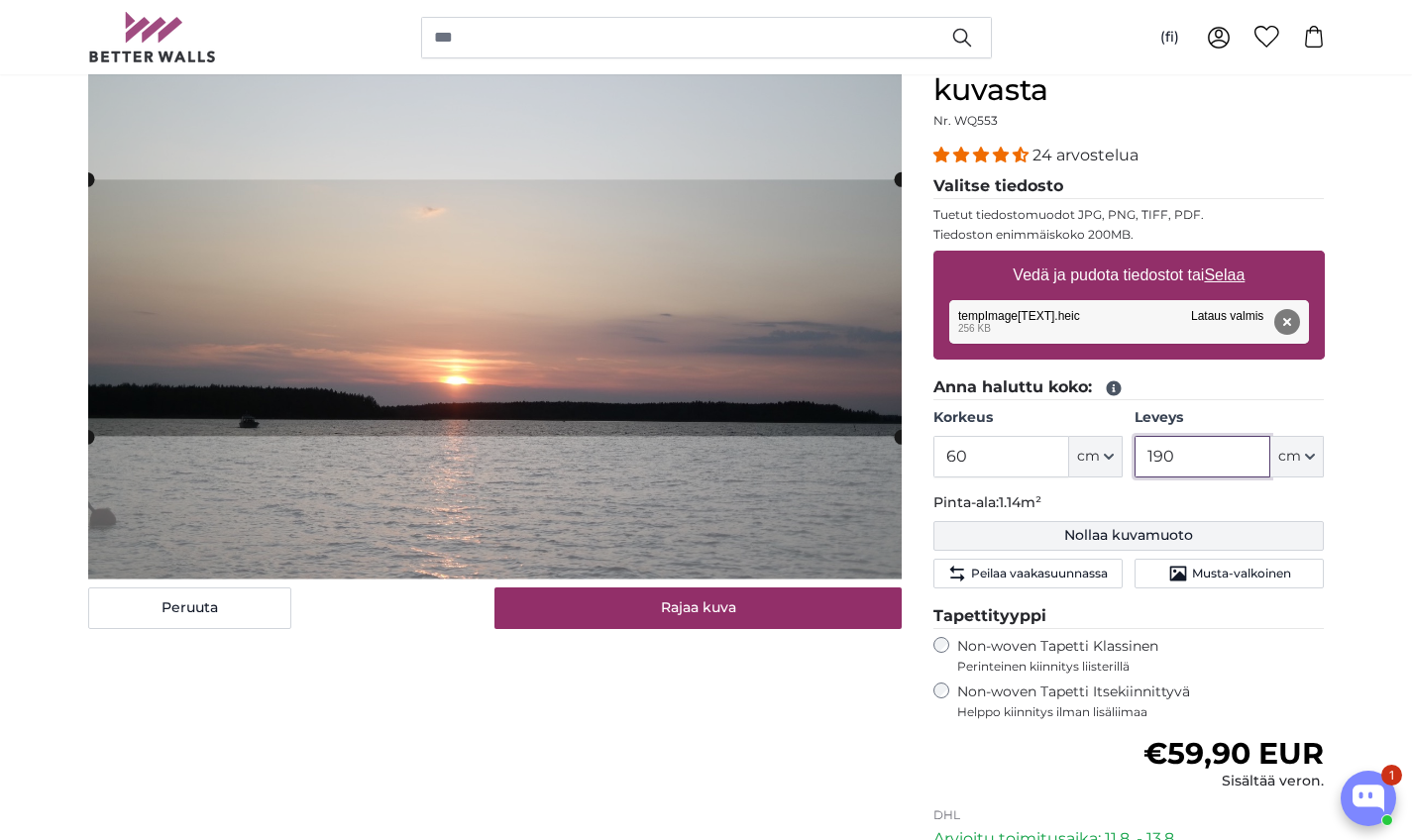 type on "190" 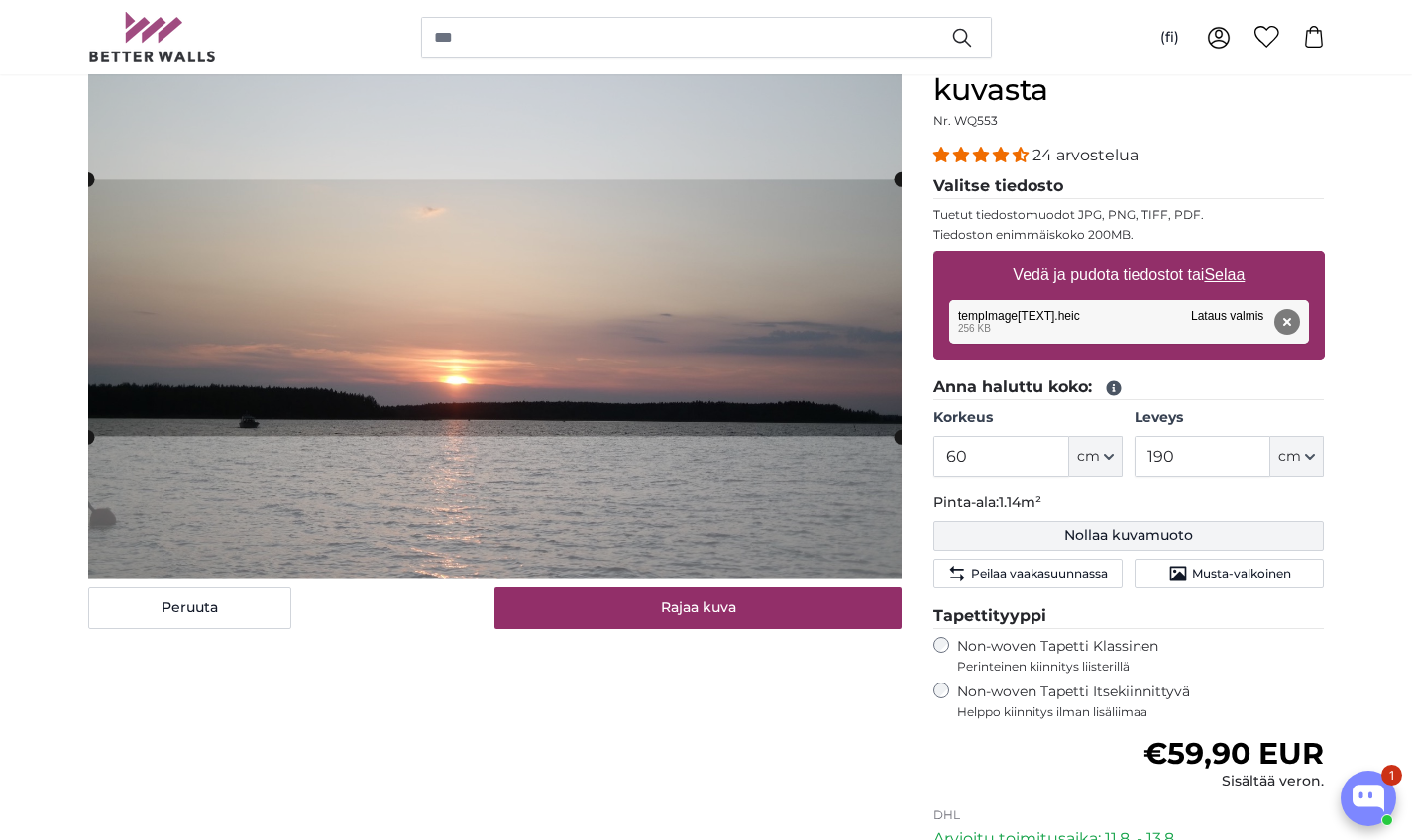 click on "Nollaa kuvamuoto" 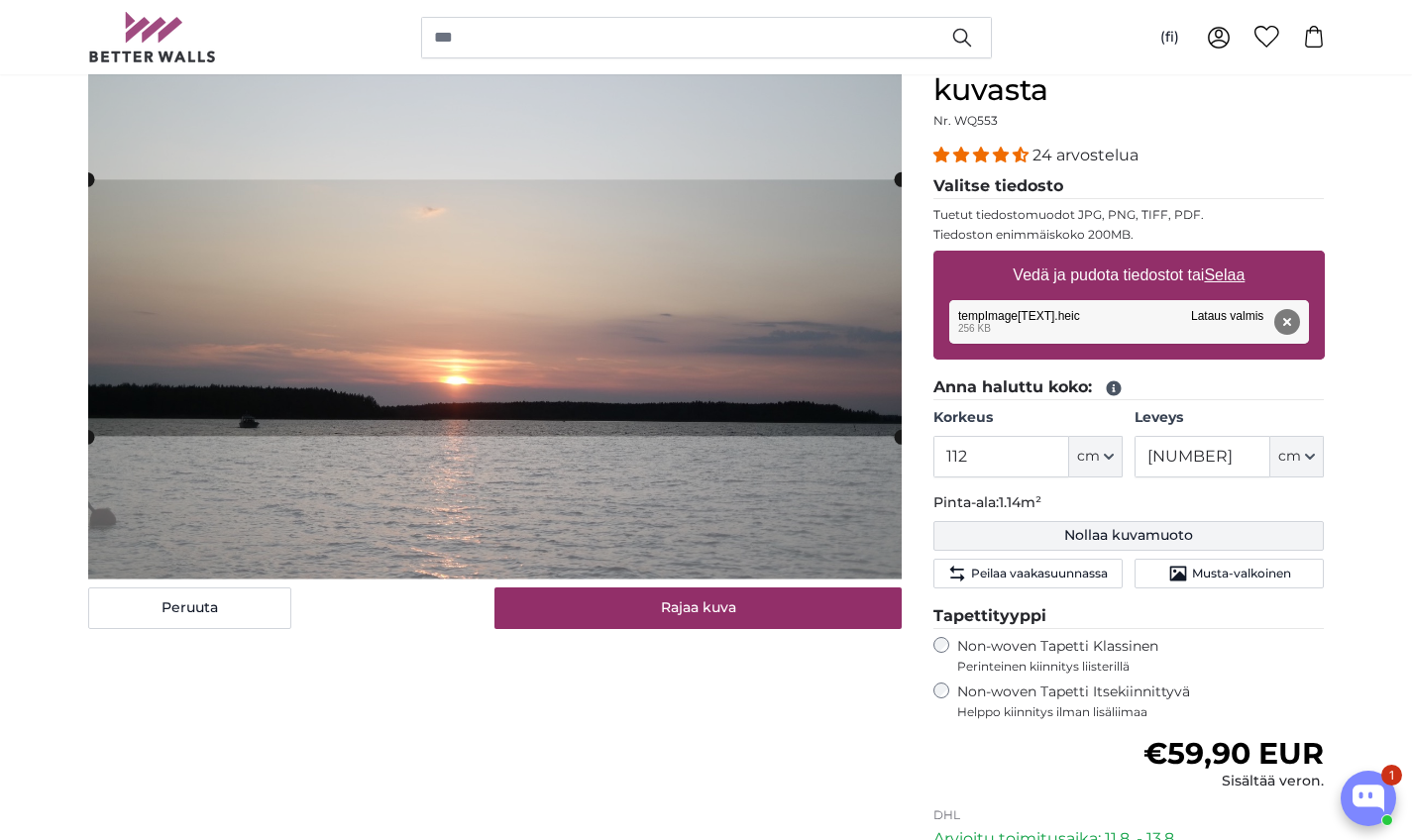 click on "Peilaa vaakasuunnassa" 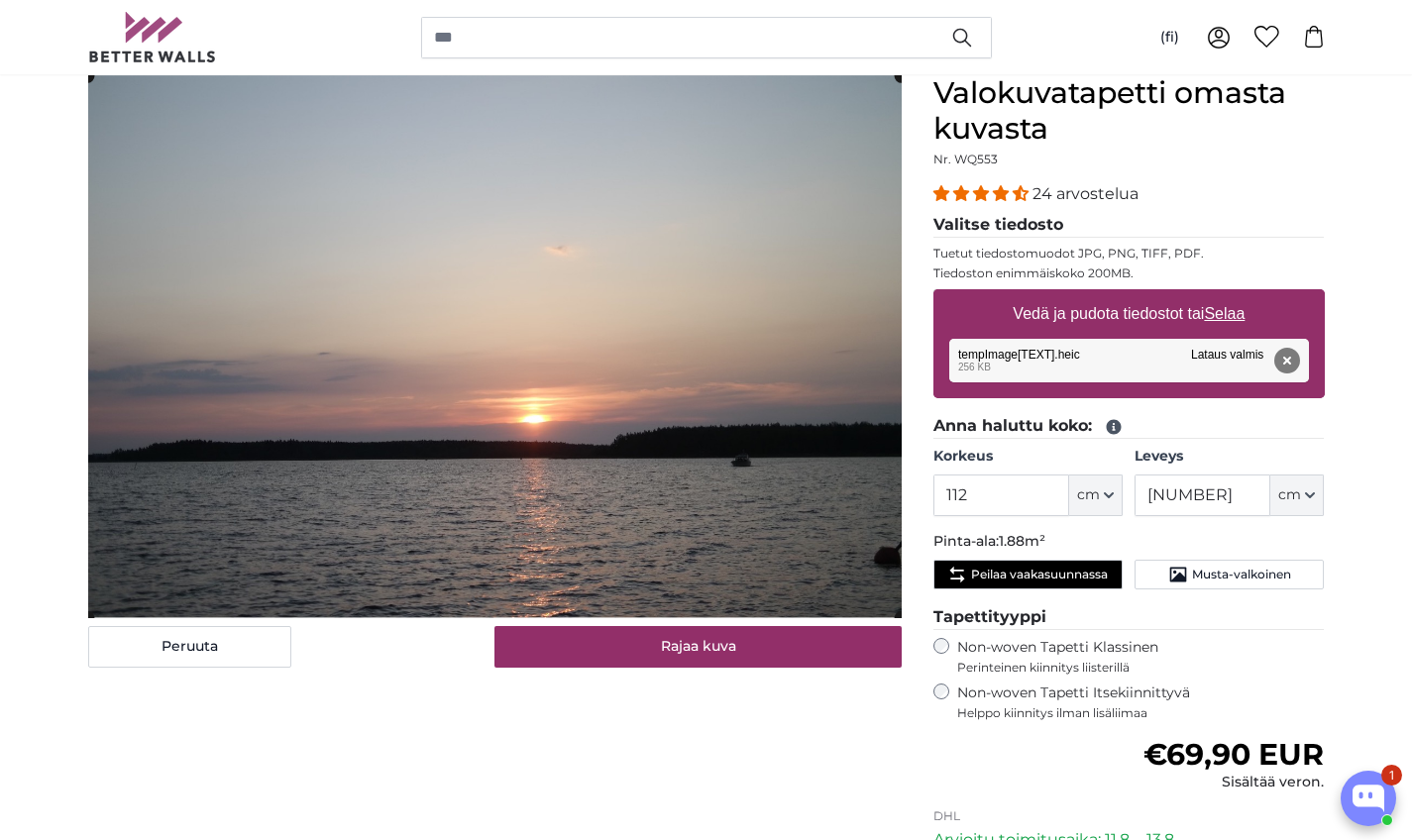 scroll, scrollTop: 157, scrollLeft: 0, axis: vertical 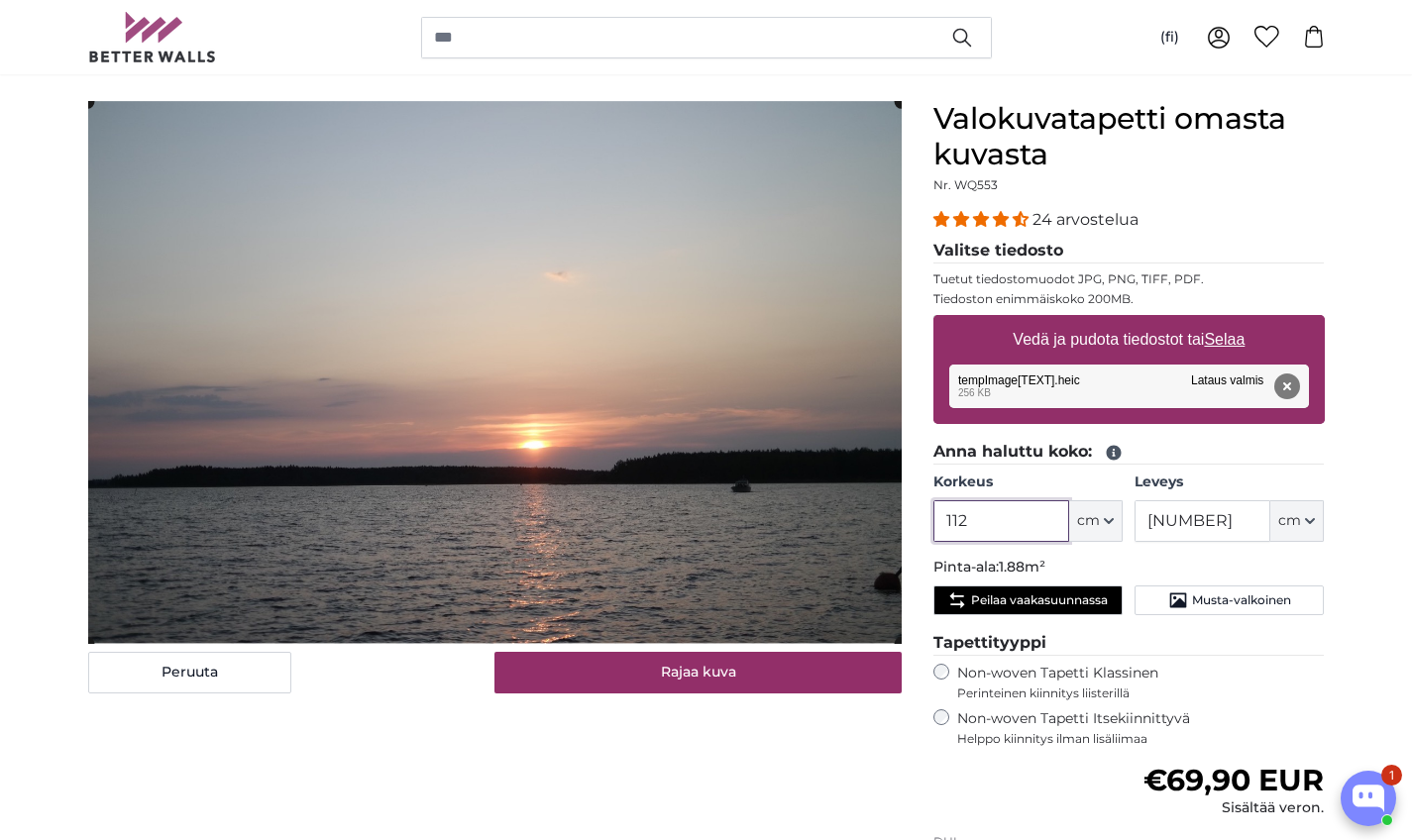 click on "112" at bounding box center (1001, 521) 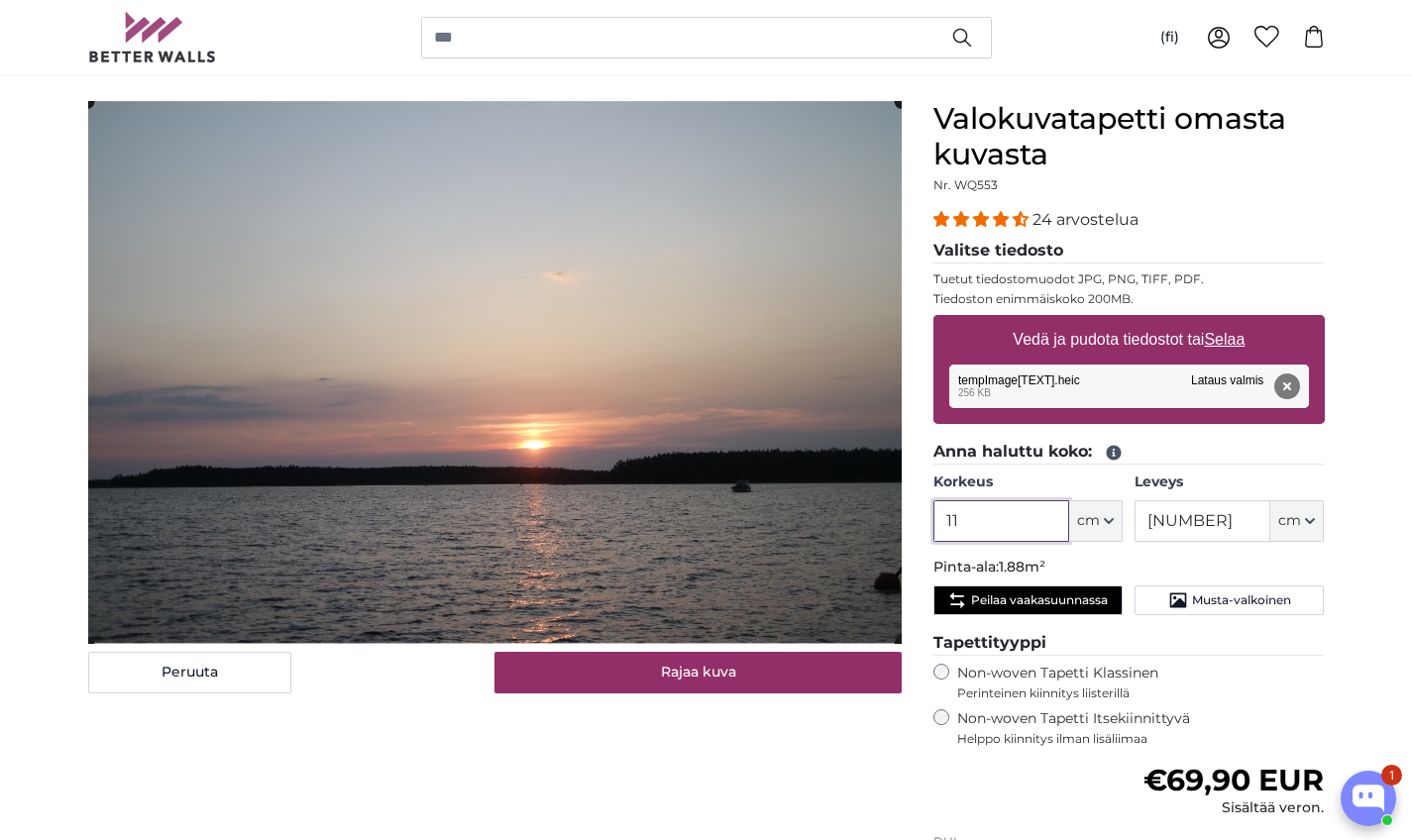 type on "1" 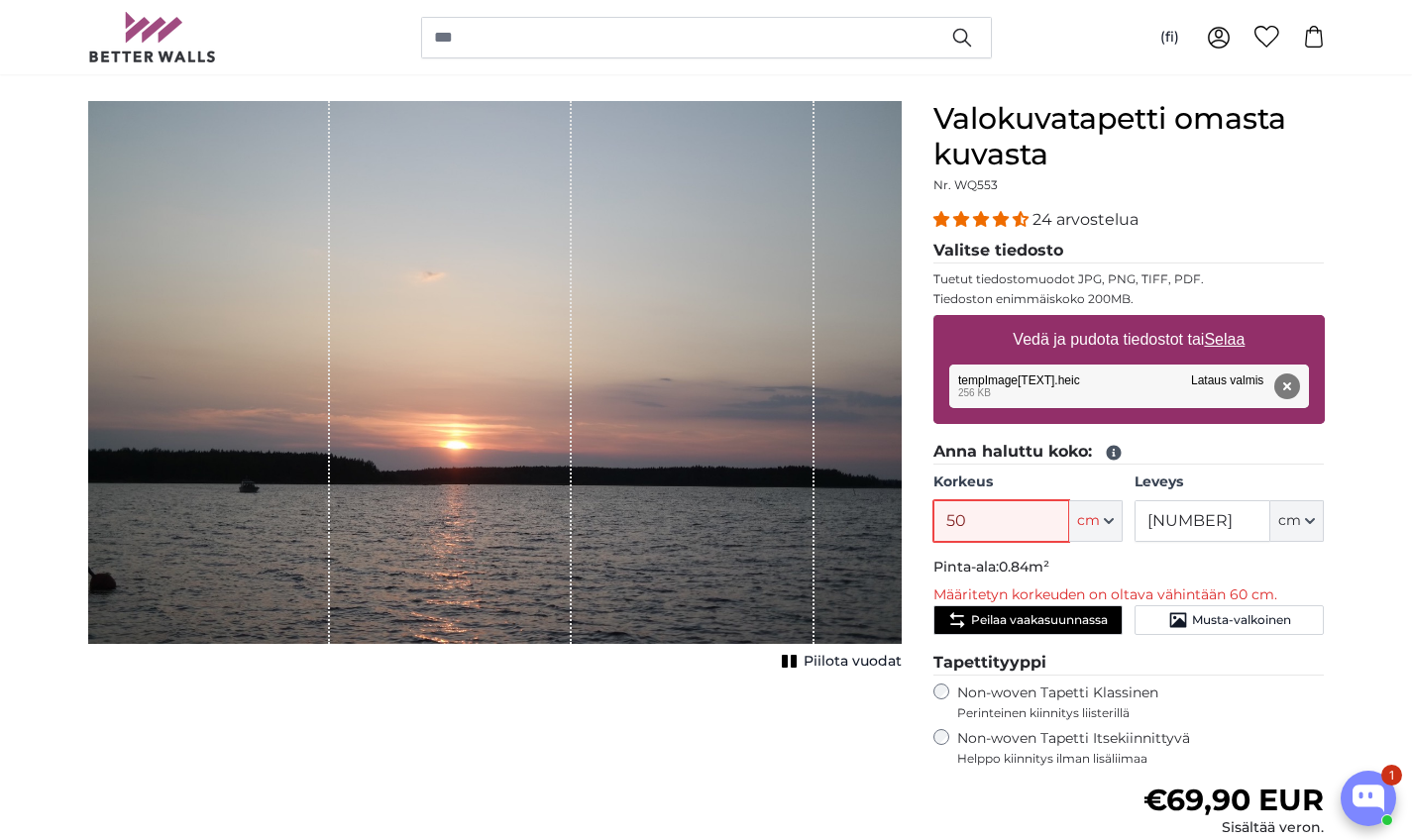 type on "5" 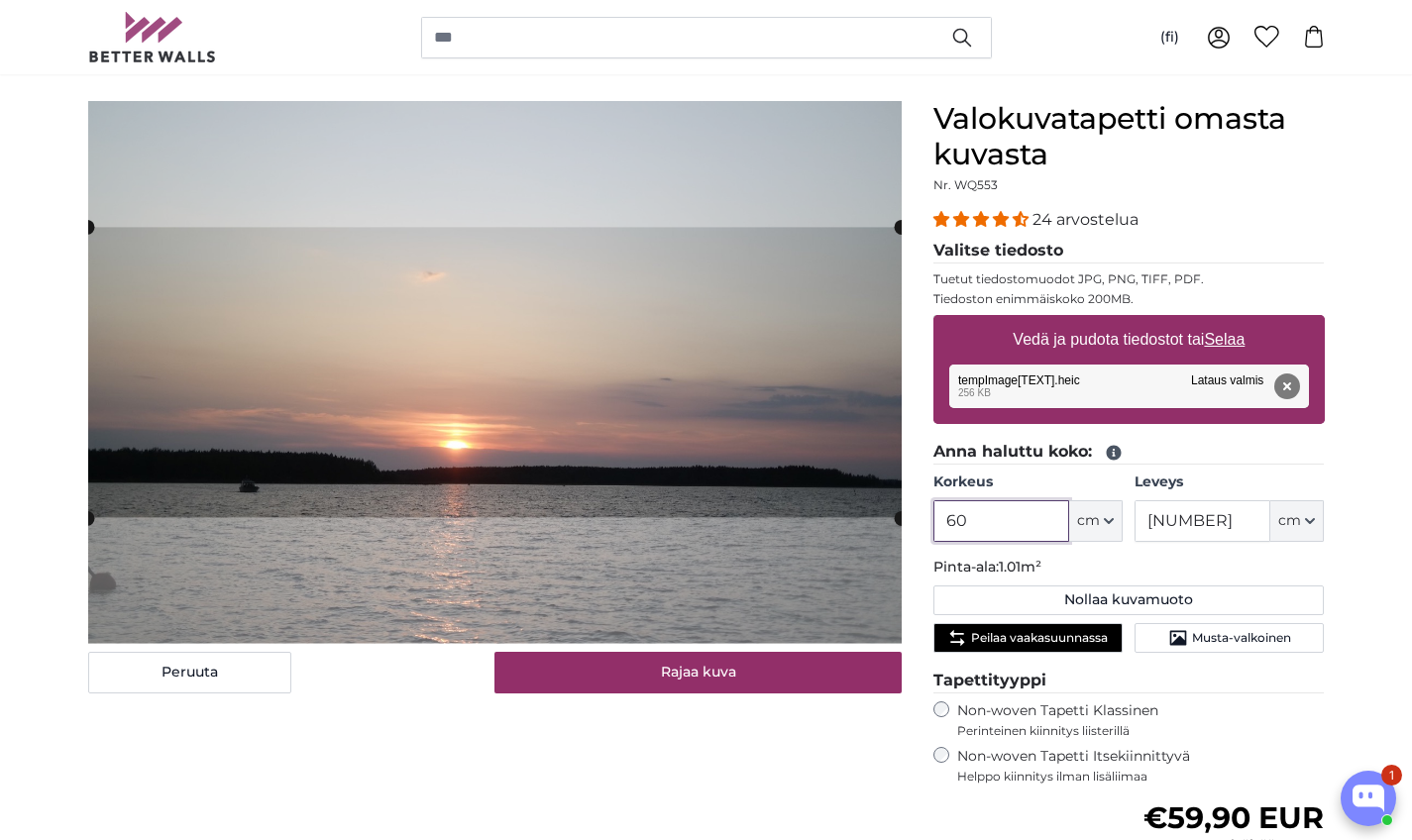 type on "60" 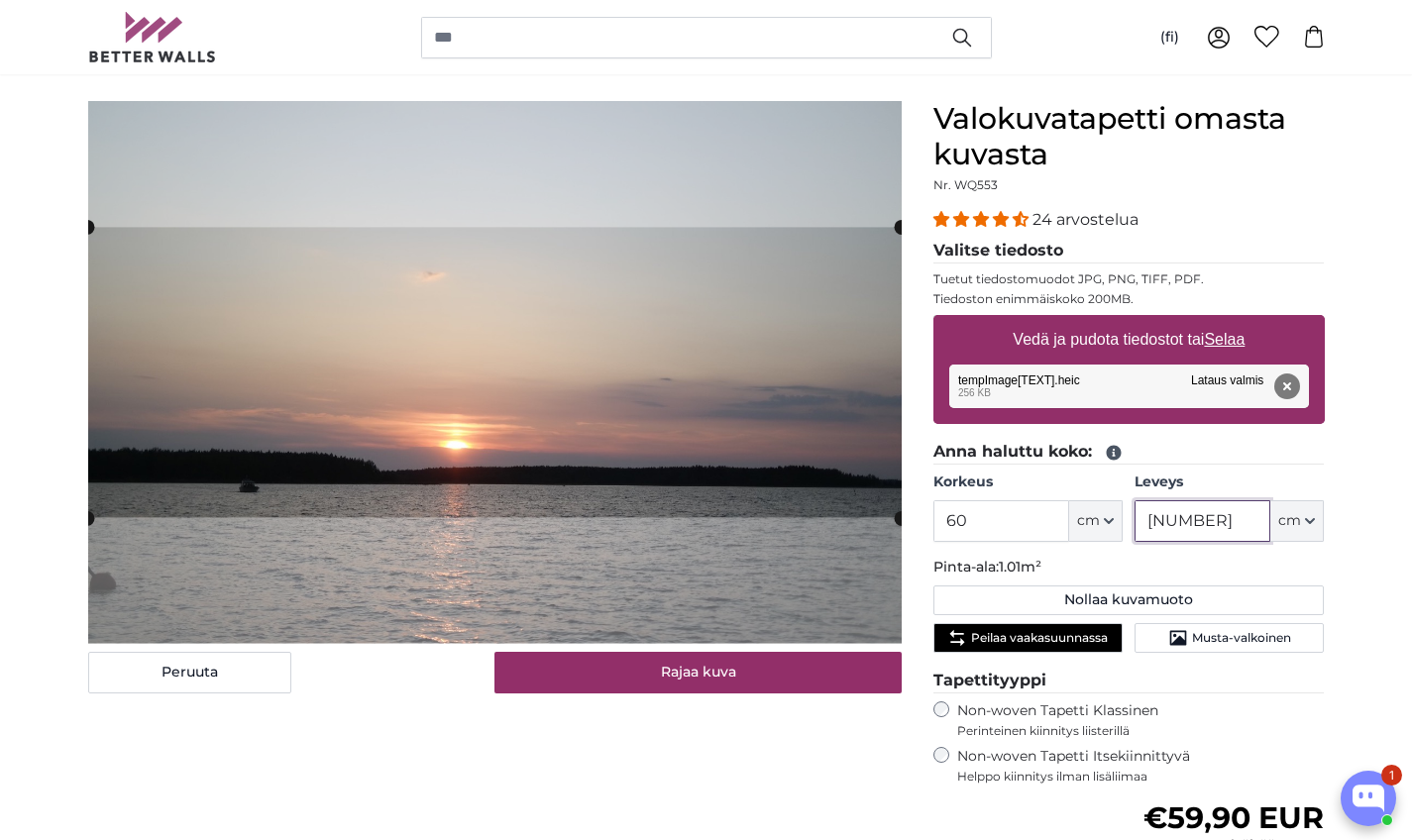 click on "168" at bounding box center [1202, 521] 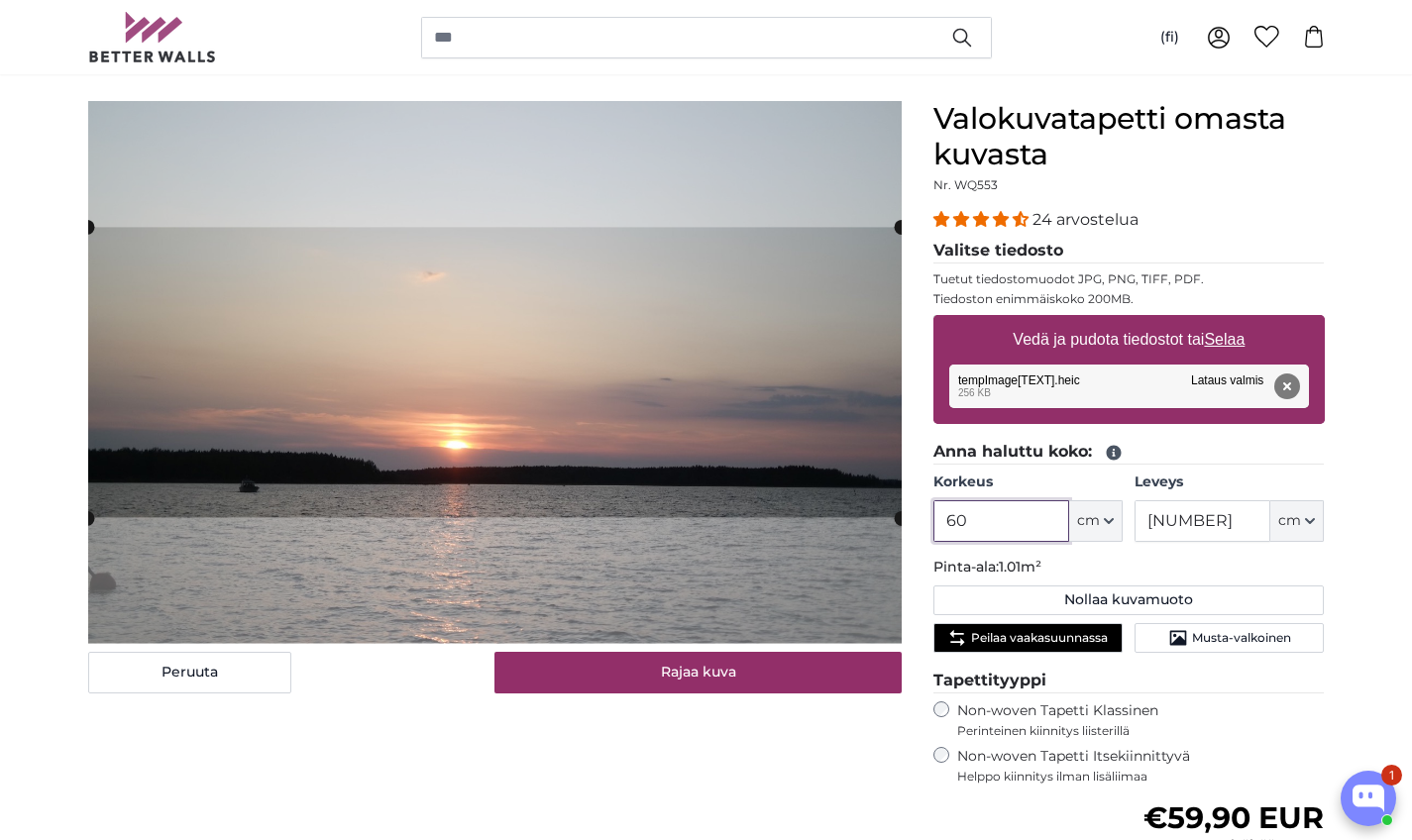 click on "60" at bounding box center [1001, 521] 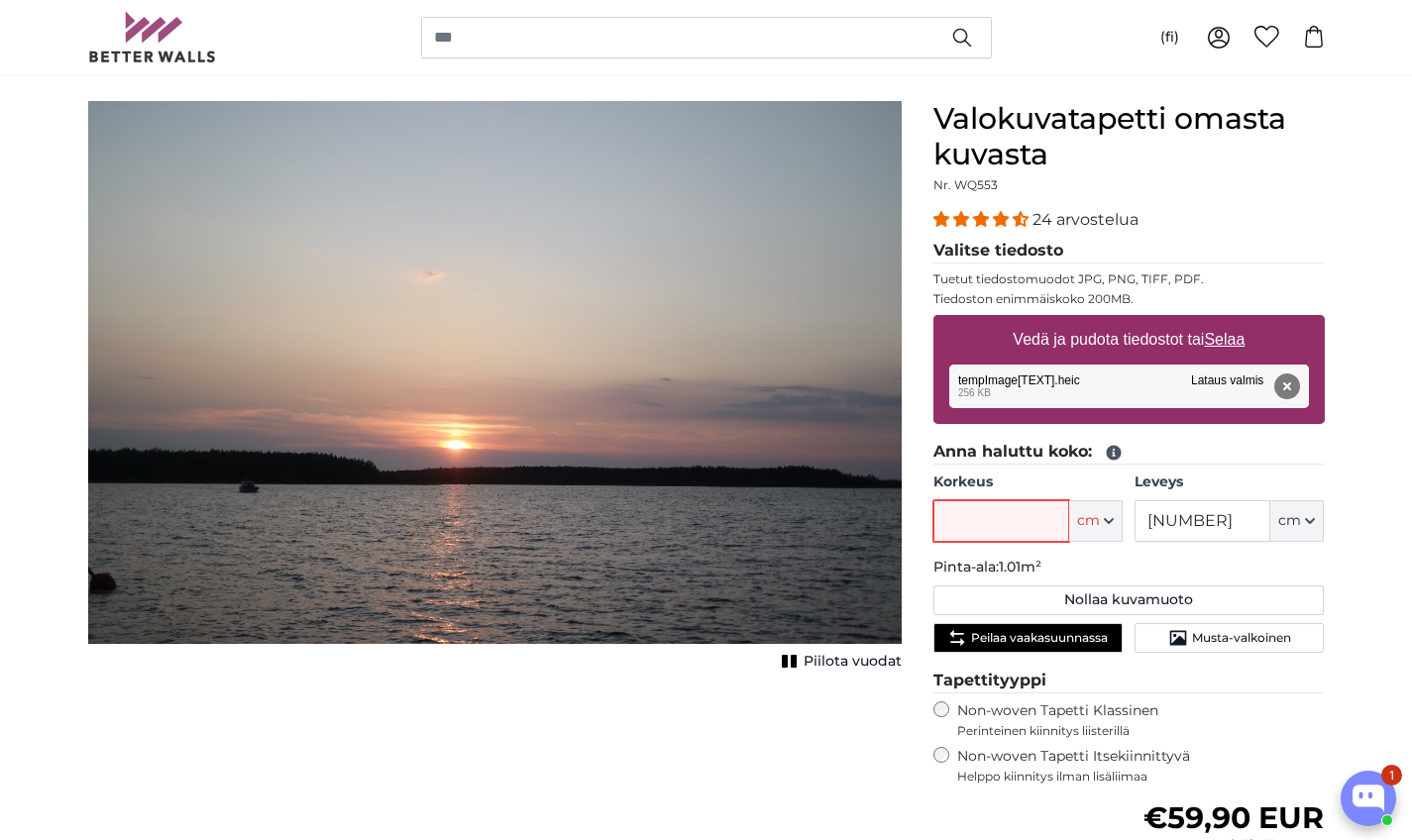 type 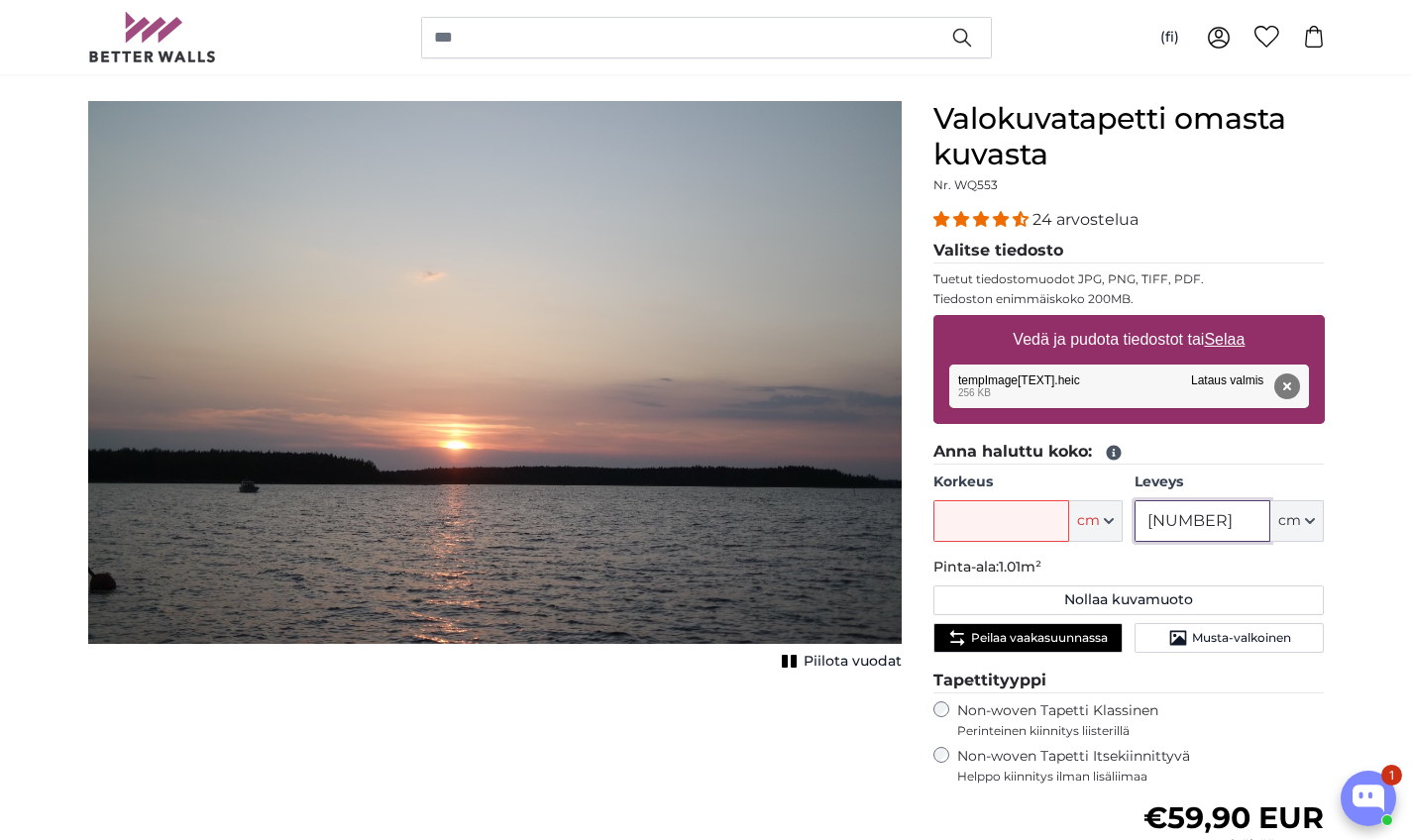click on "168" at bounding box center (1202, 521) 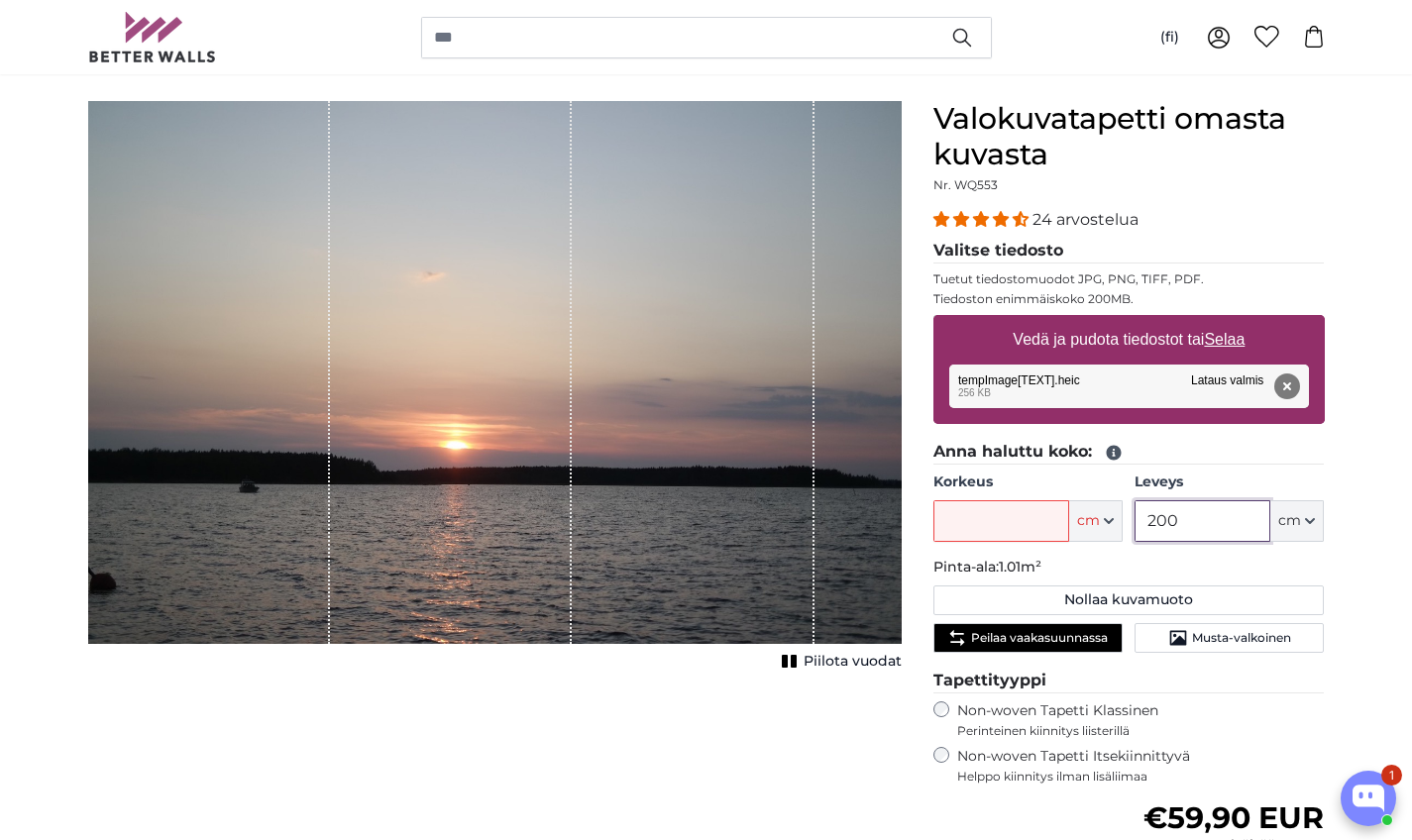 type on "200" 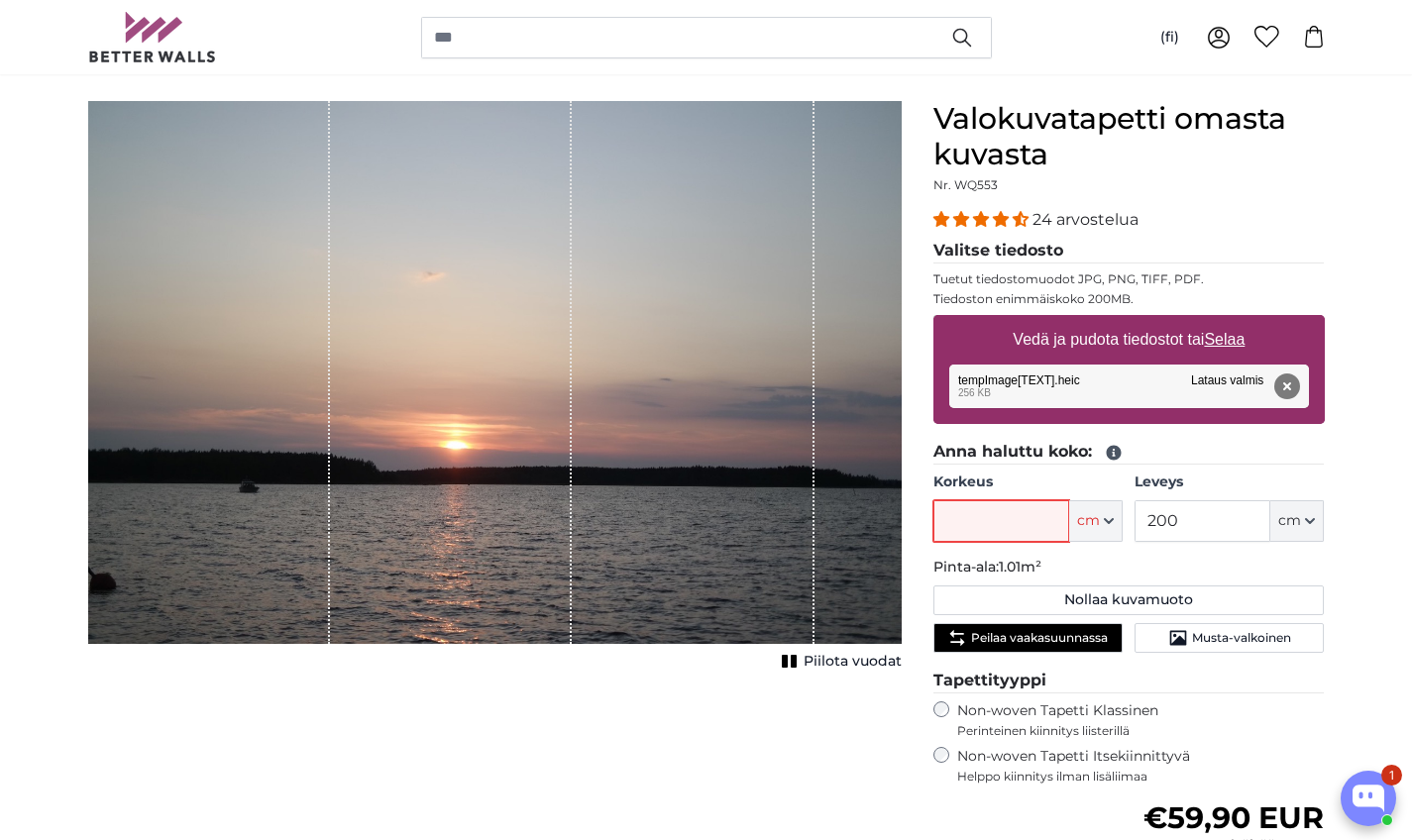 click on "Korkeus" at bounding box center [1001, 521] 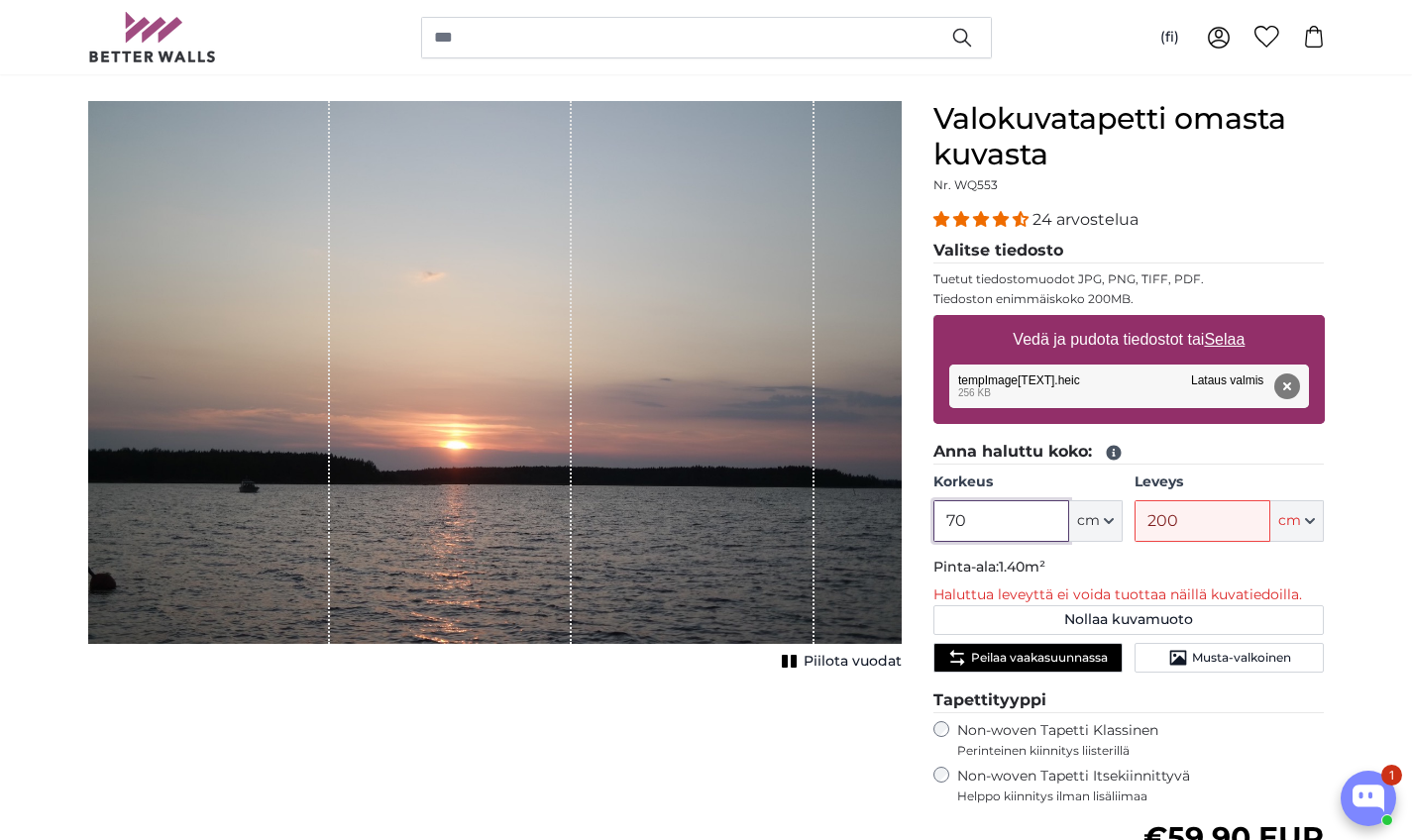 type on "7" 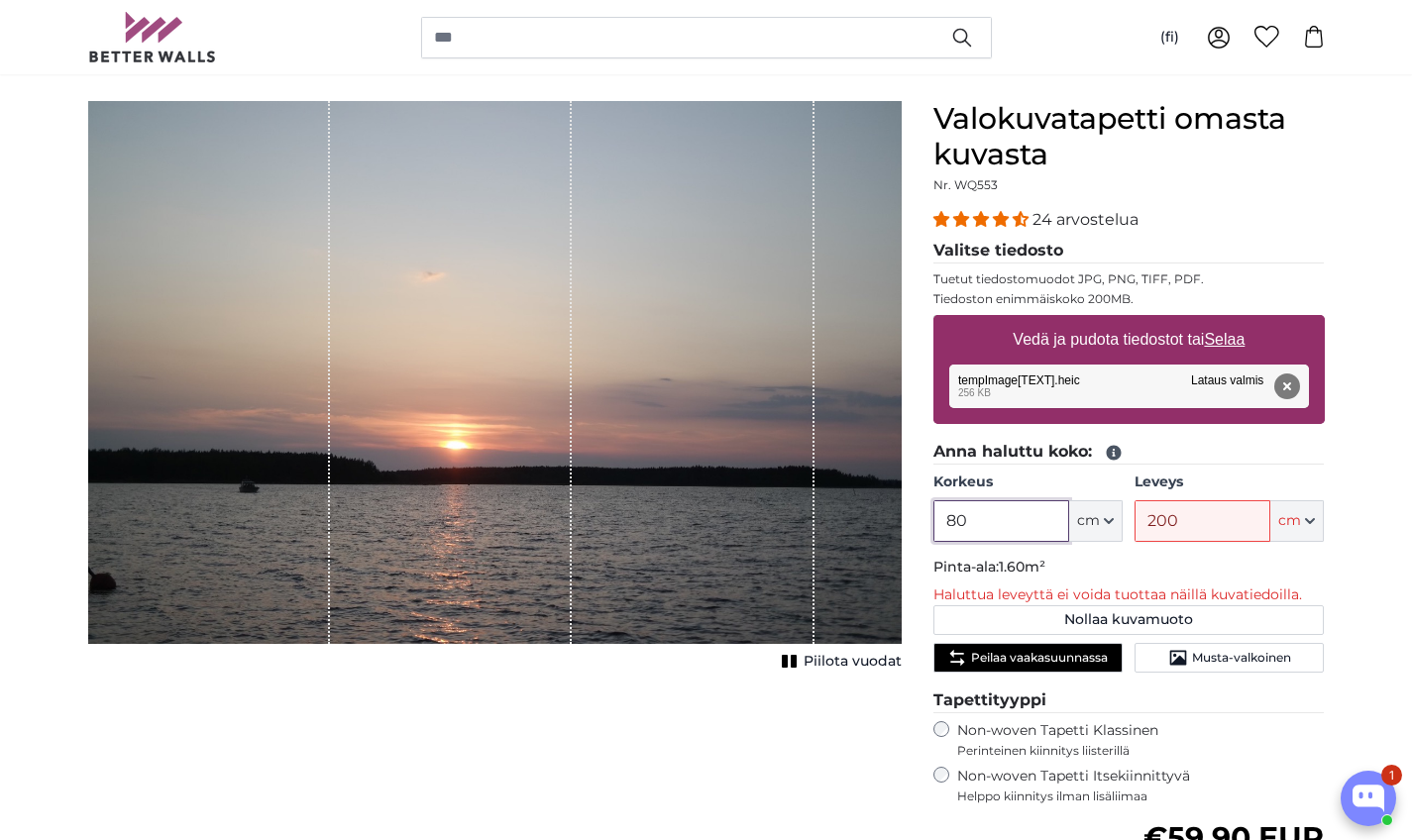 type on "80" 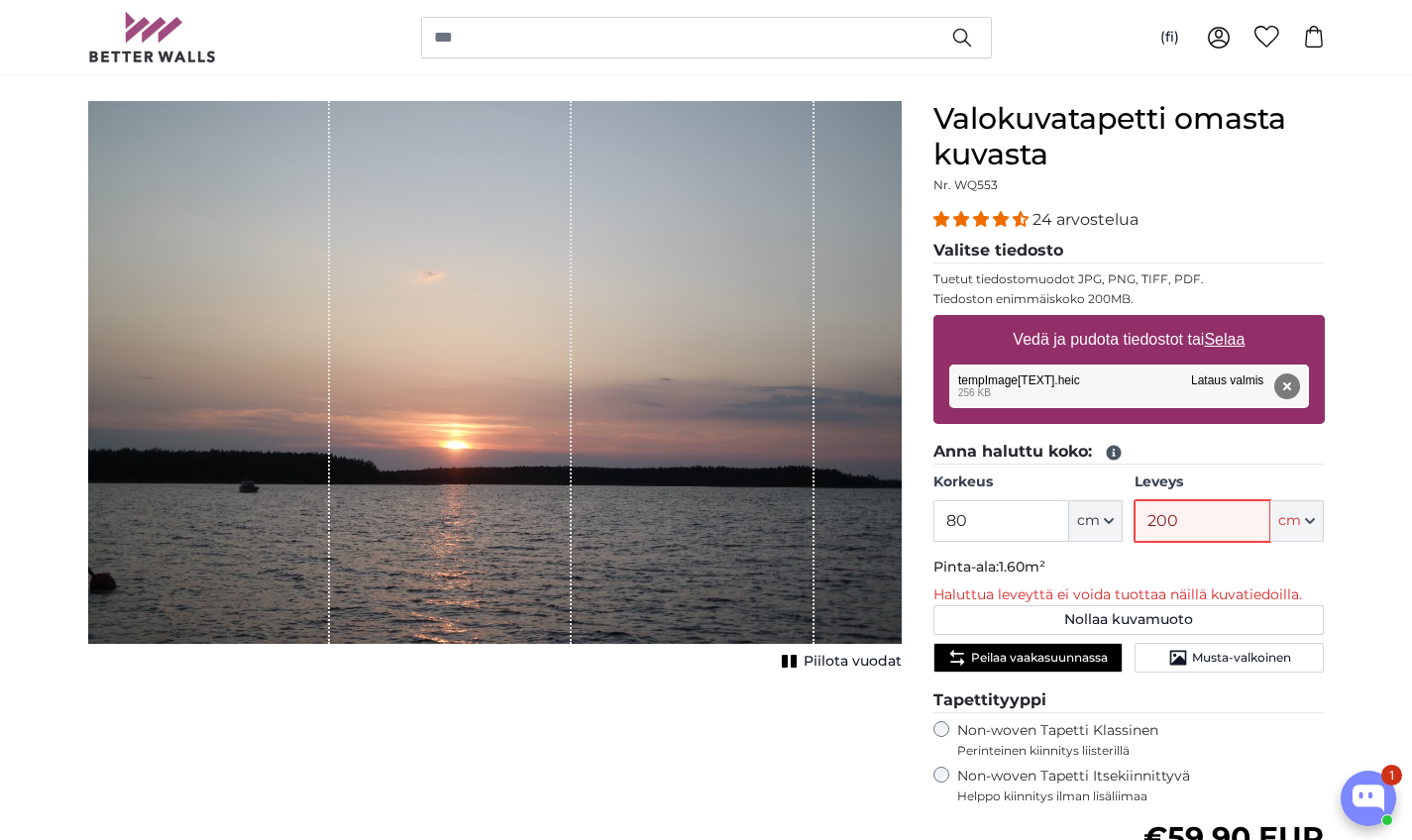 click on "200" at bounding box center [1202, 521] 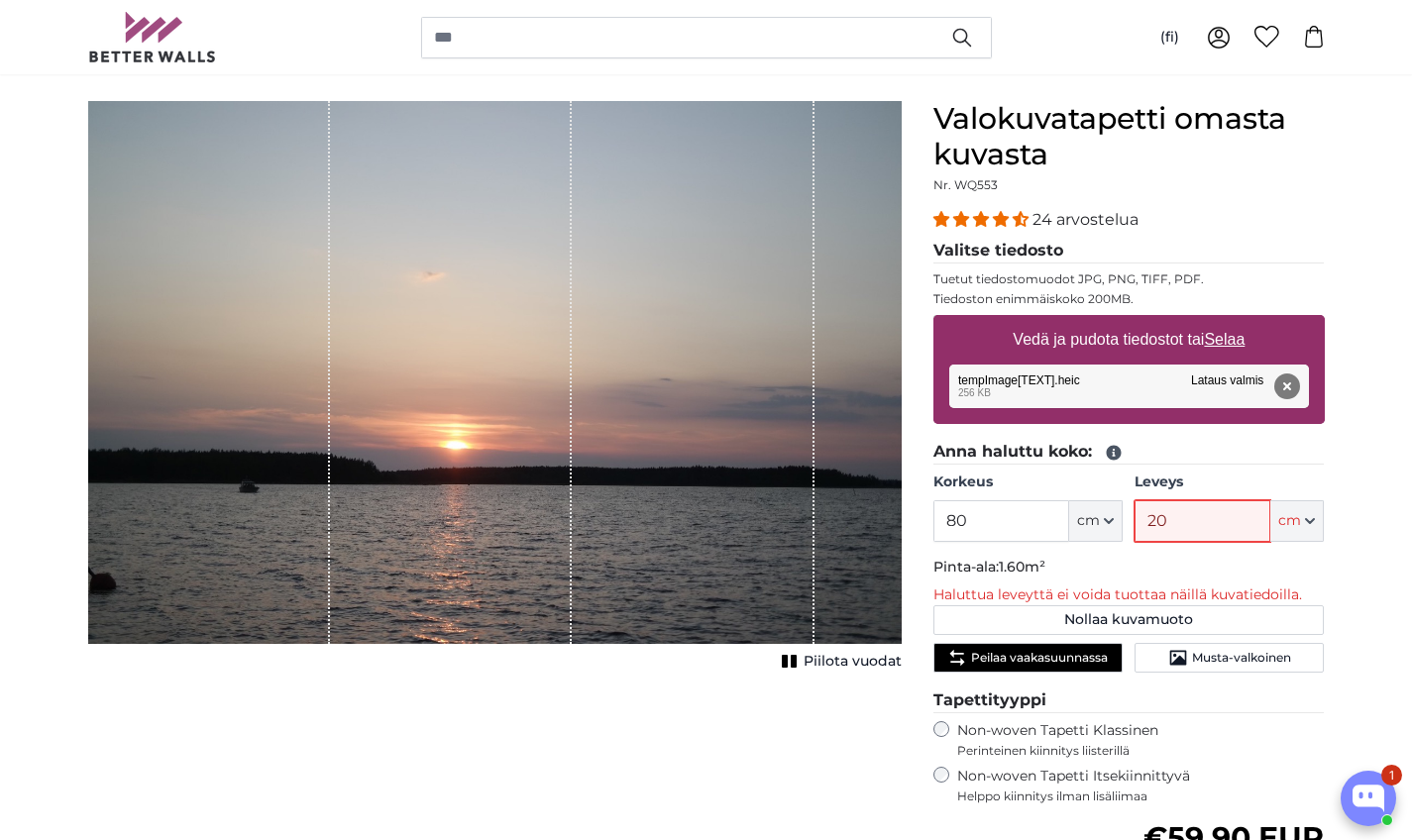 type on "2" 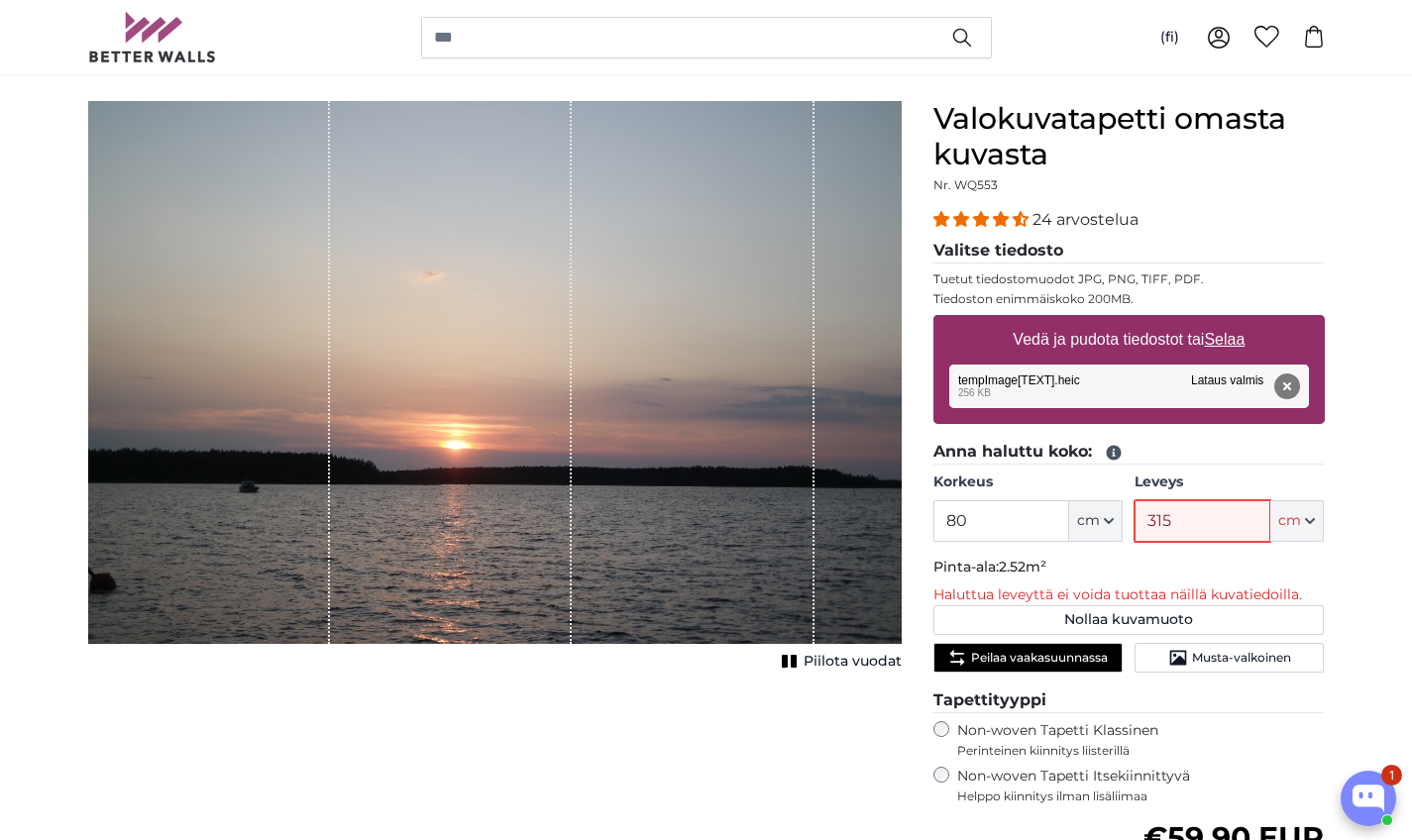type on "315" 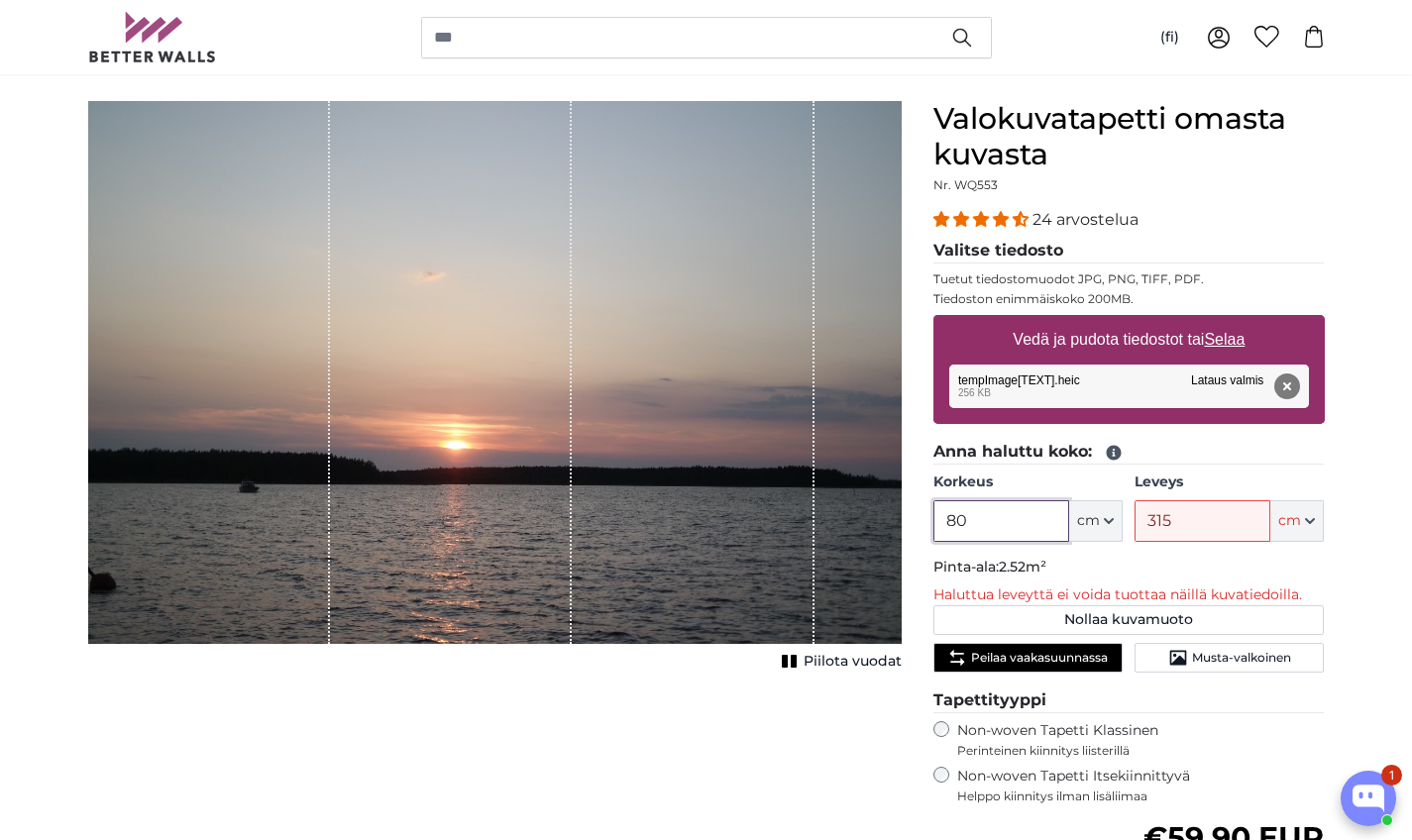 click on "80" at bounding box center (1001, 521) 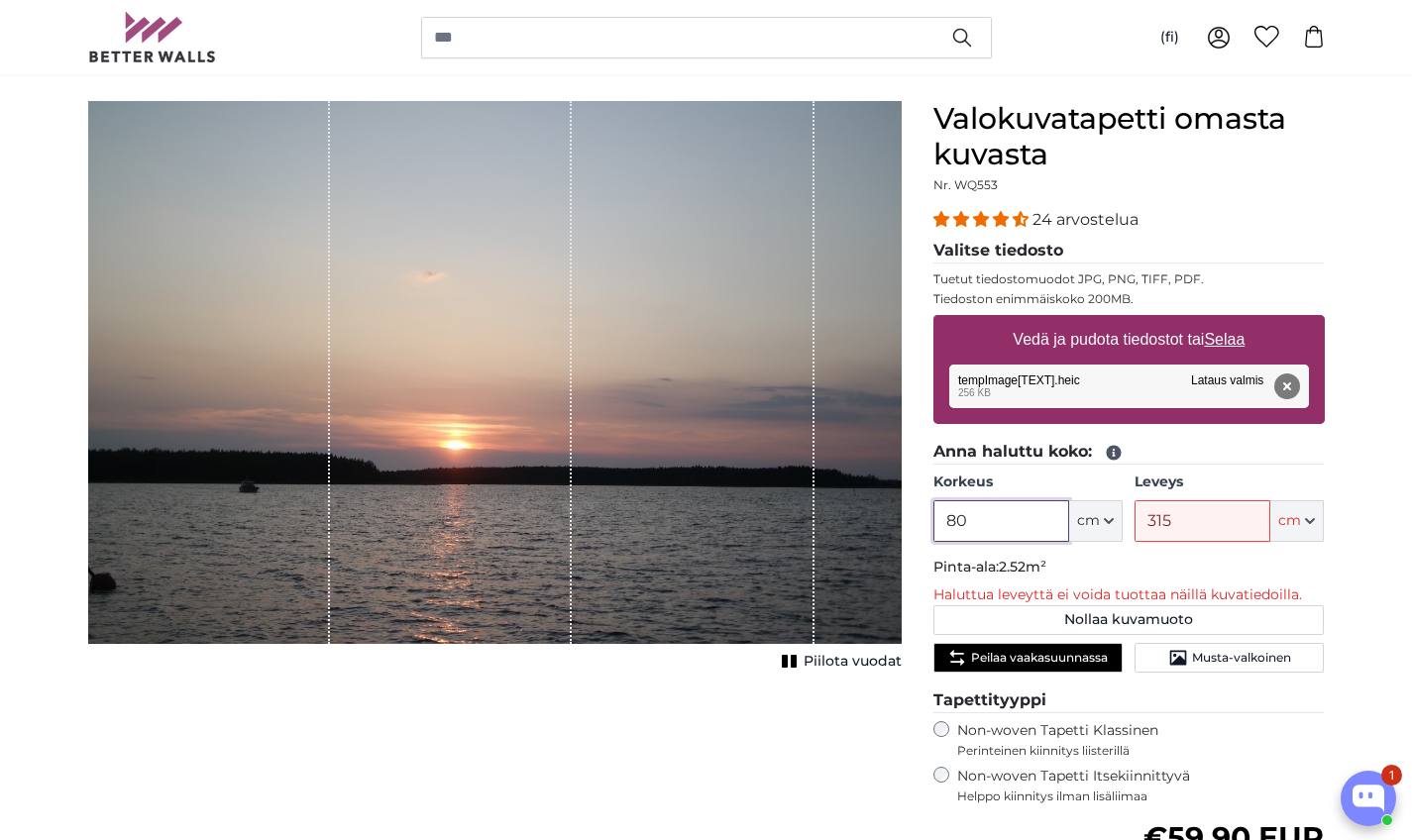 type on "8" 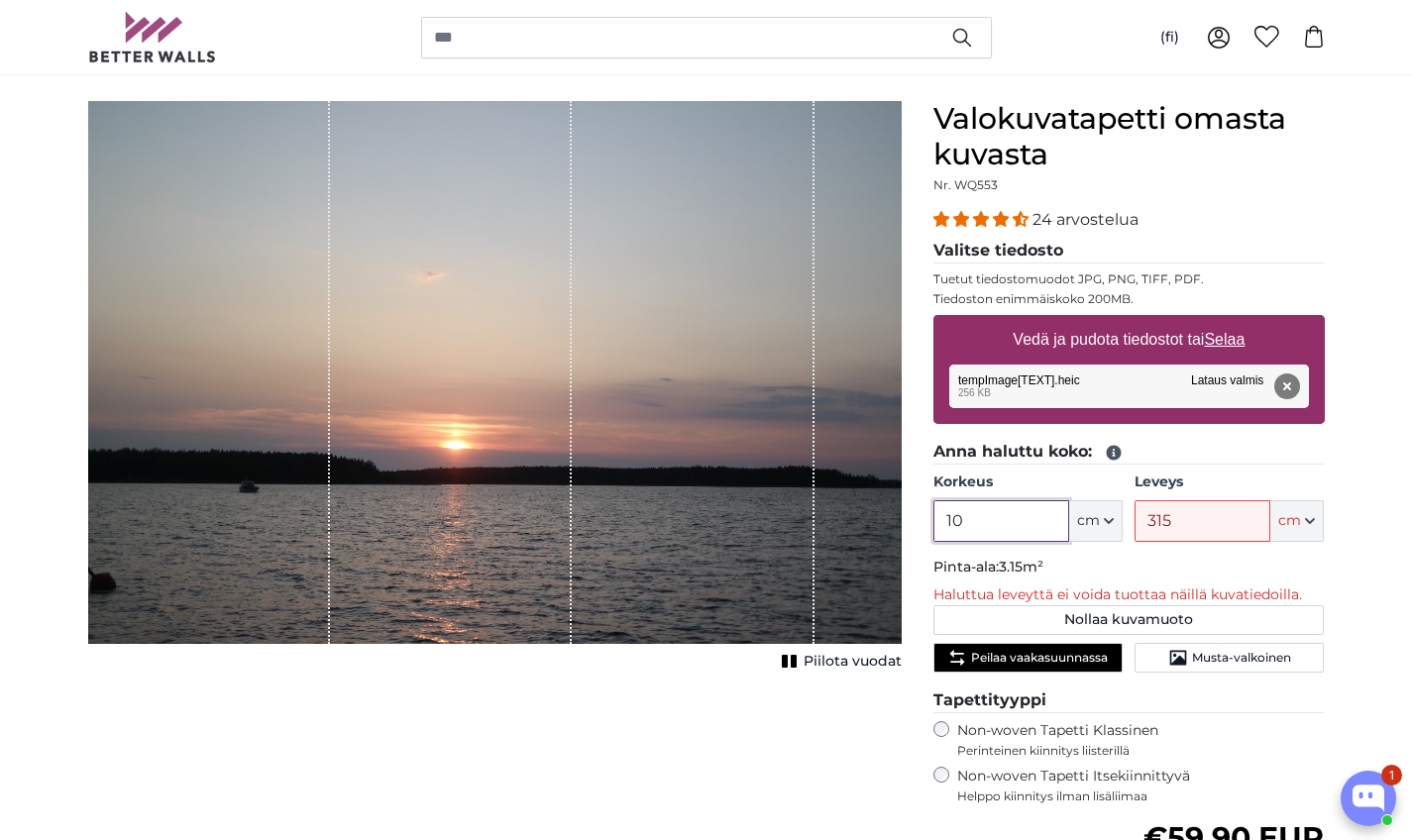 type on "1" 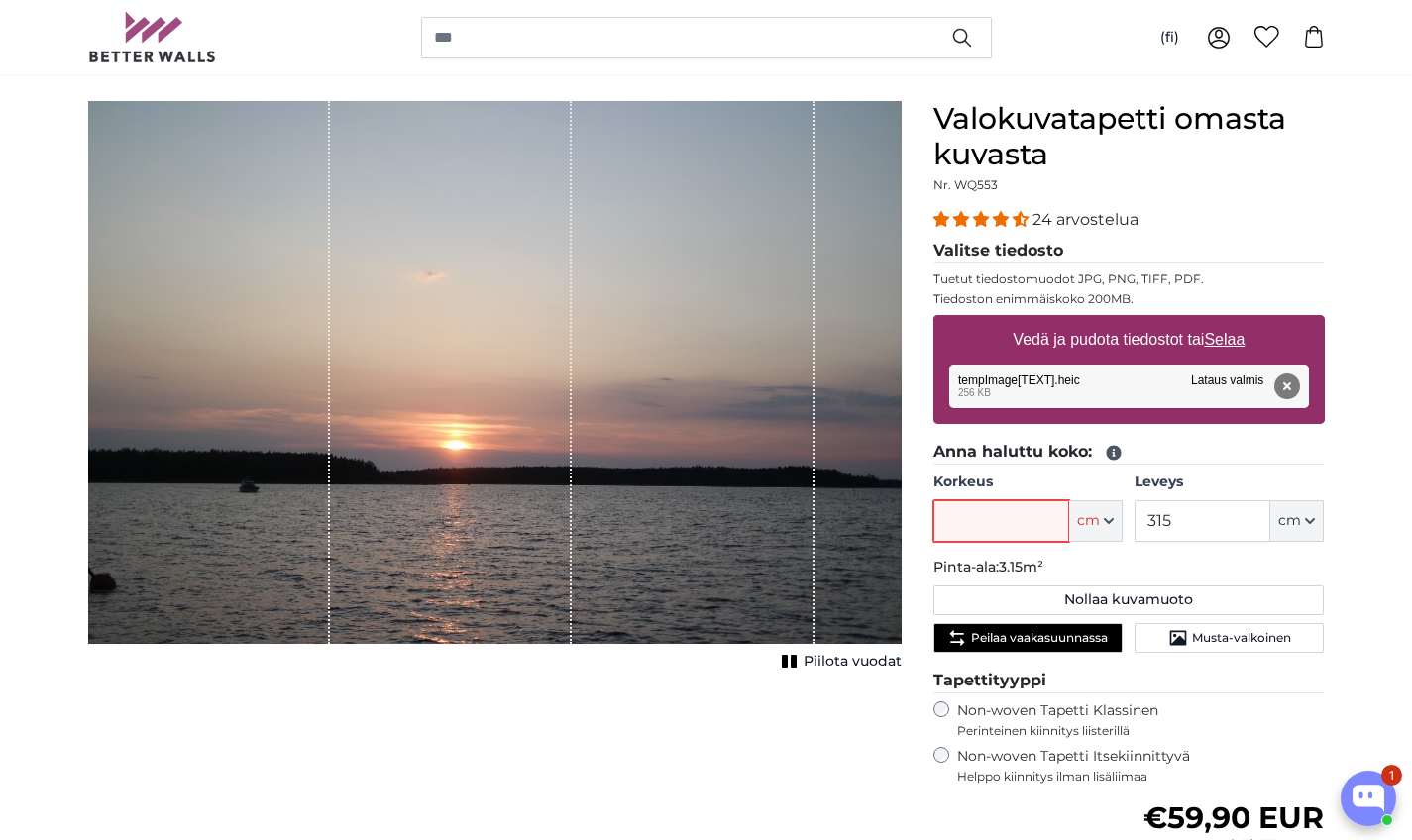 type 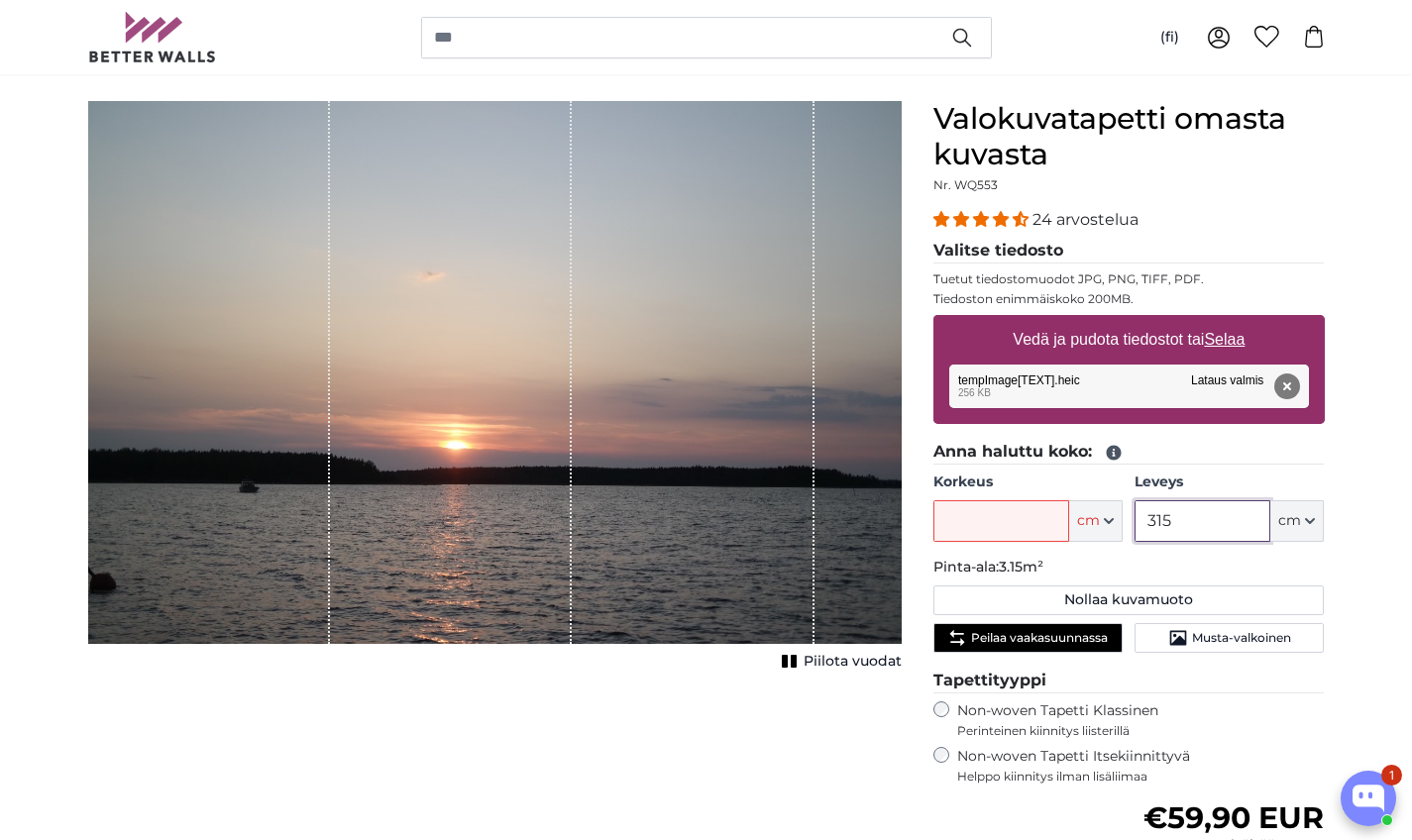 click on "315" at bounding box center (1202, 521) 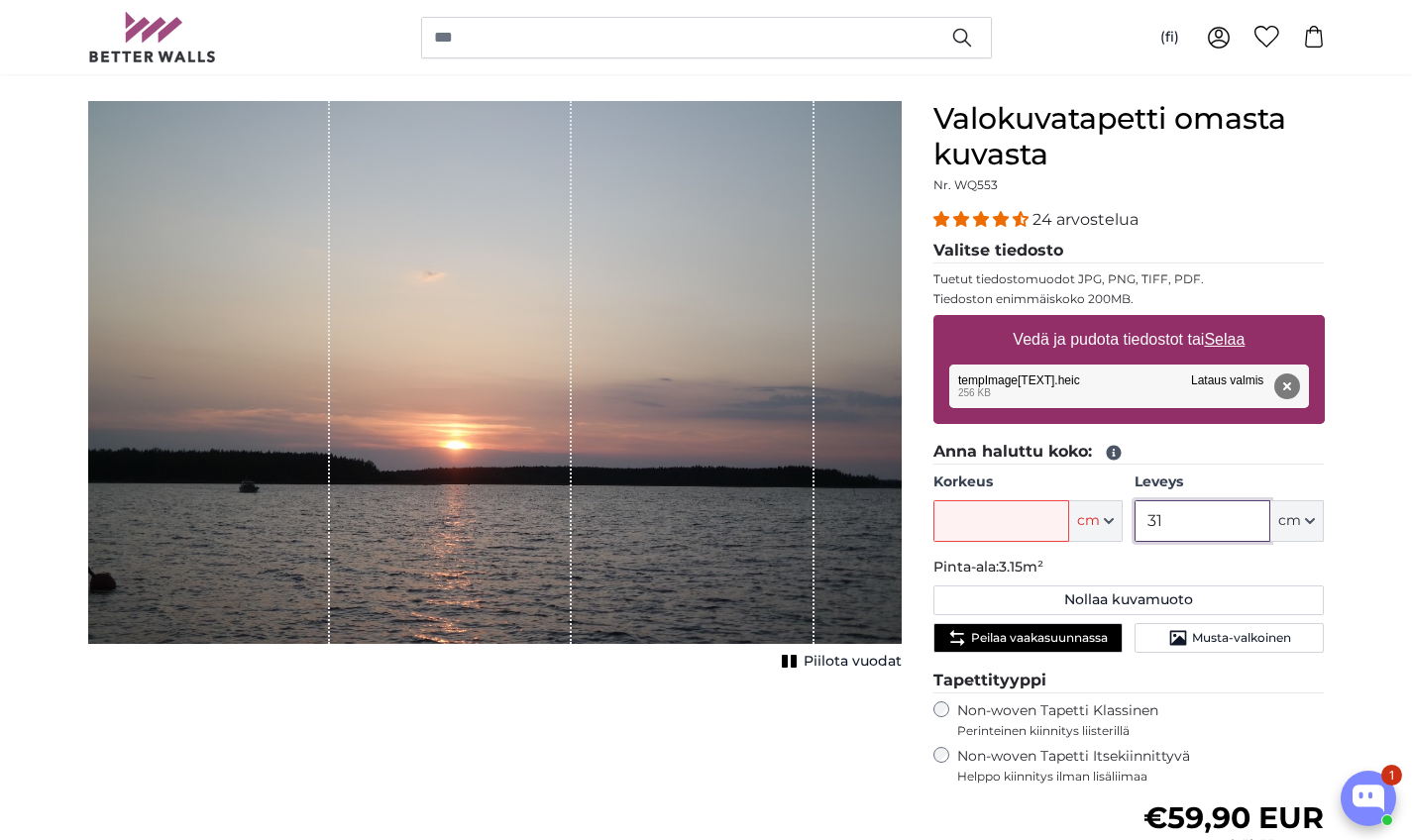 type on "3" 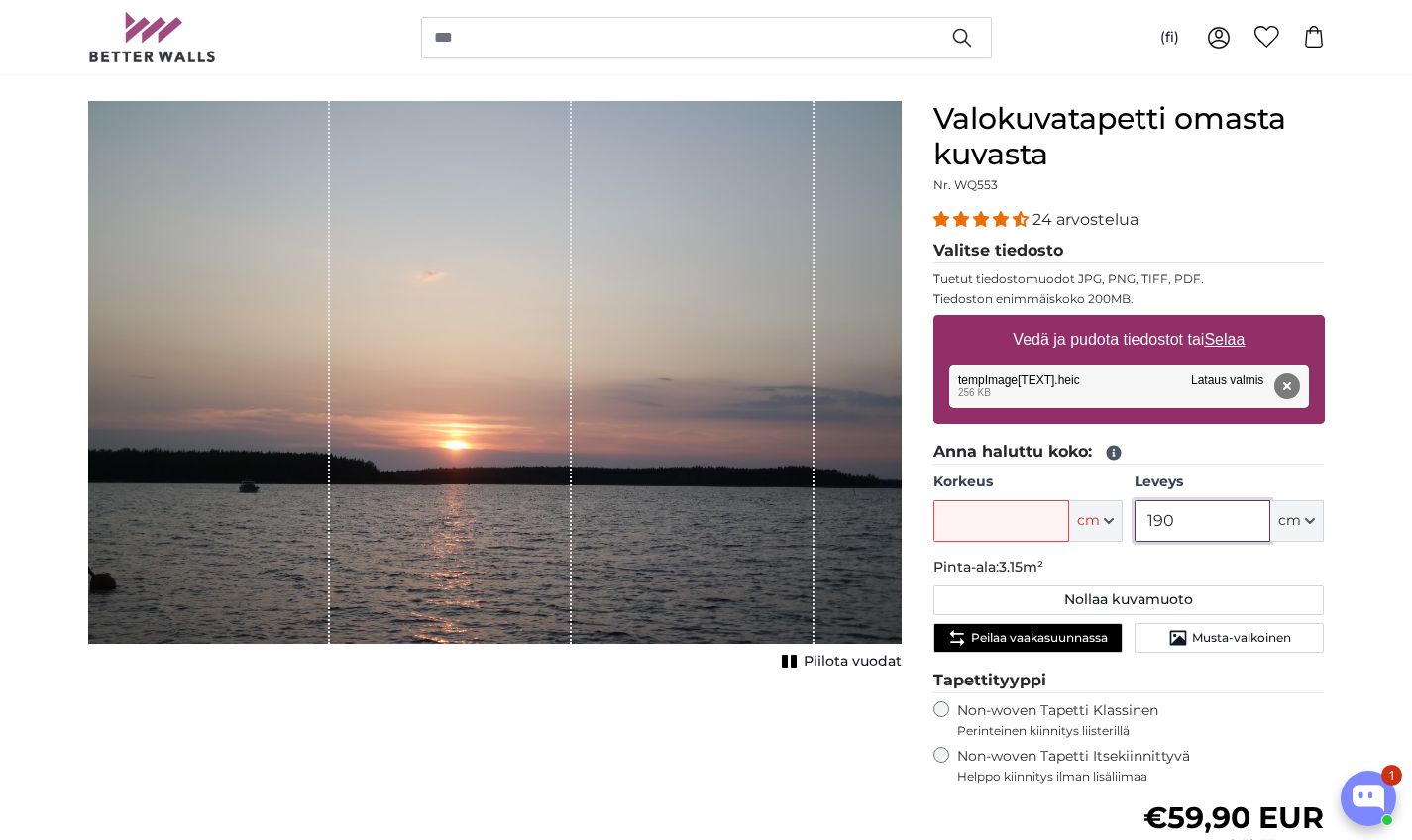 type on "190" 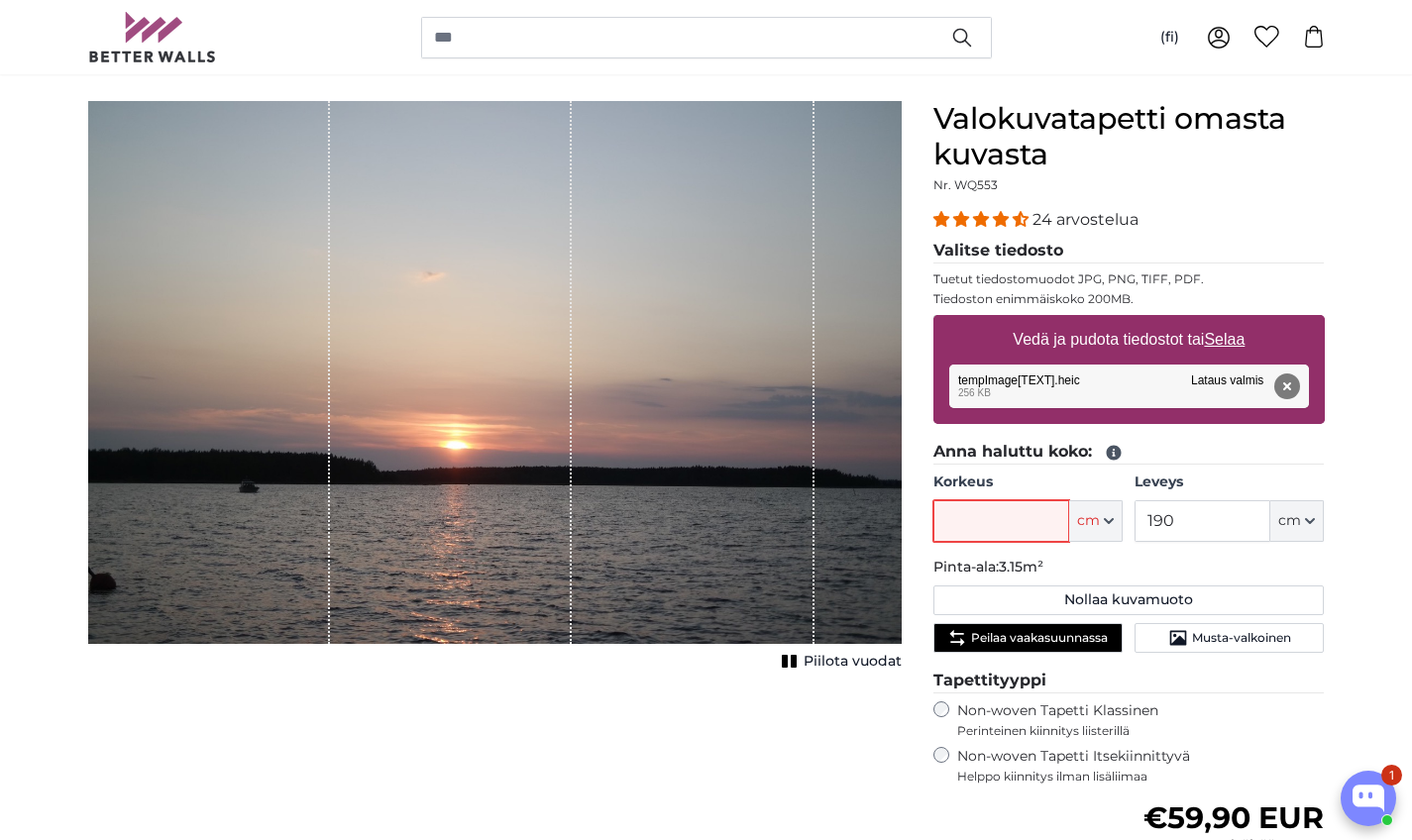 click on "Korkeus" at bounding box center (1001, 521) 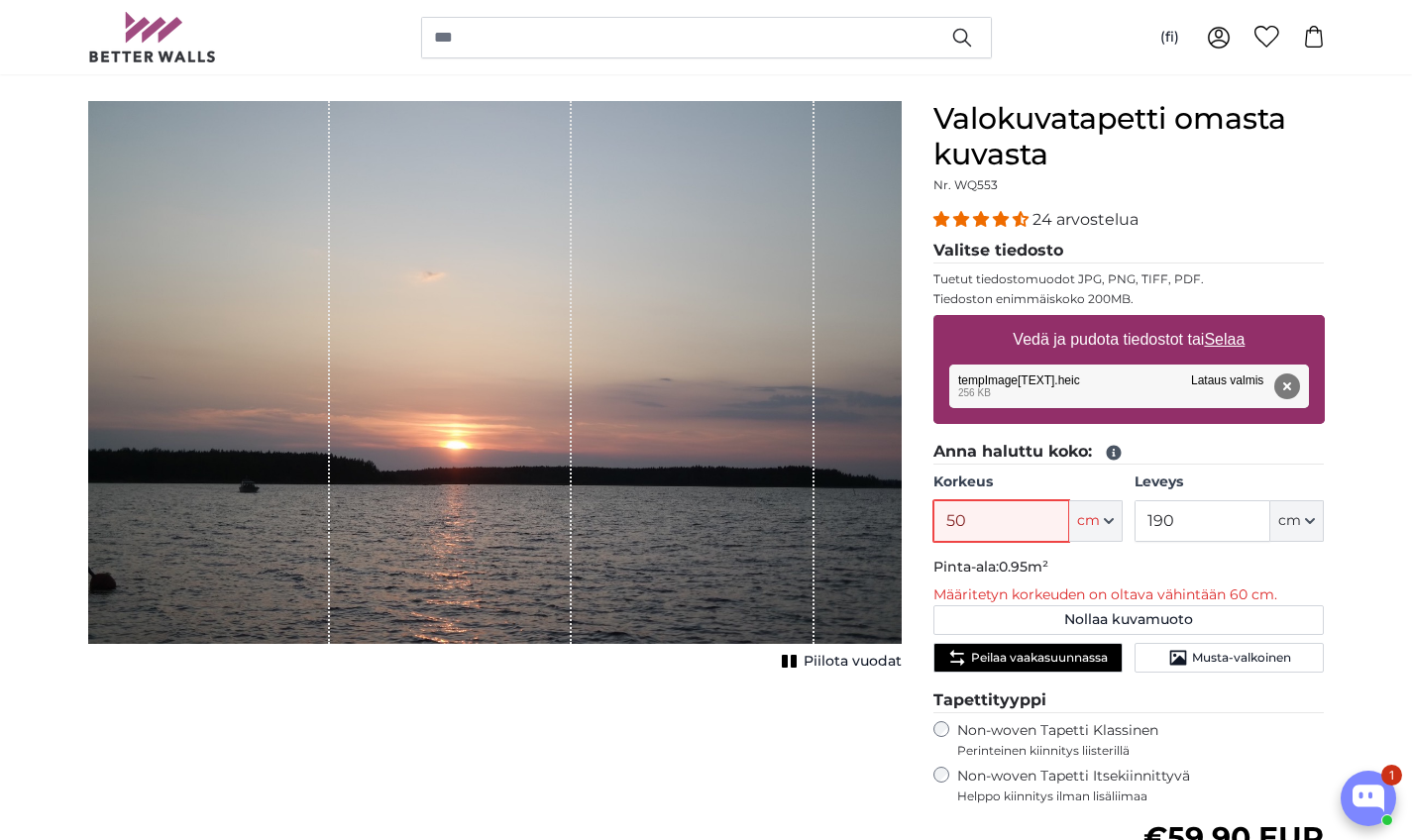 type on "5" 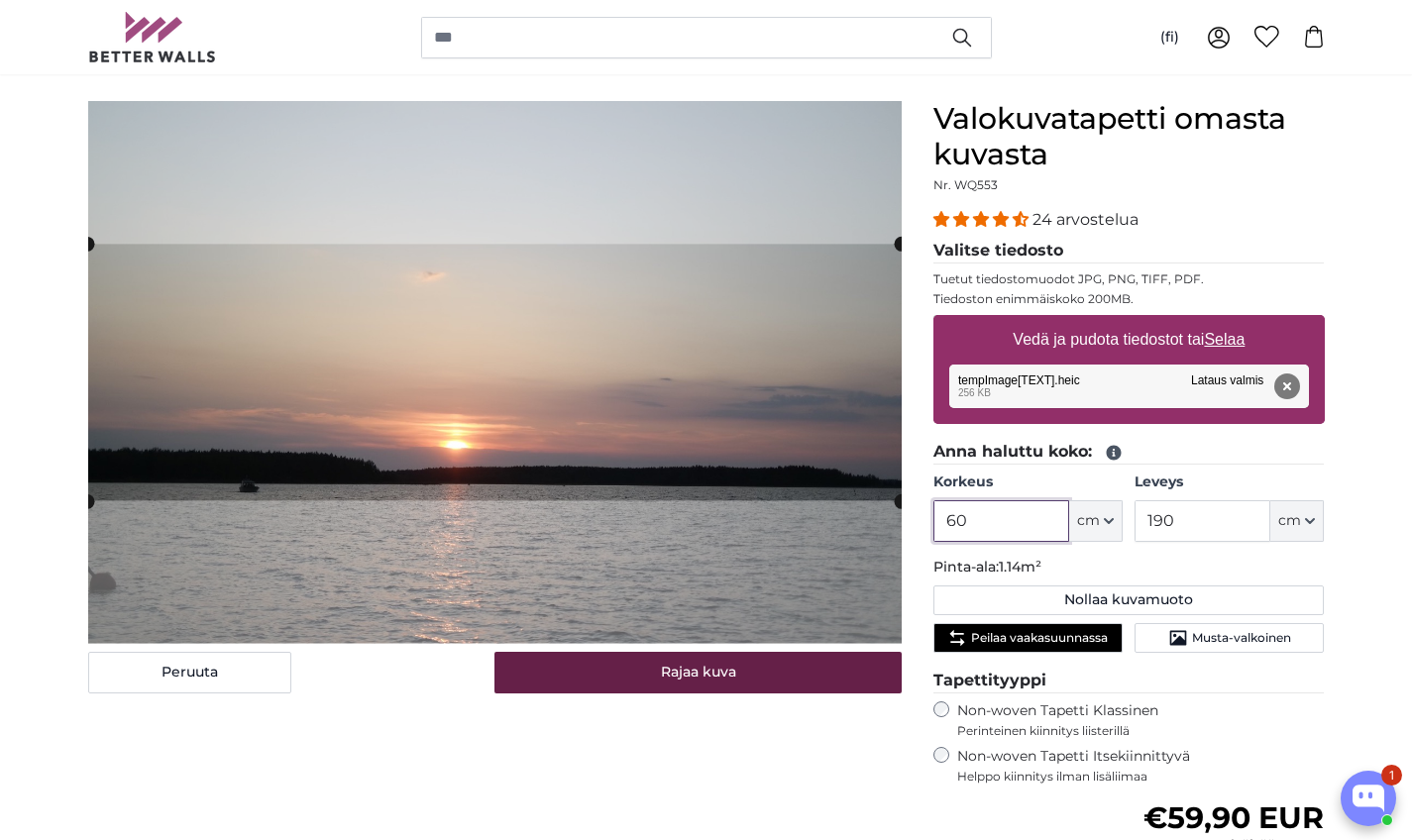 type on "60" 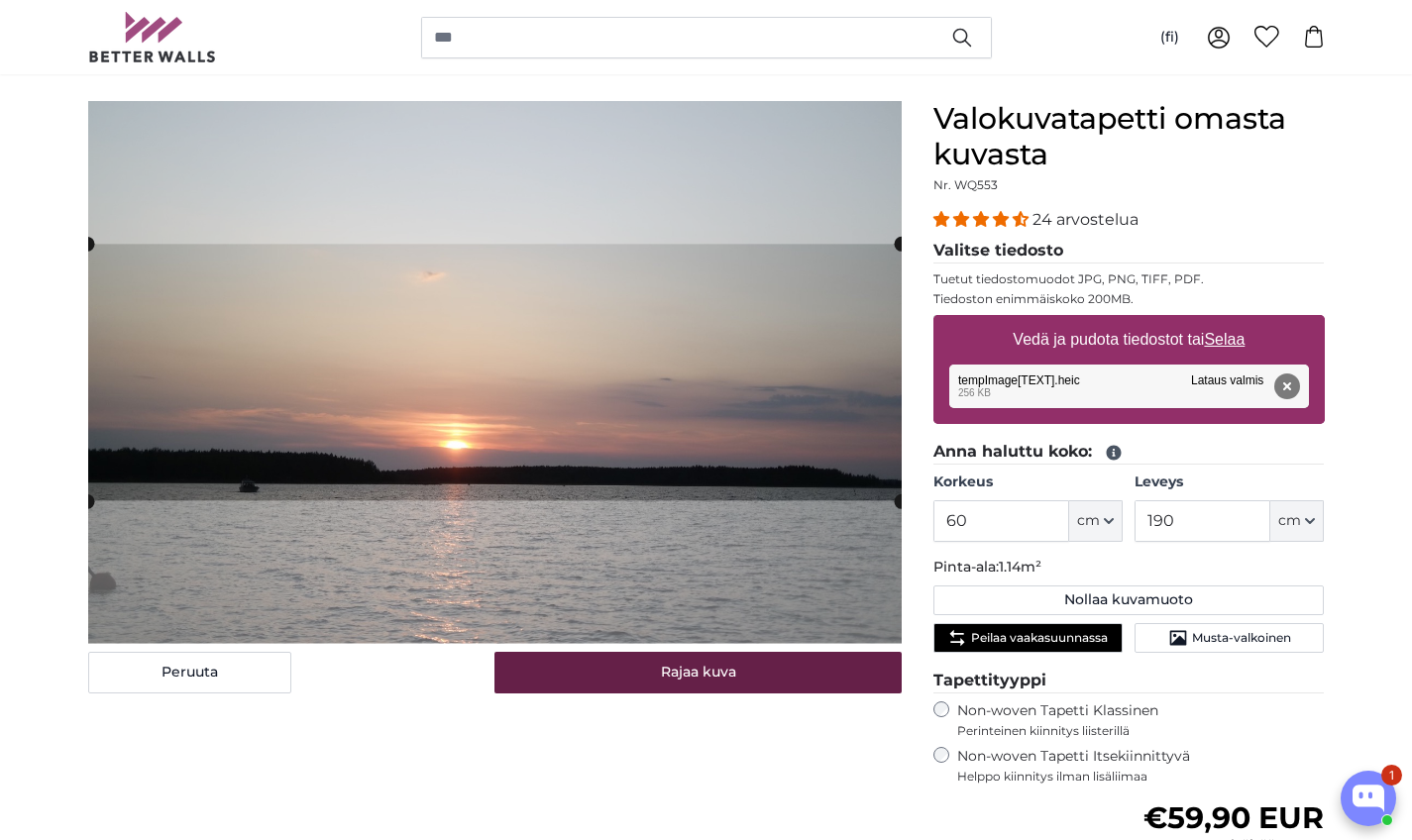 click on "Rajaa kuva" at bounding box center [698, 673] 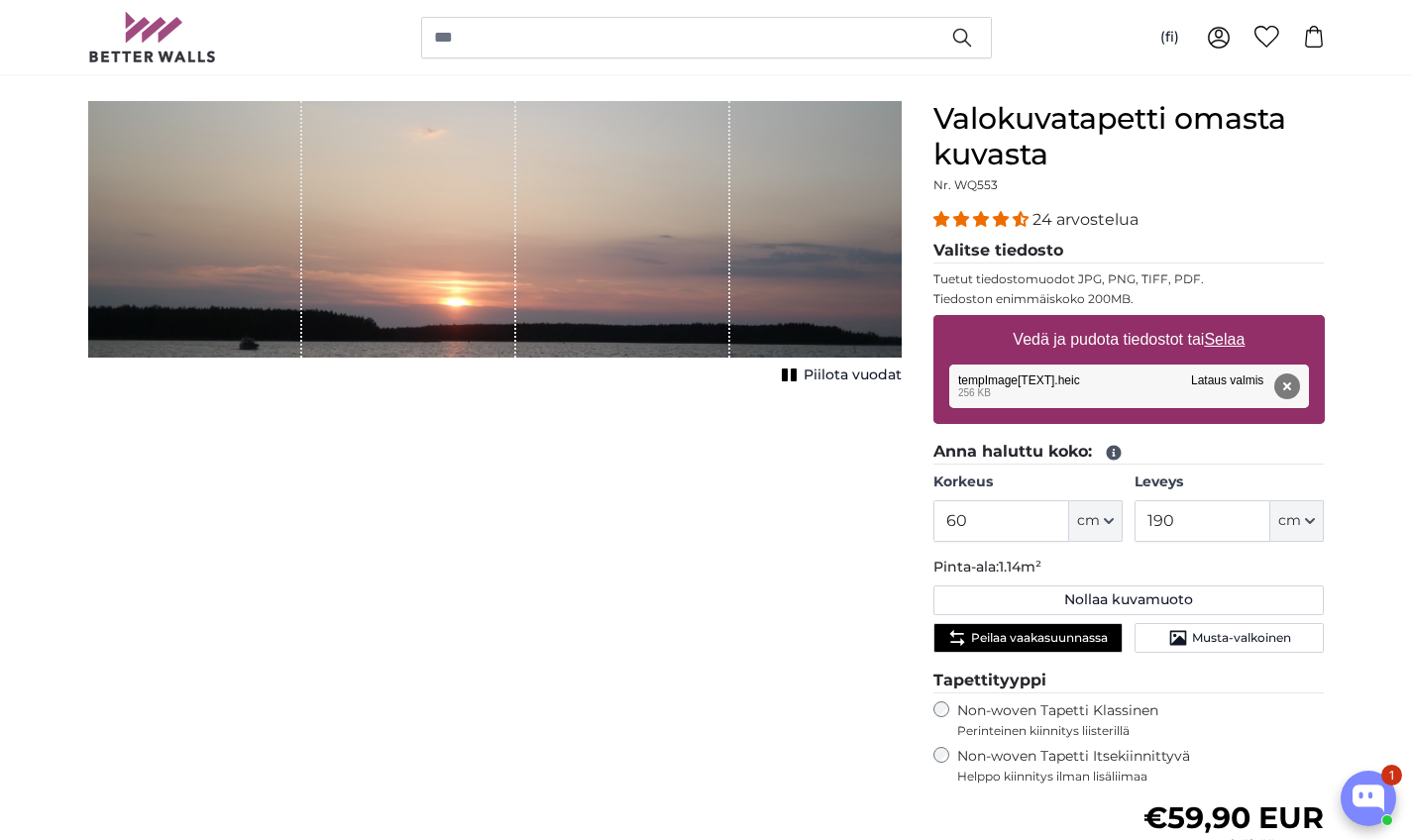 click on "Peilaa vaakasuunnassa" 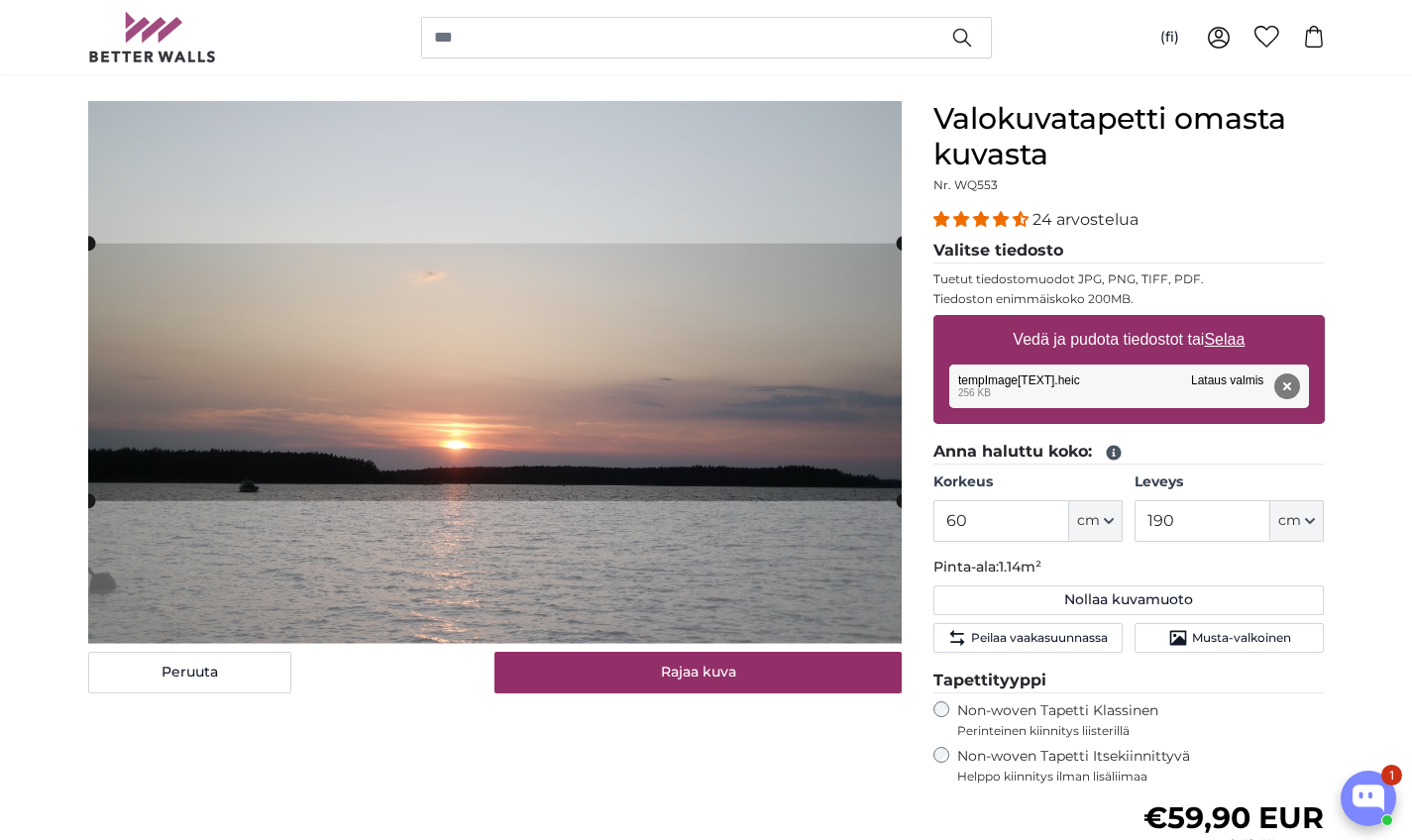 click 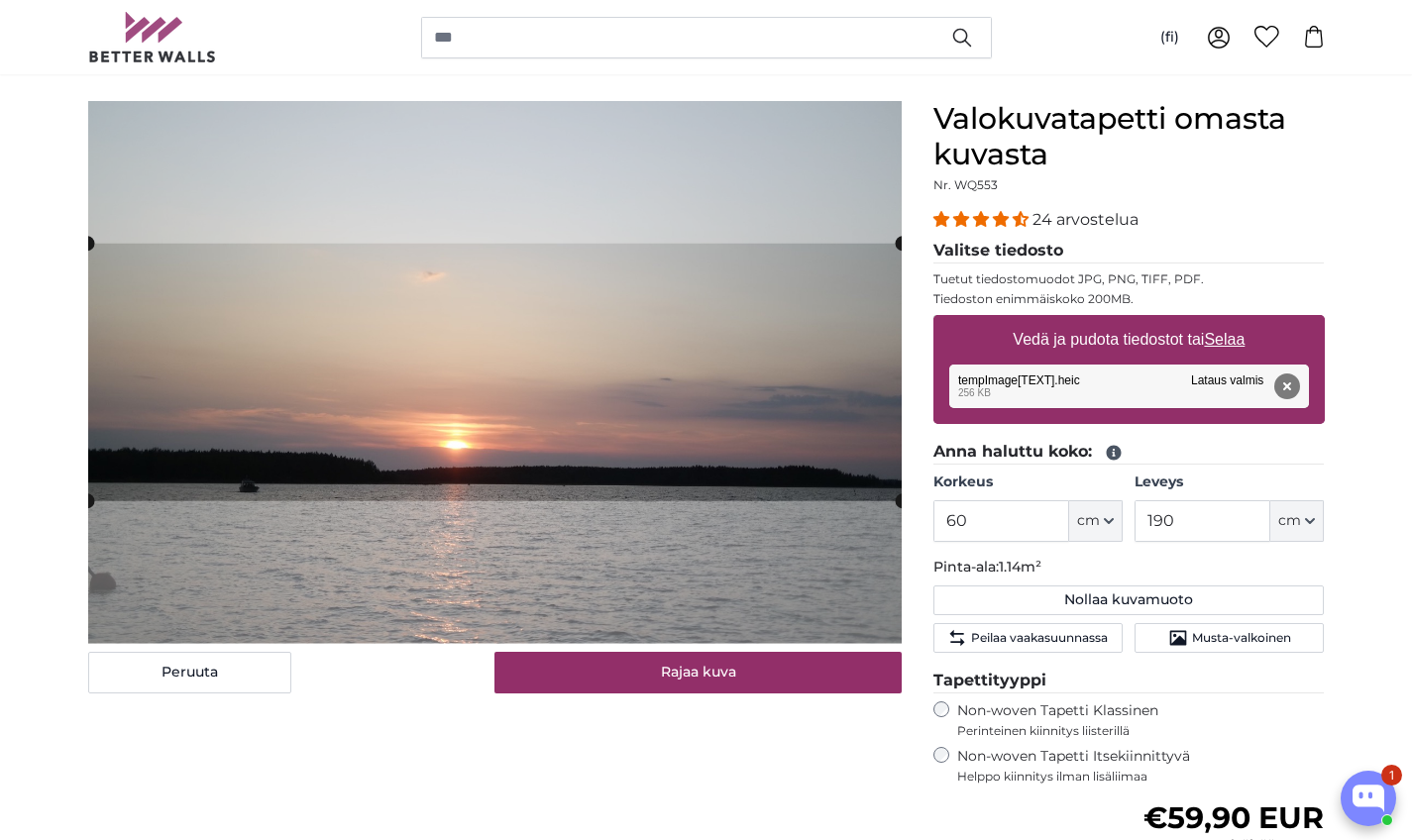 click 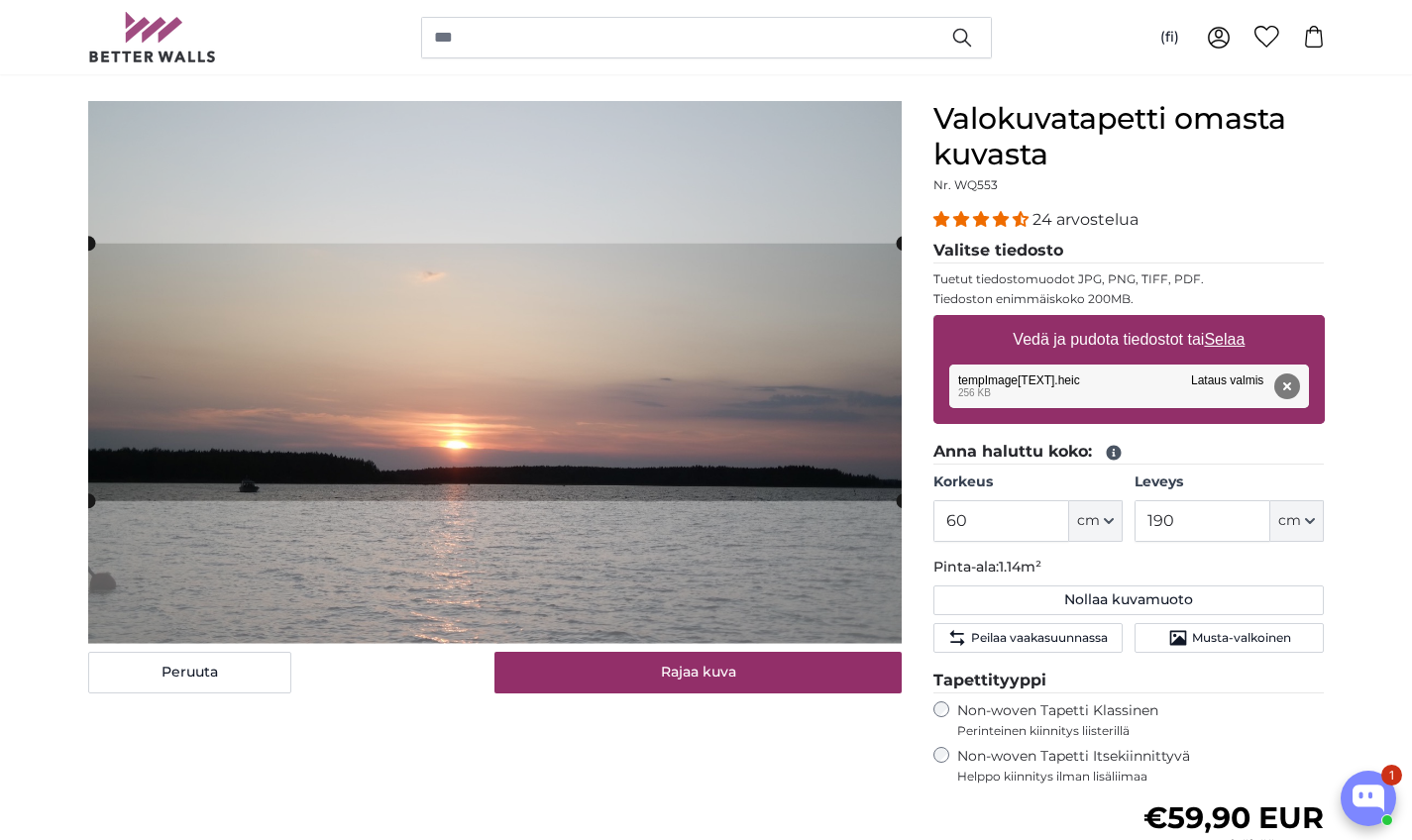 click 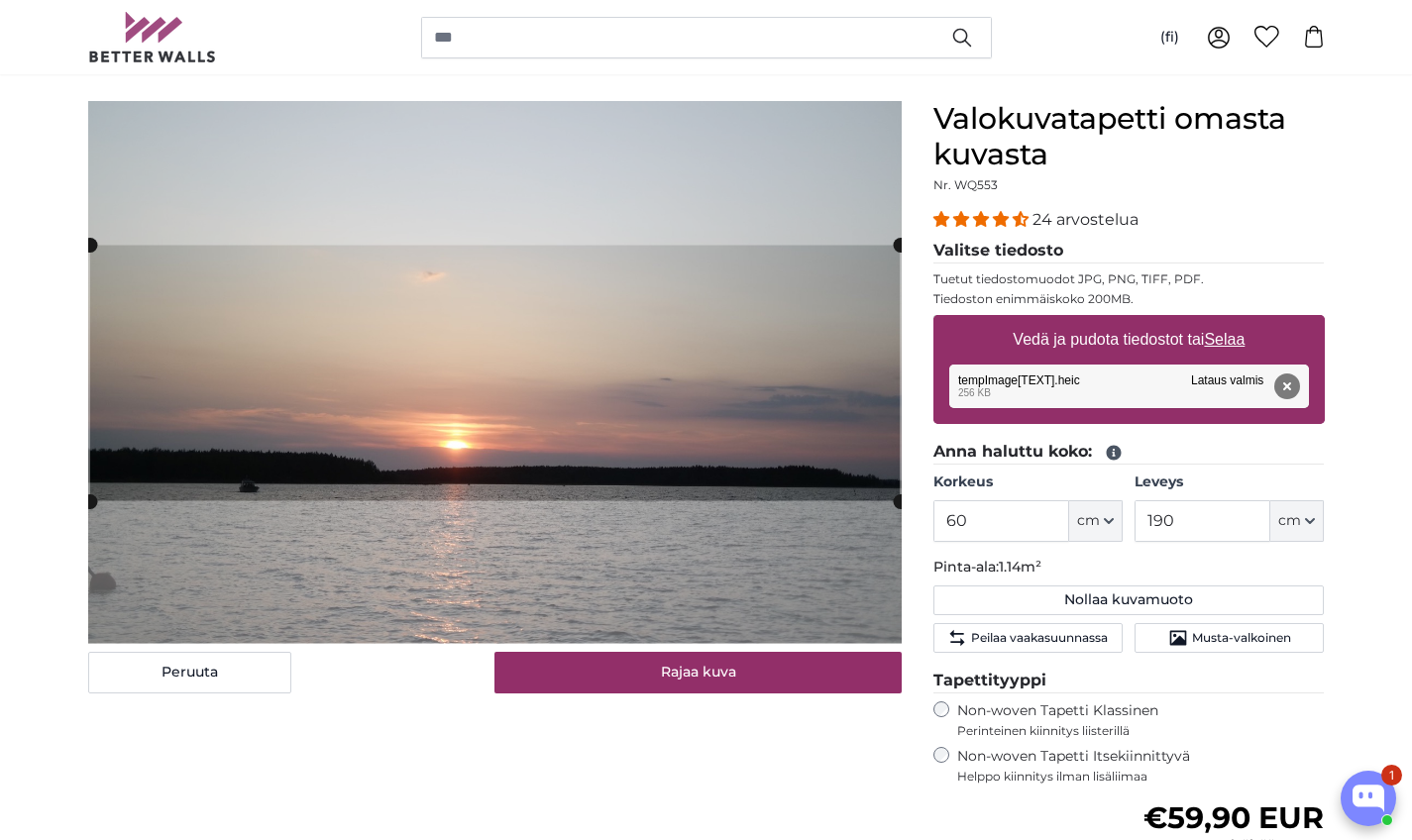 click 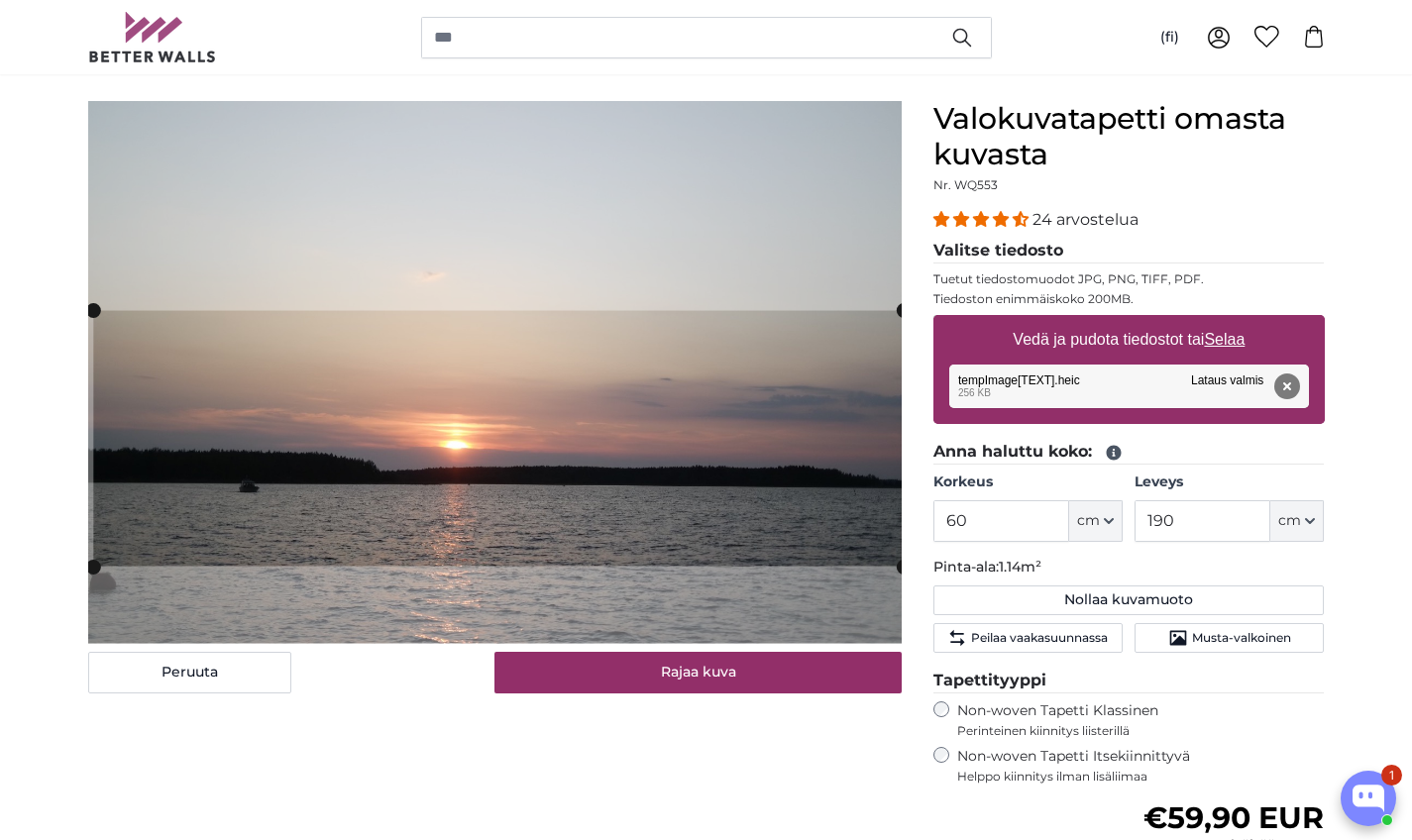 click 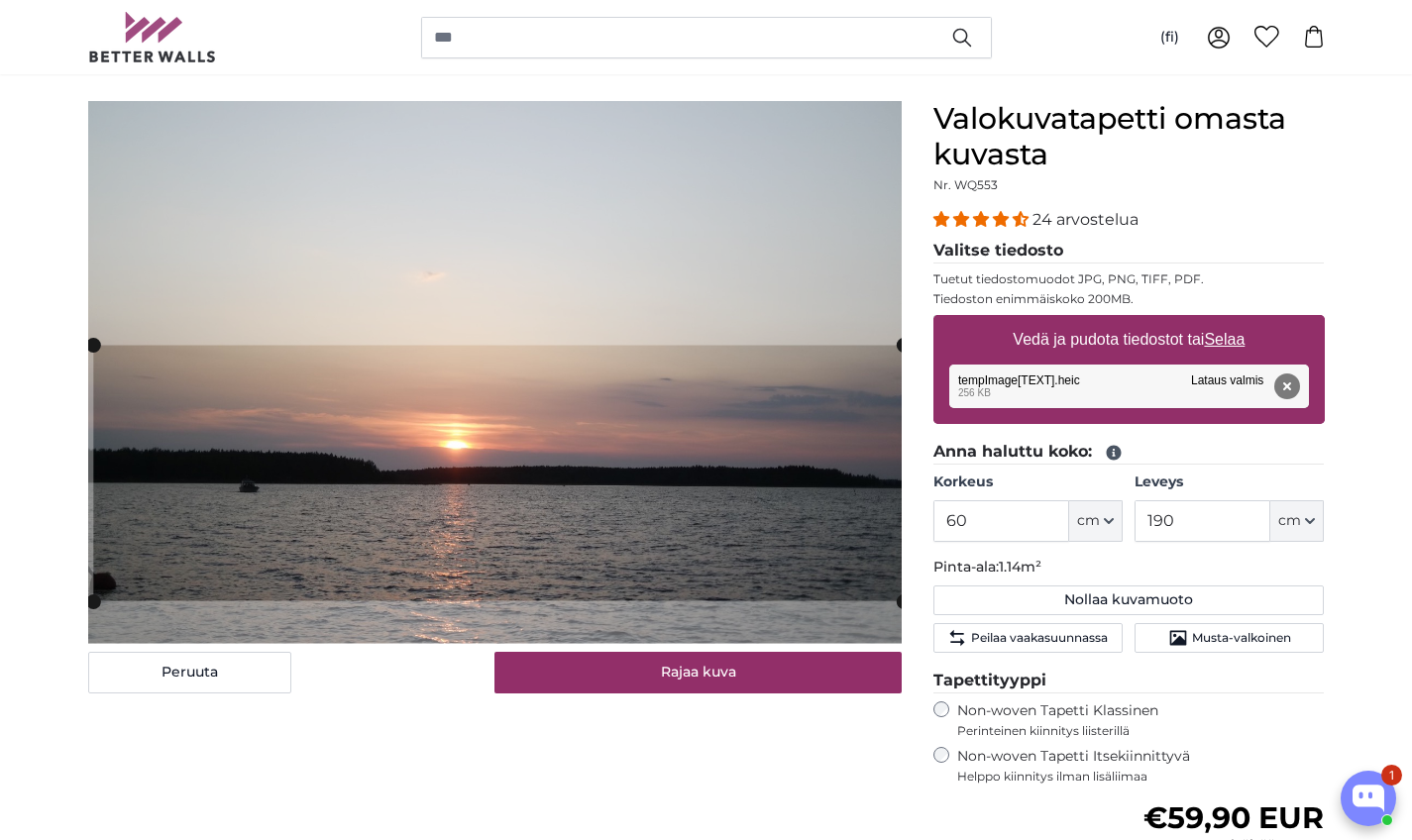 click 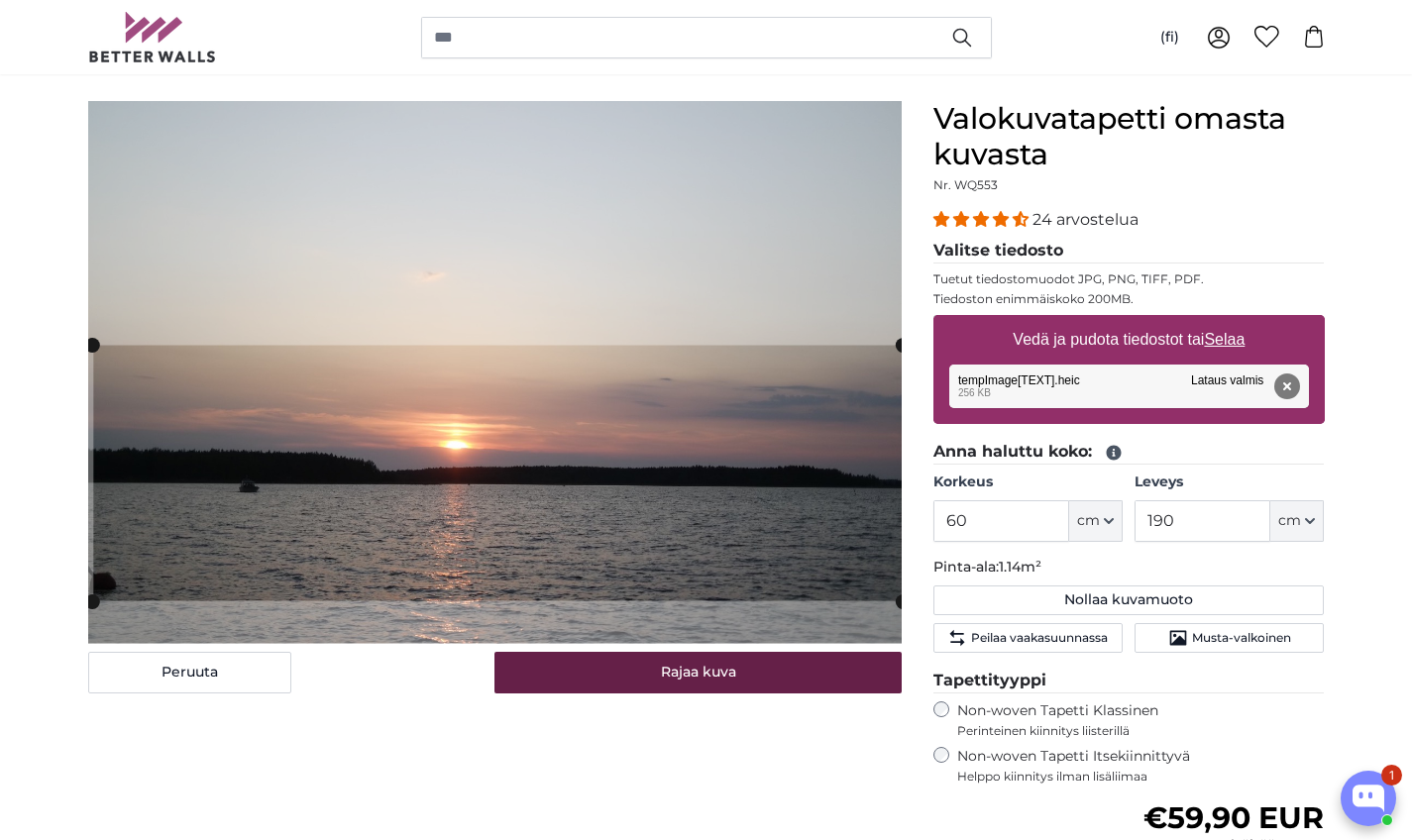 click on "Rajaa kuva" at bounding box center (698, 673) 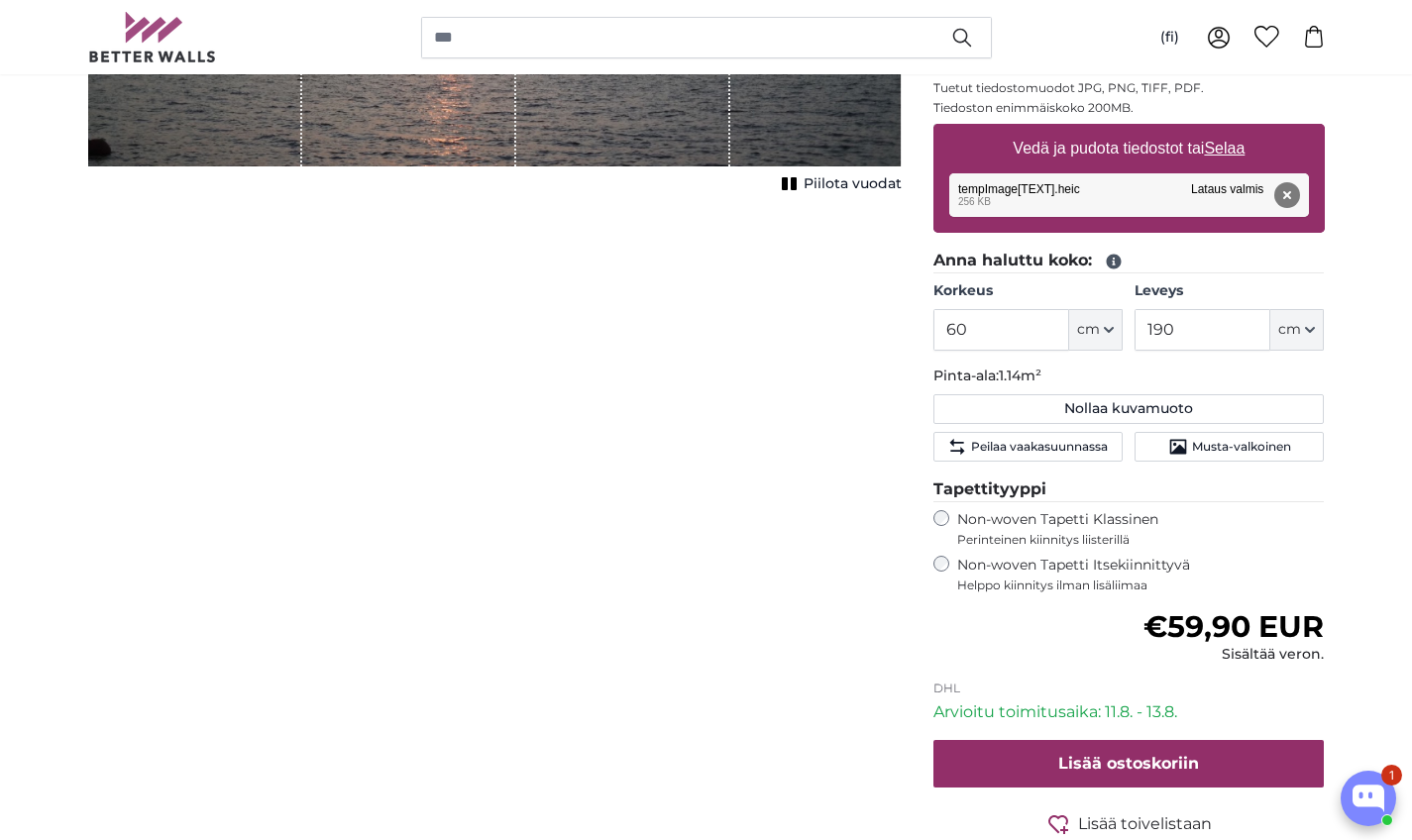 scroll, scrollTop: 352, scrollLeft: 0, axis: vertical 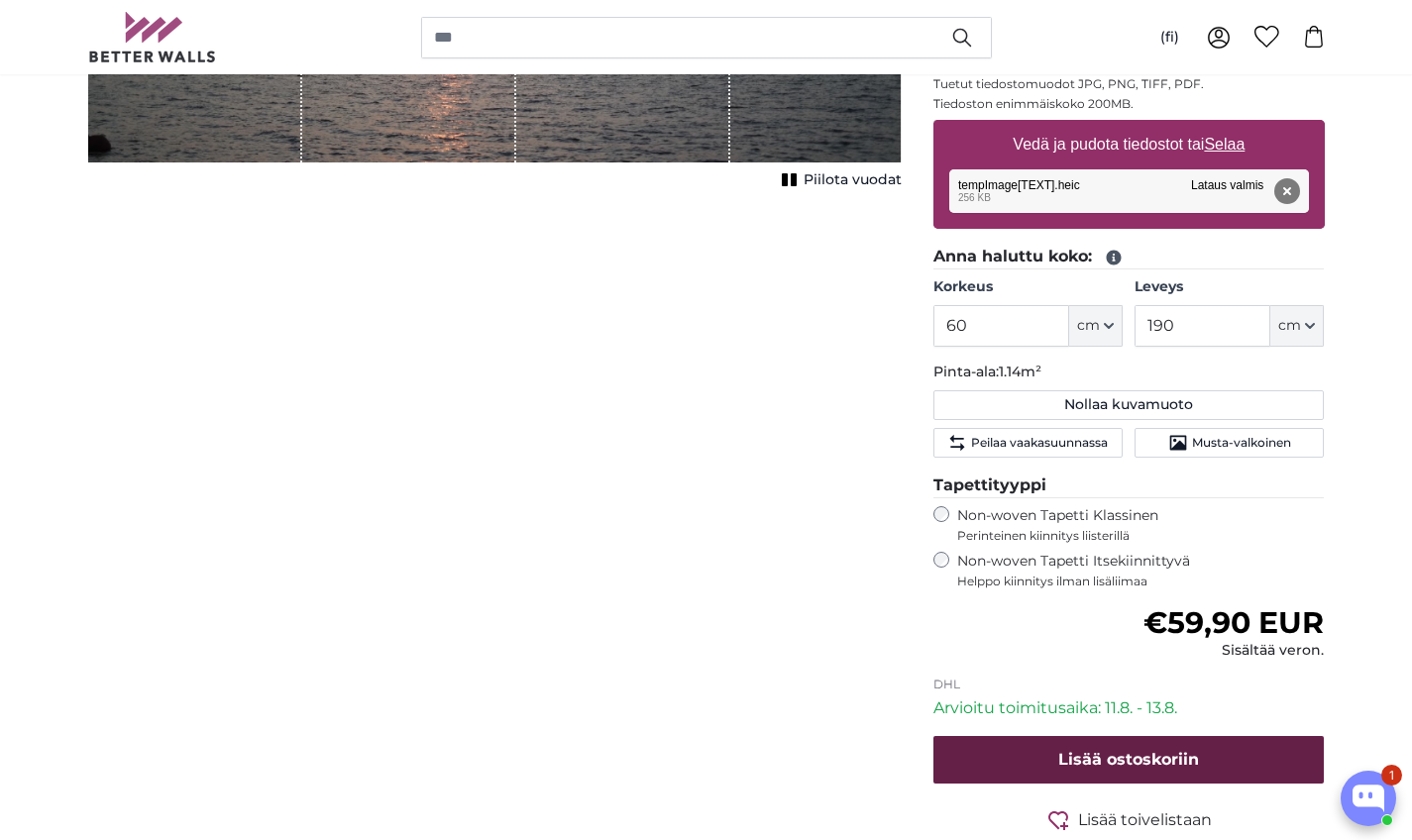 click on "Lisää ostoskoriin" at bounding box center [1129, 759] 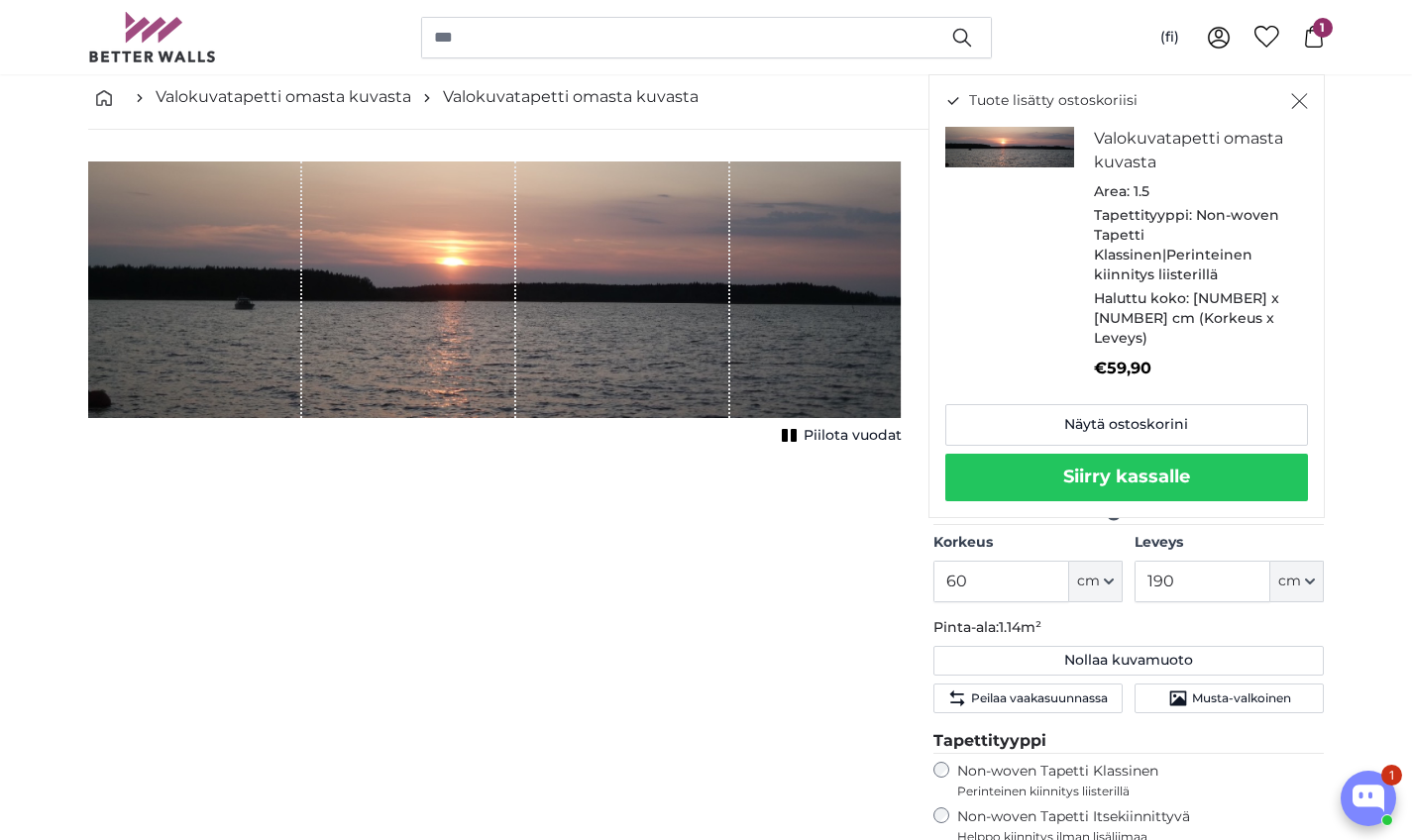 scroll, scrollTop: 0, scrollLeft: 0, axis: both 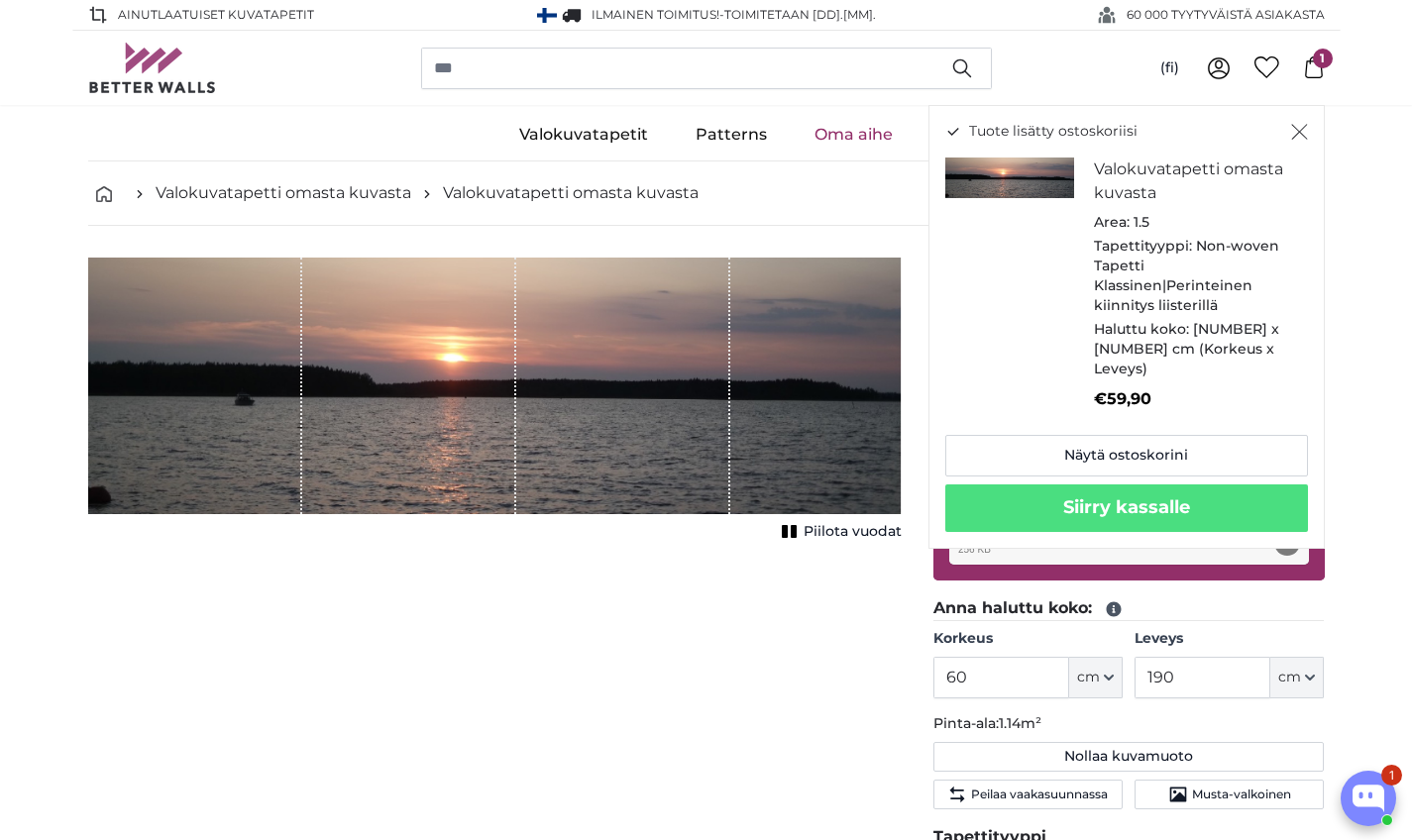 click on "Oma aihe" at bounding box center (853, 135) 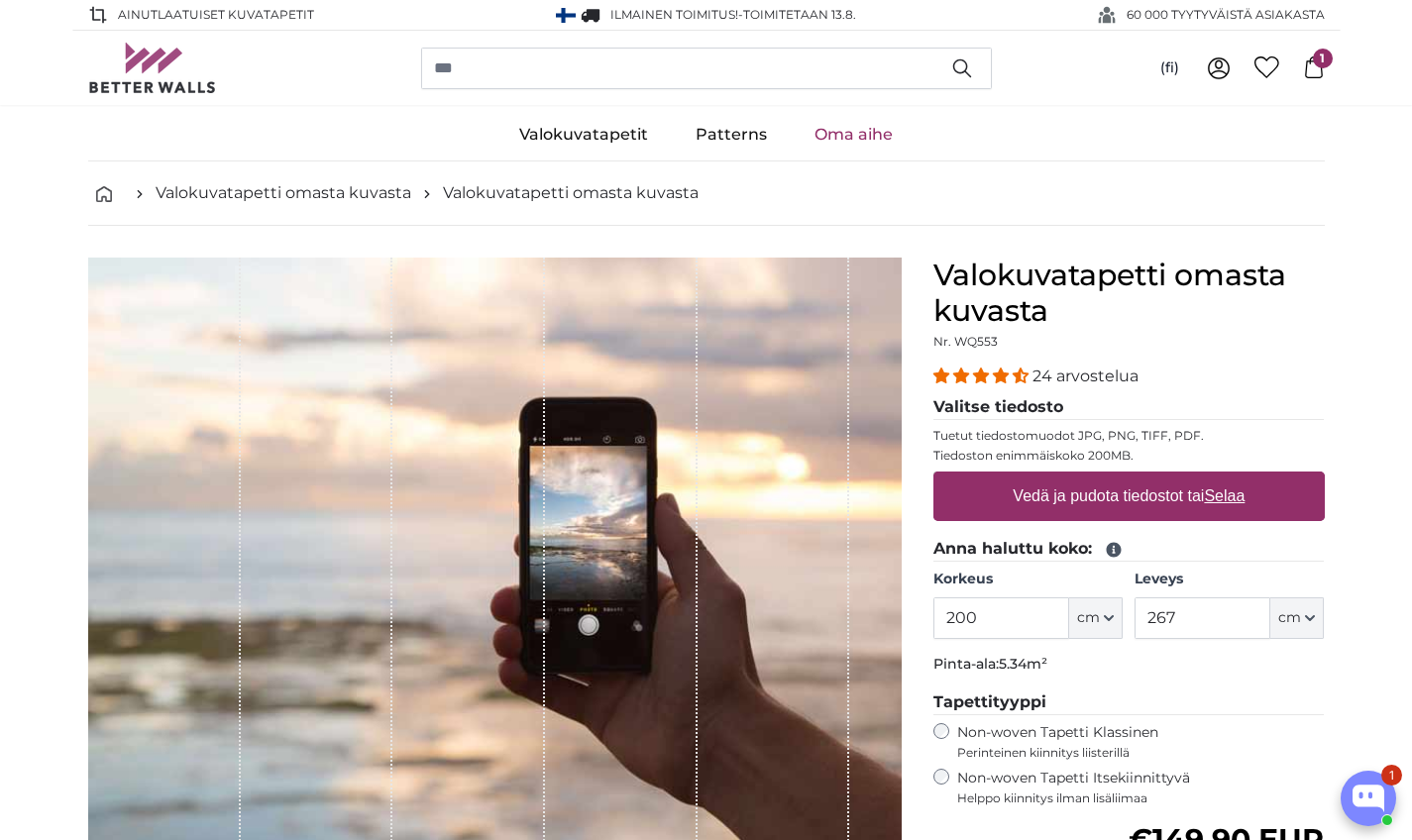 scroll, scrollTop: 0, scrollLeft: 0, axis: both 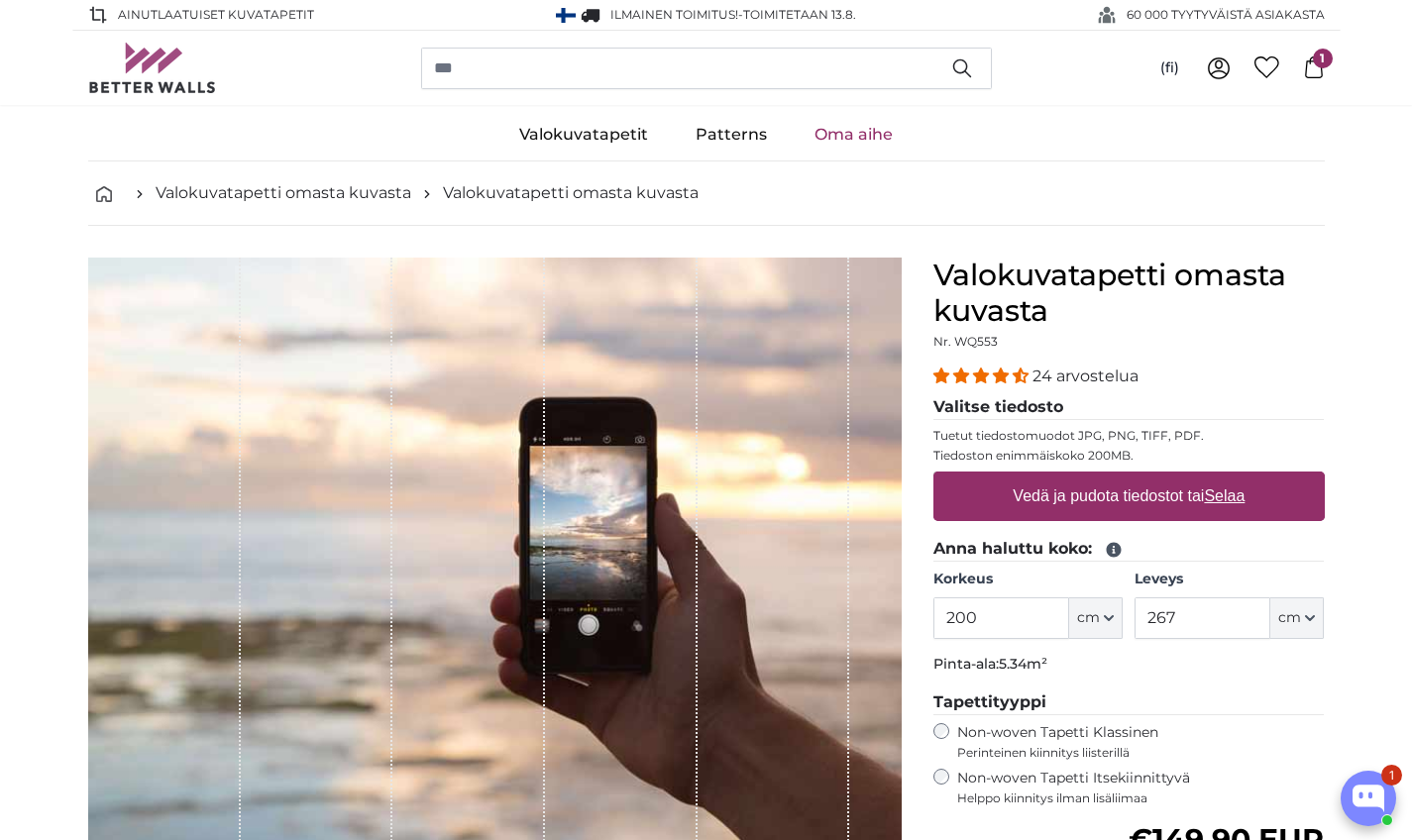 click on "Vedä ja pudota tiedostot tai  Selaa" at bounding box center (1129, 496) 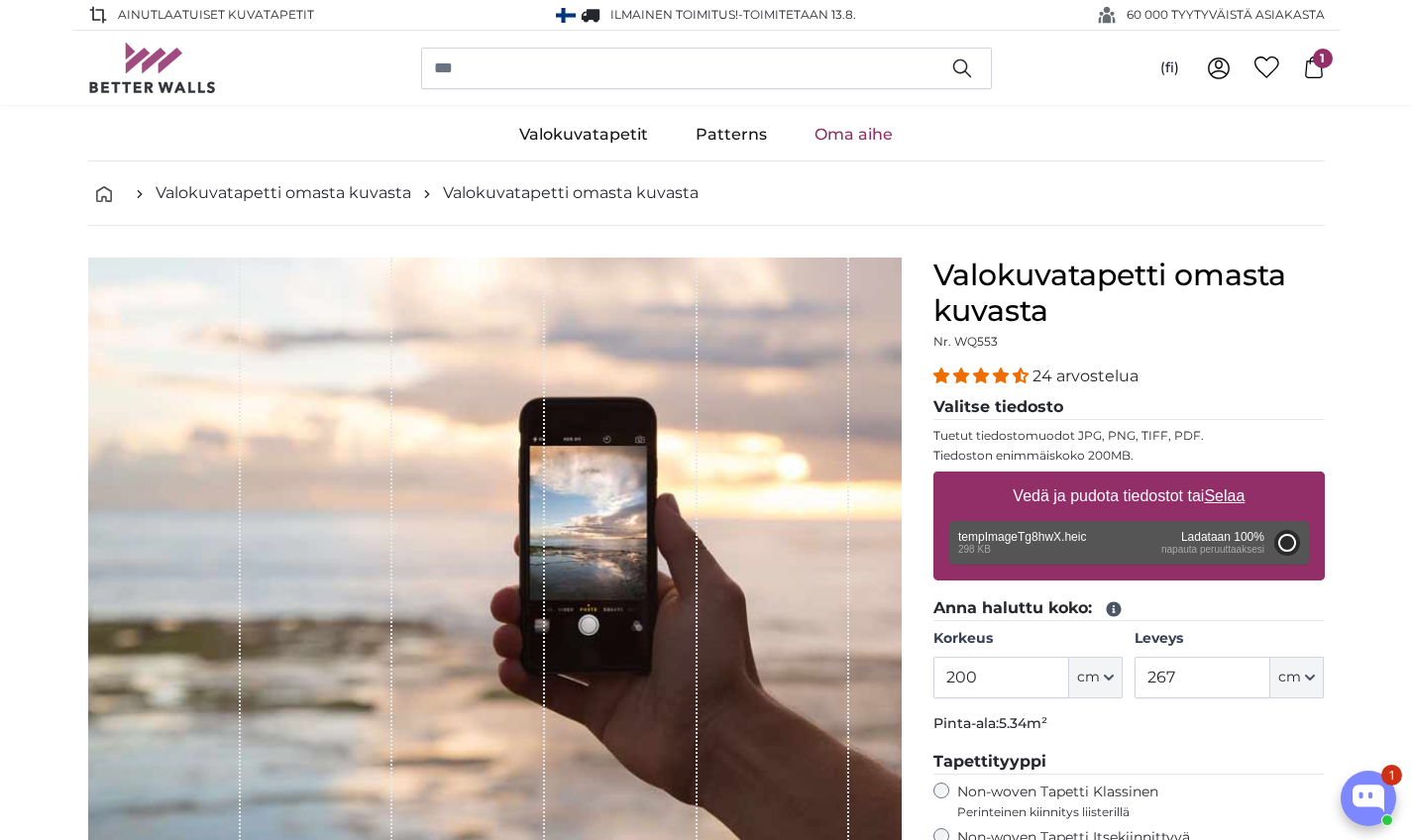 type on "112" 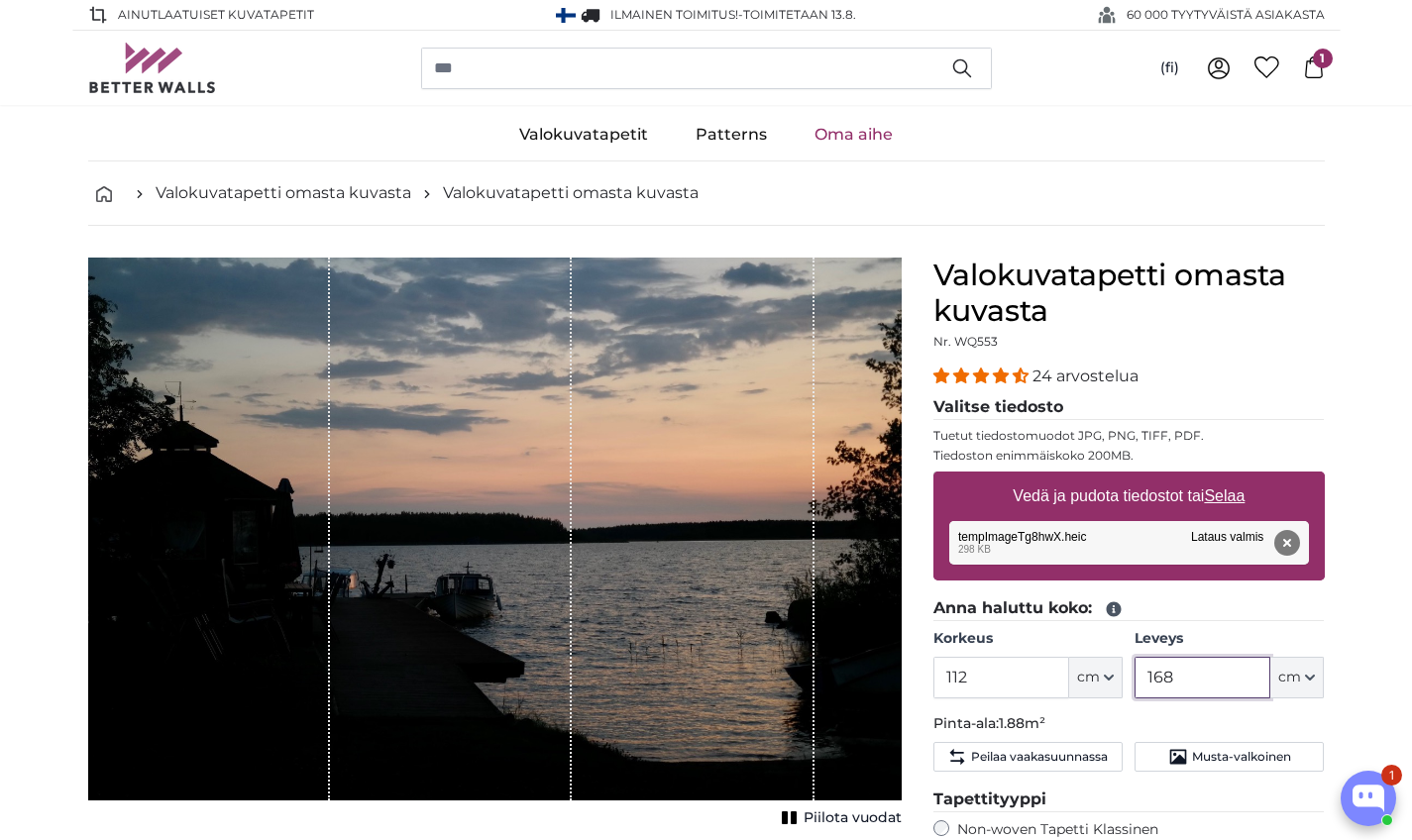 click on "[NUMBER]" at bounding box center (1202, 678) 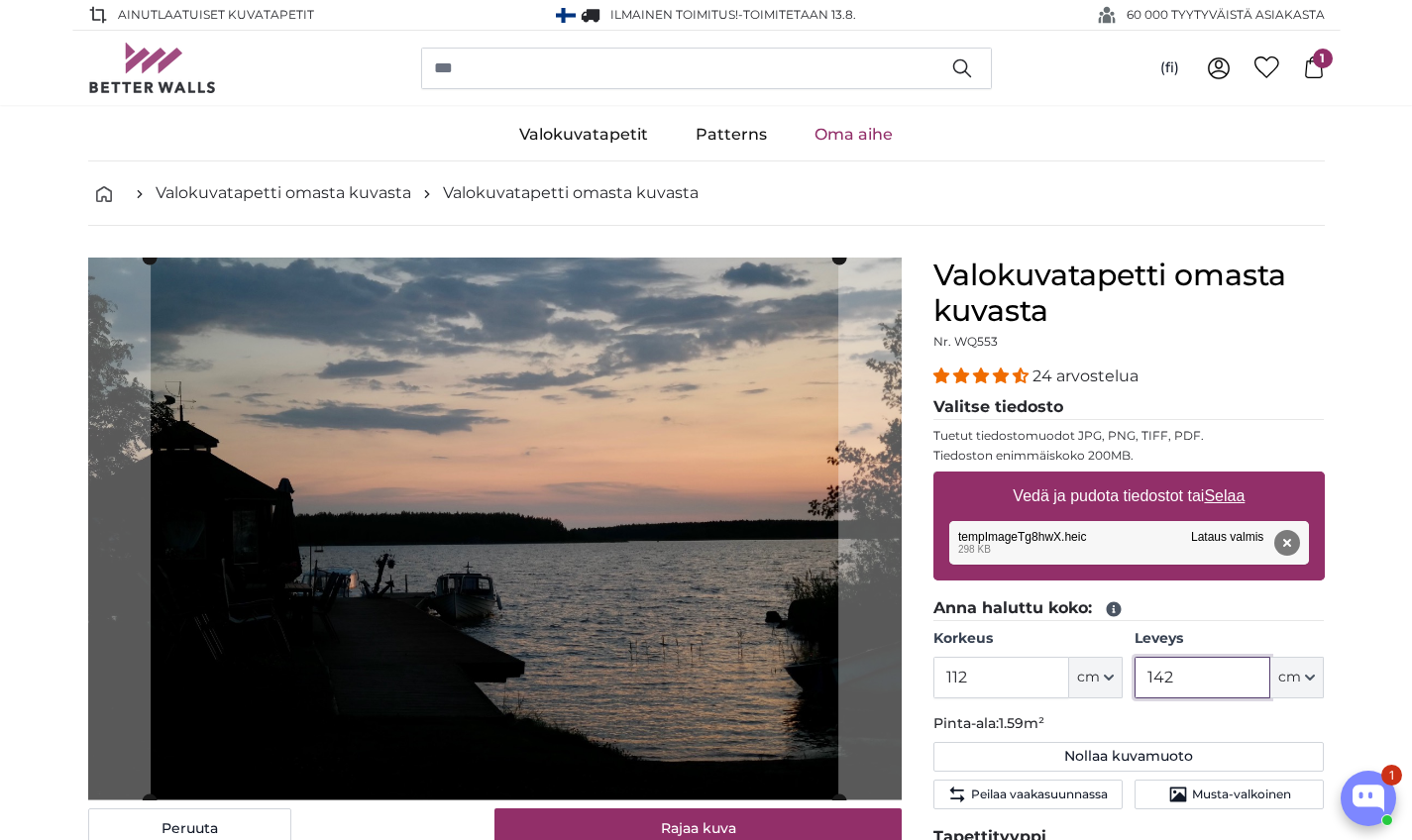 type on "142" 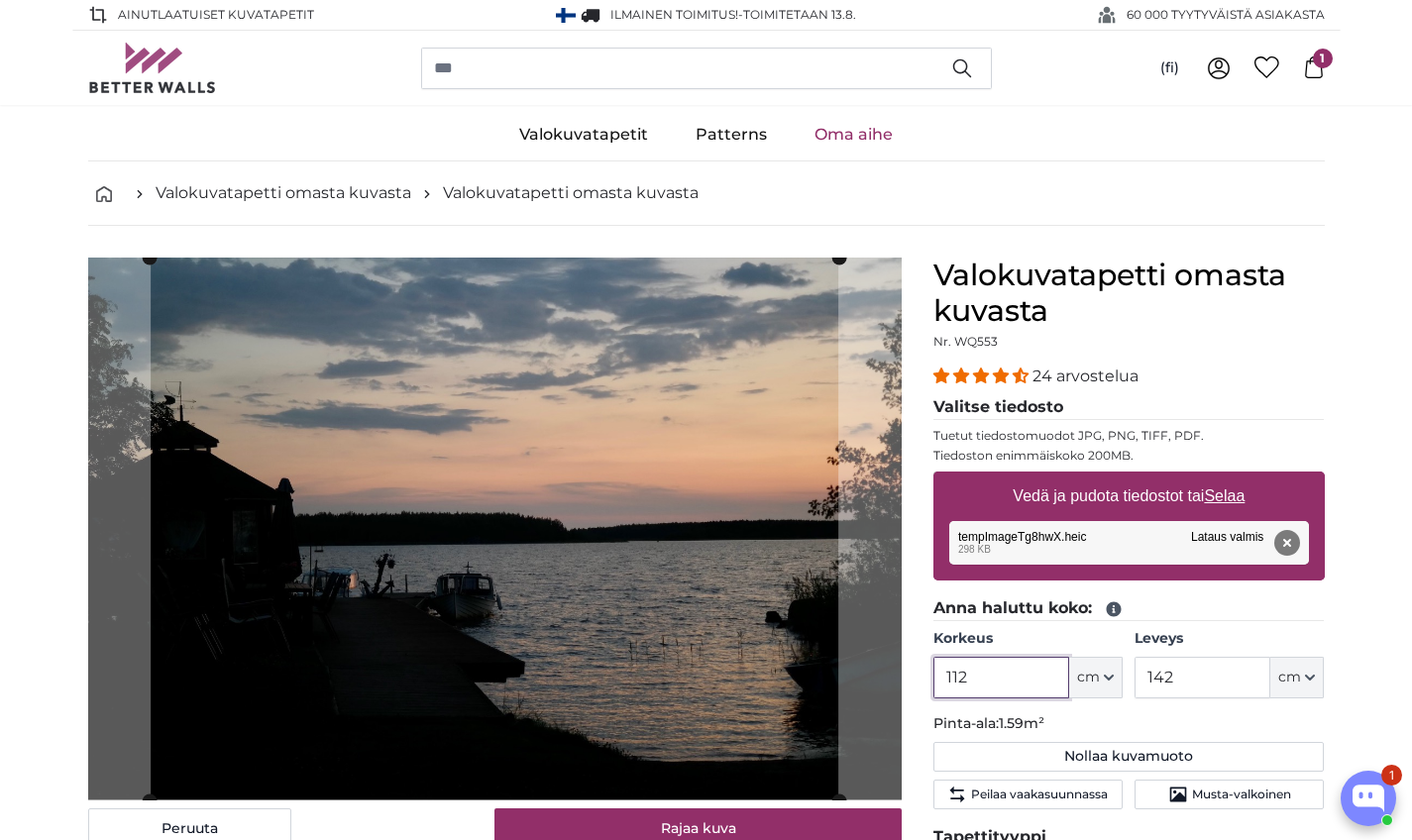 click on "112" at bounding box center (1001, 678) 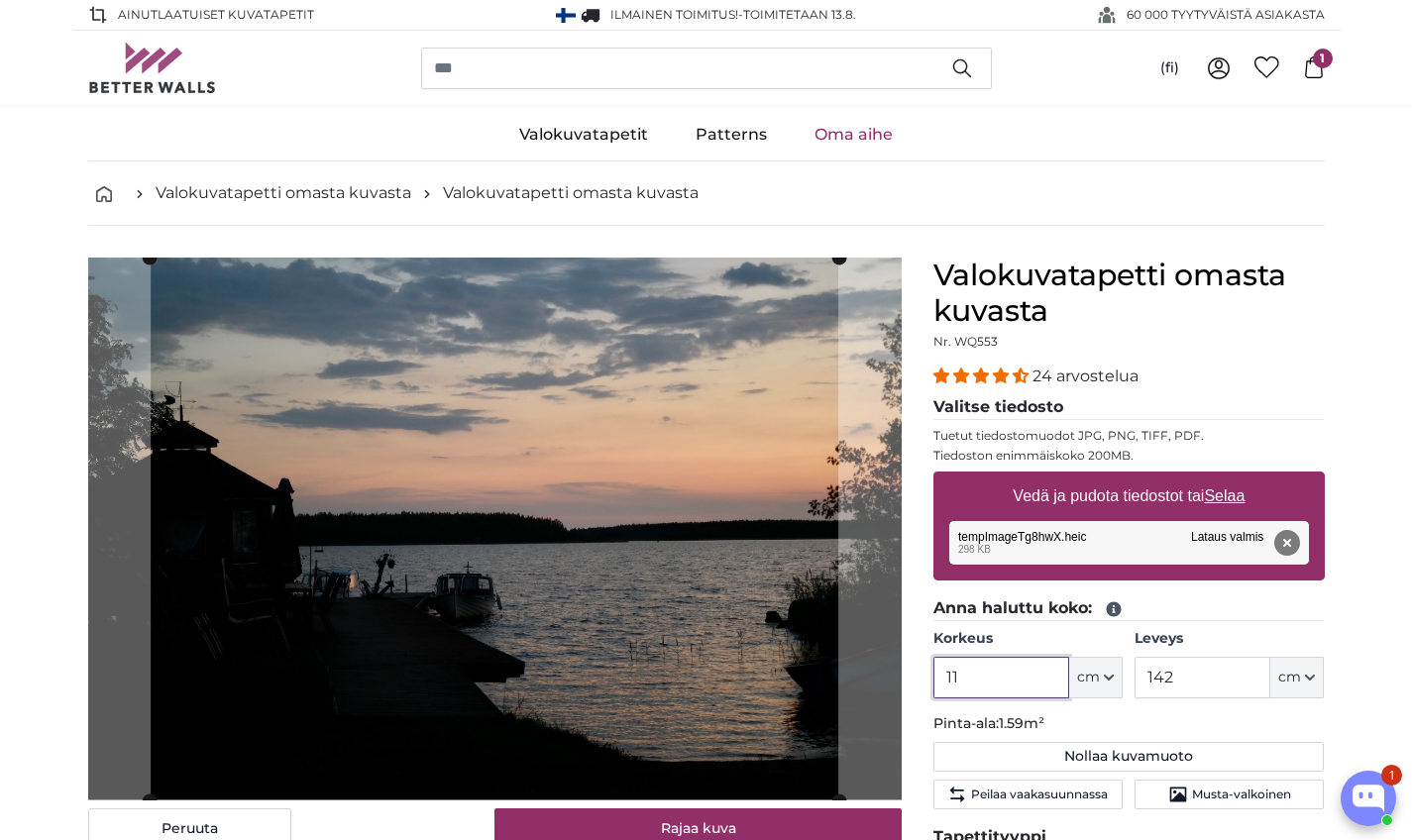 type on "1" 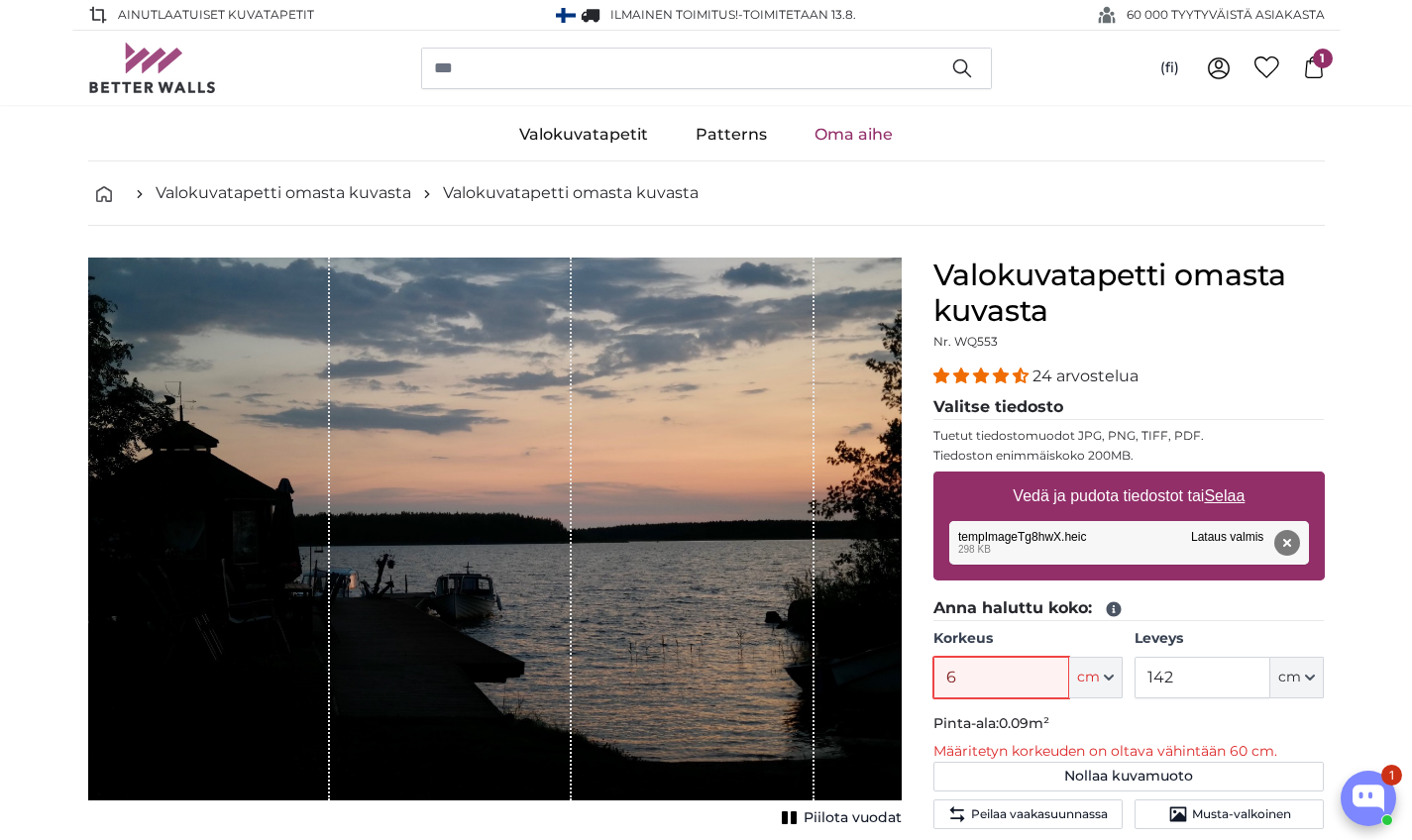 type on "60" 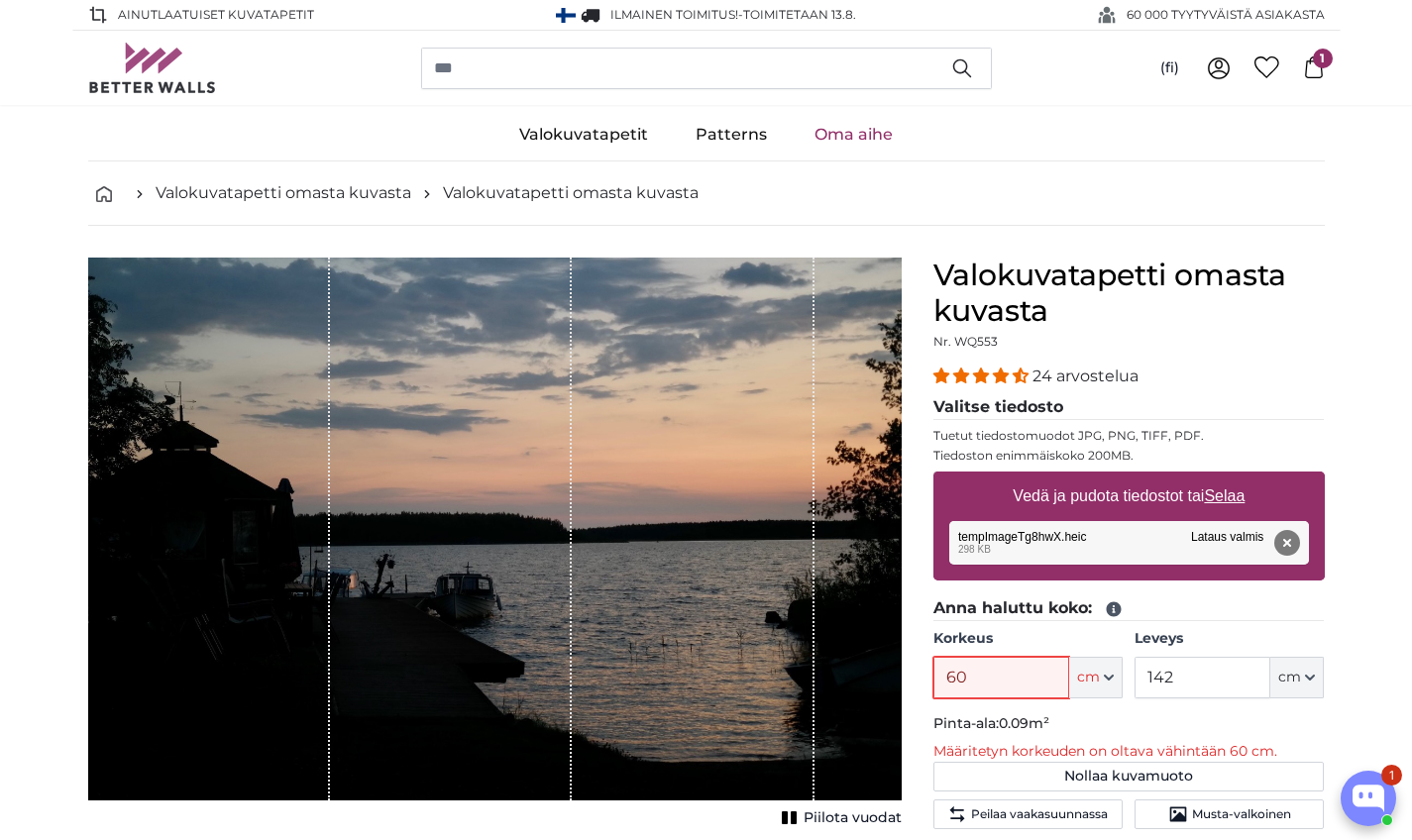 type 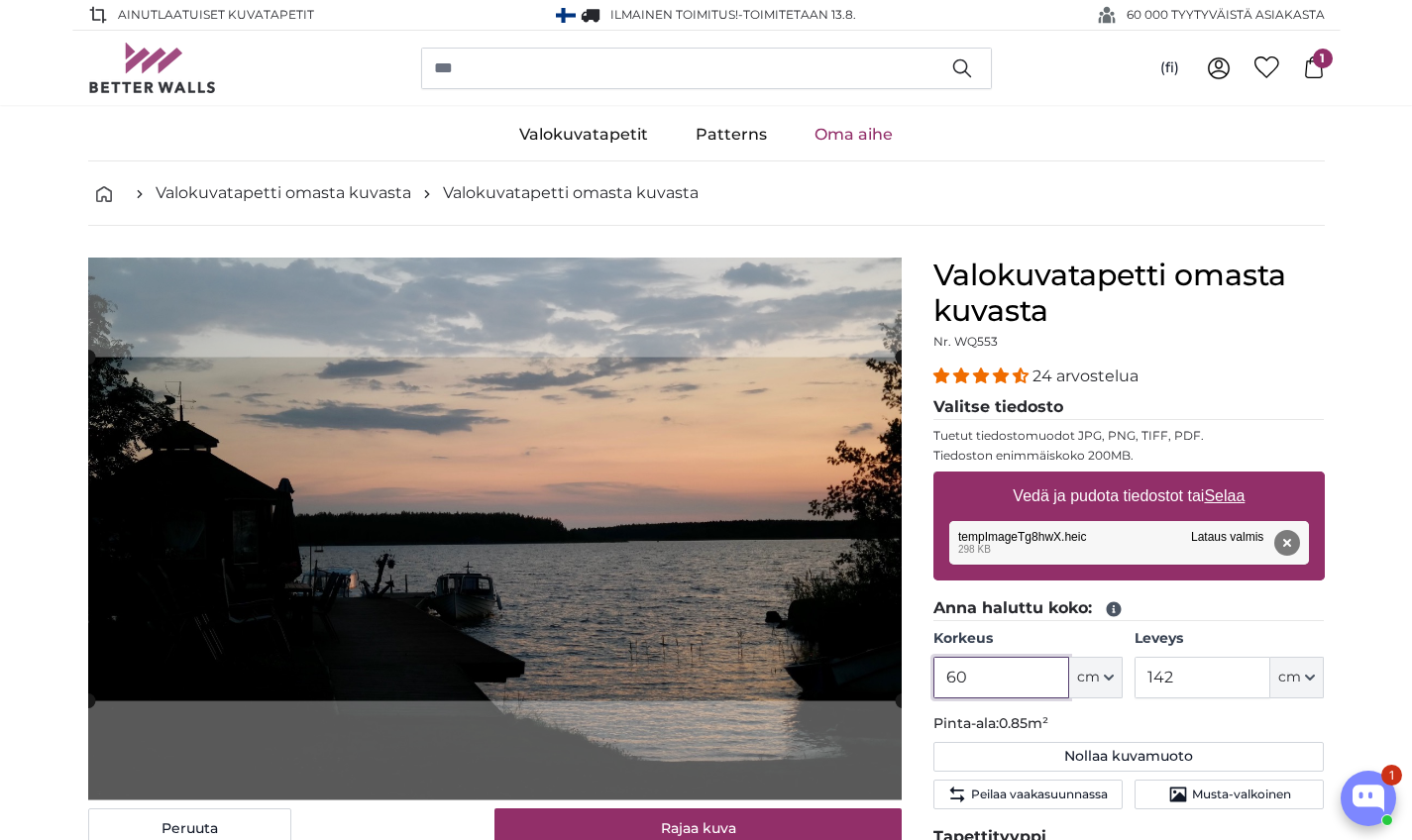 click 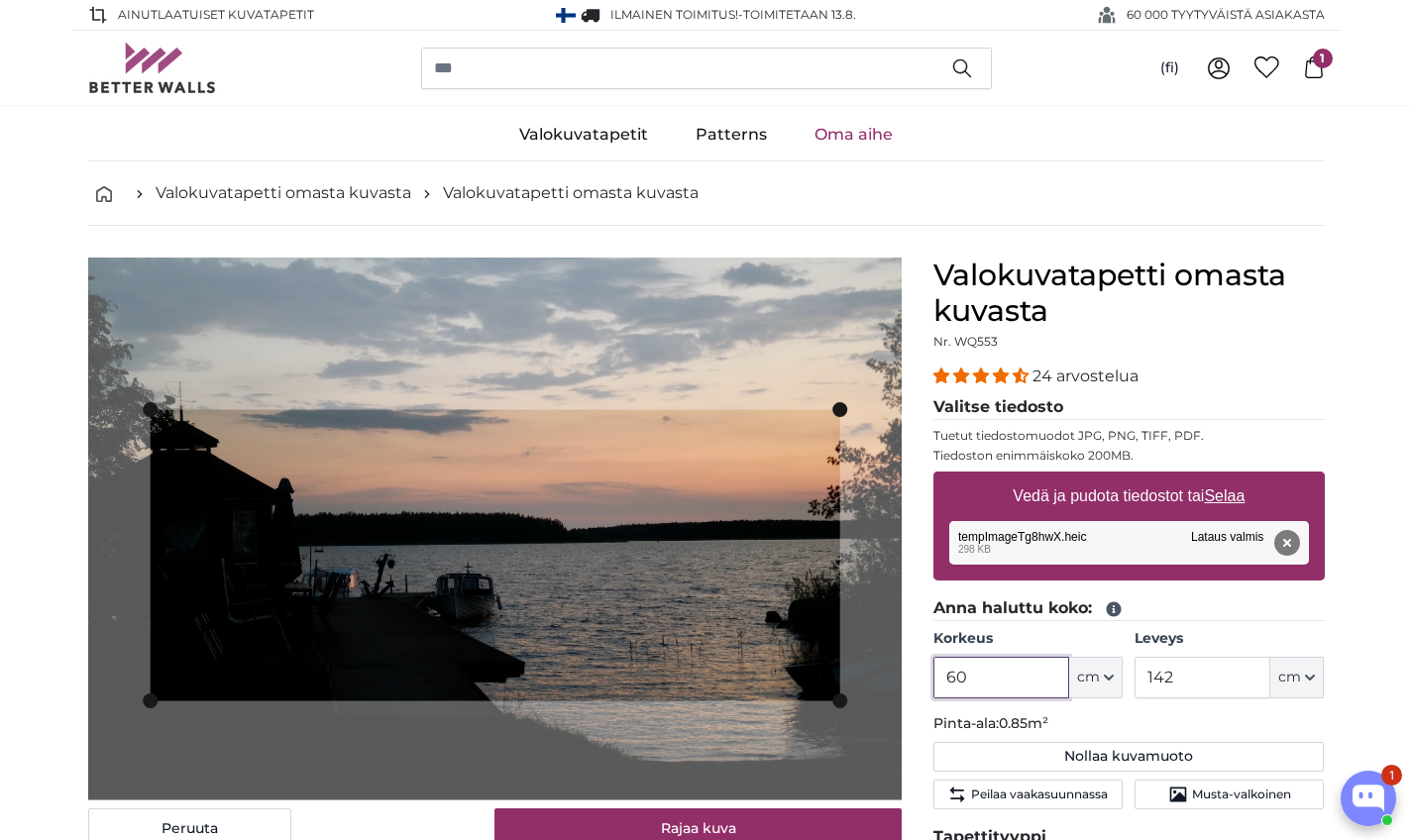 click at bounding box center (0, 0) 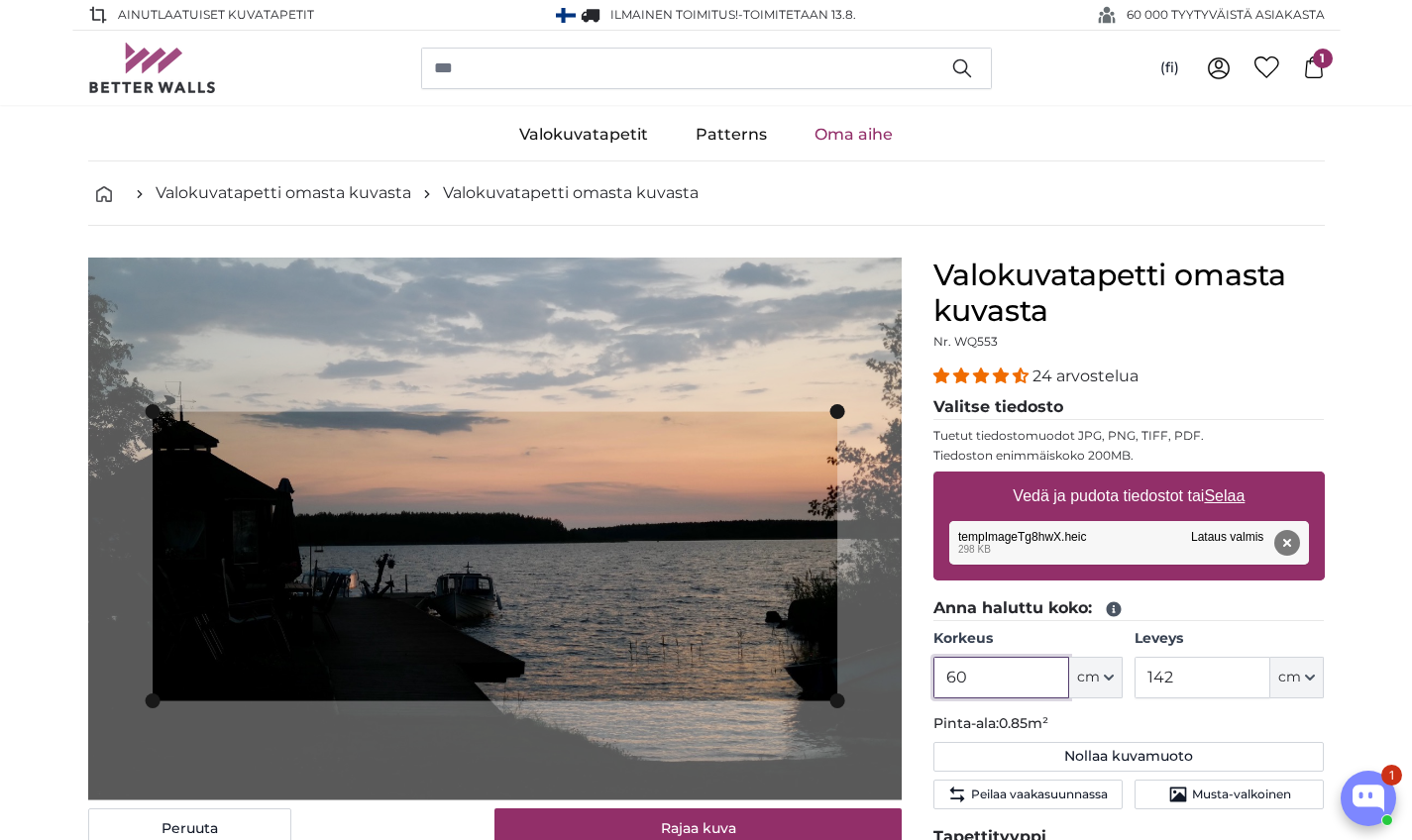 click at bounding box center [494, 529] 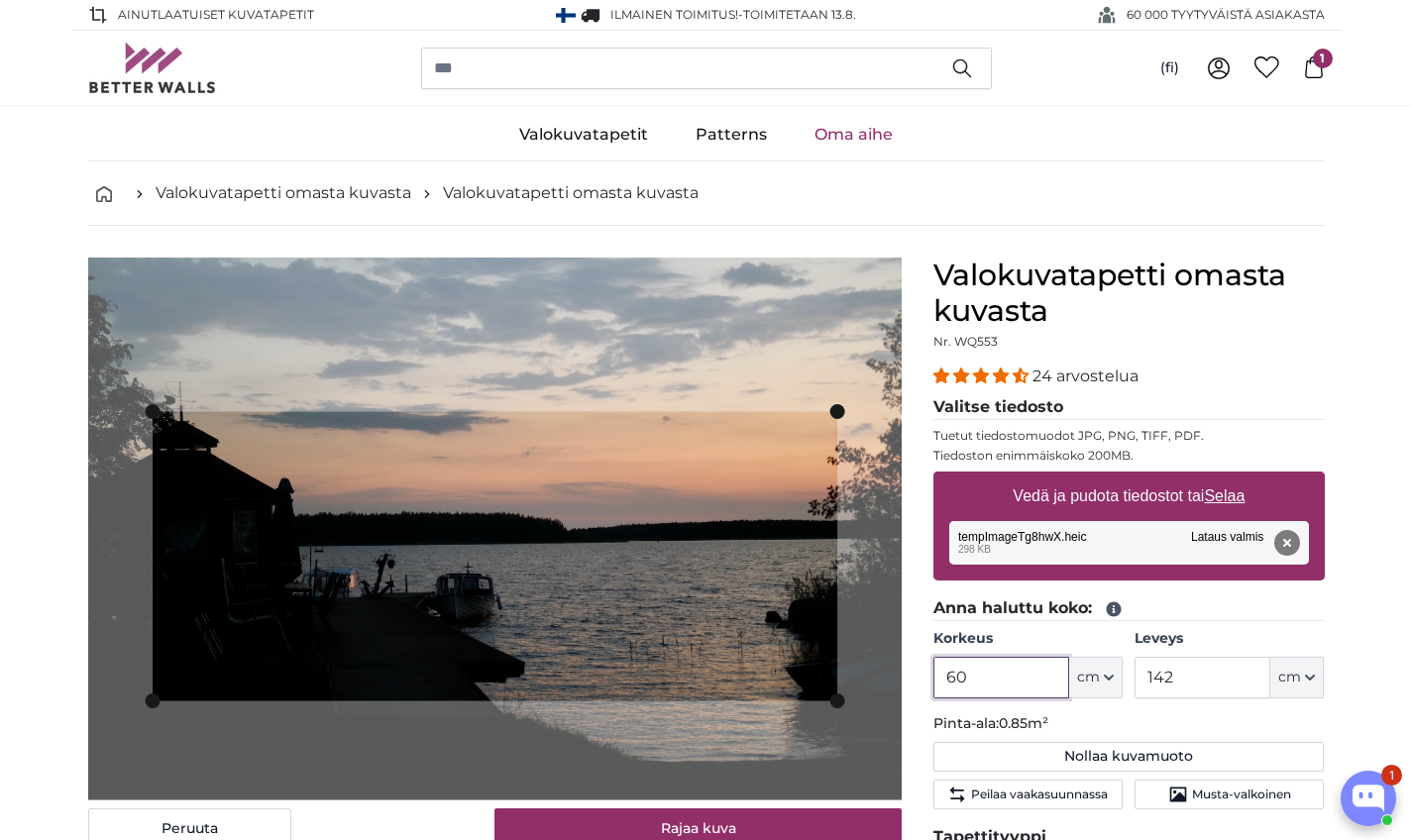 click at bounding box center (494, 529) 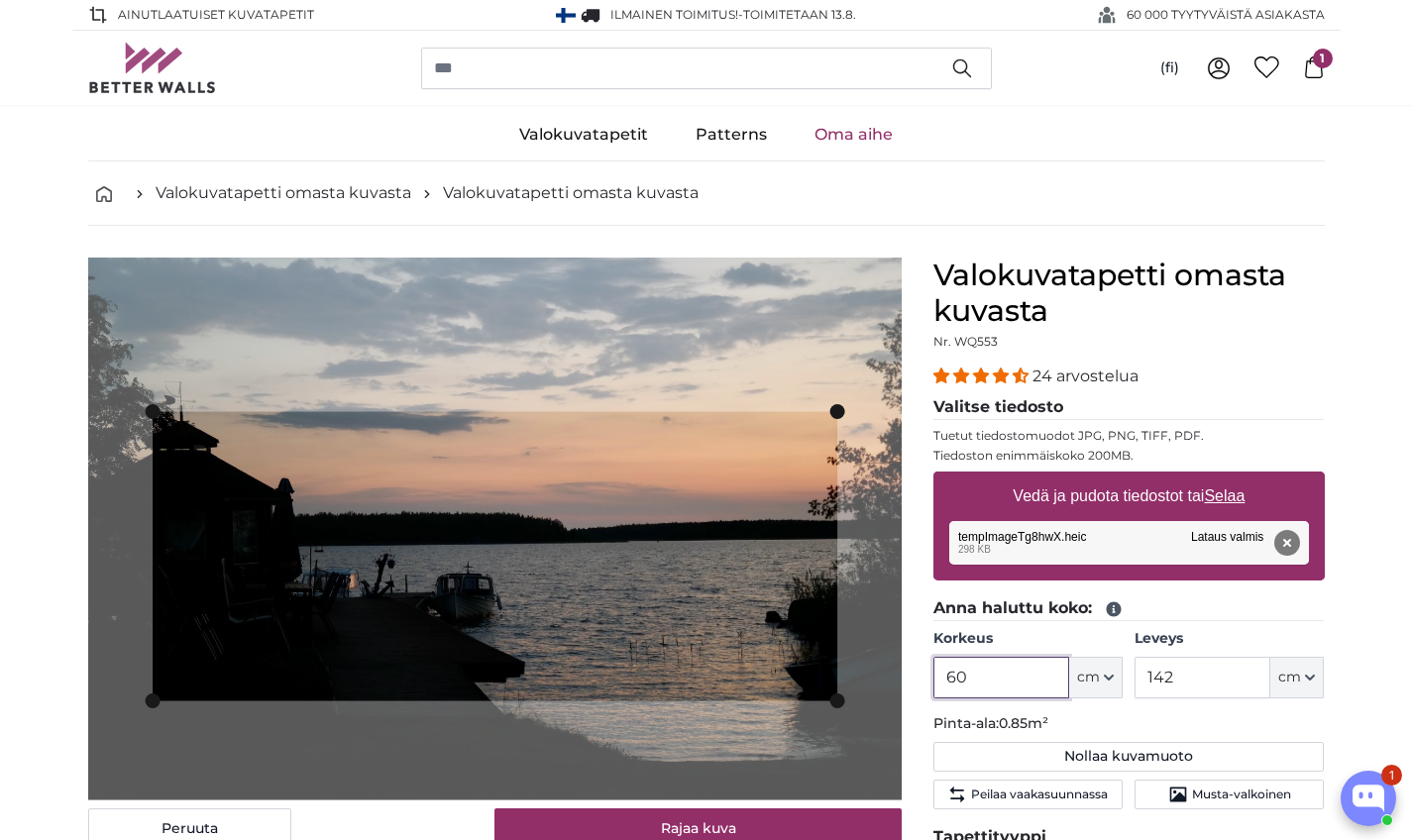 click 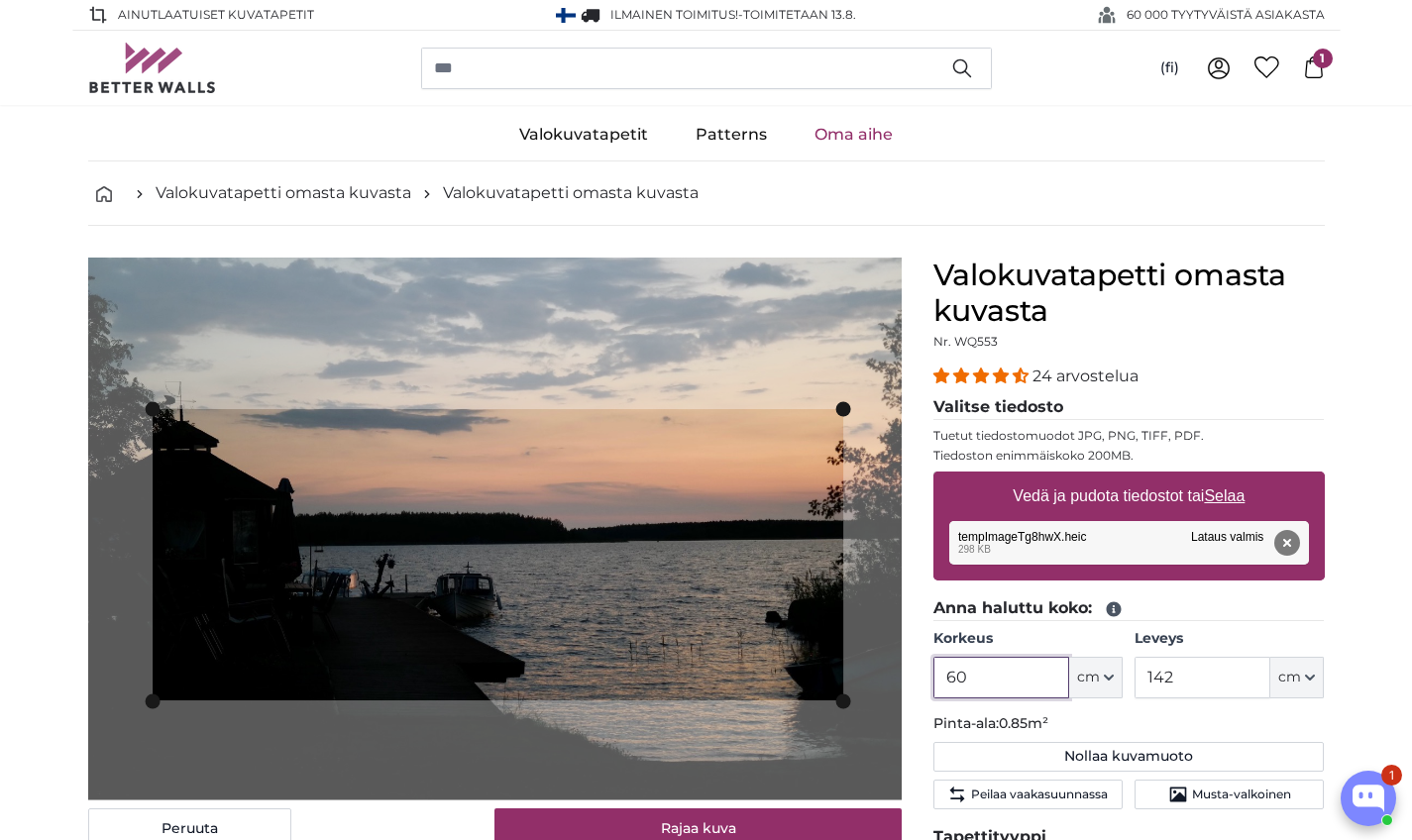 click at bounding box center [494, 529] 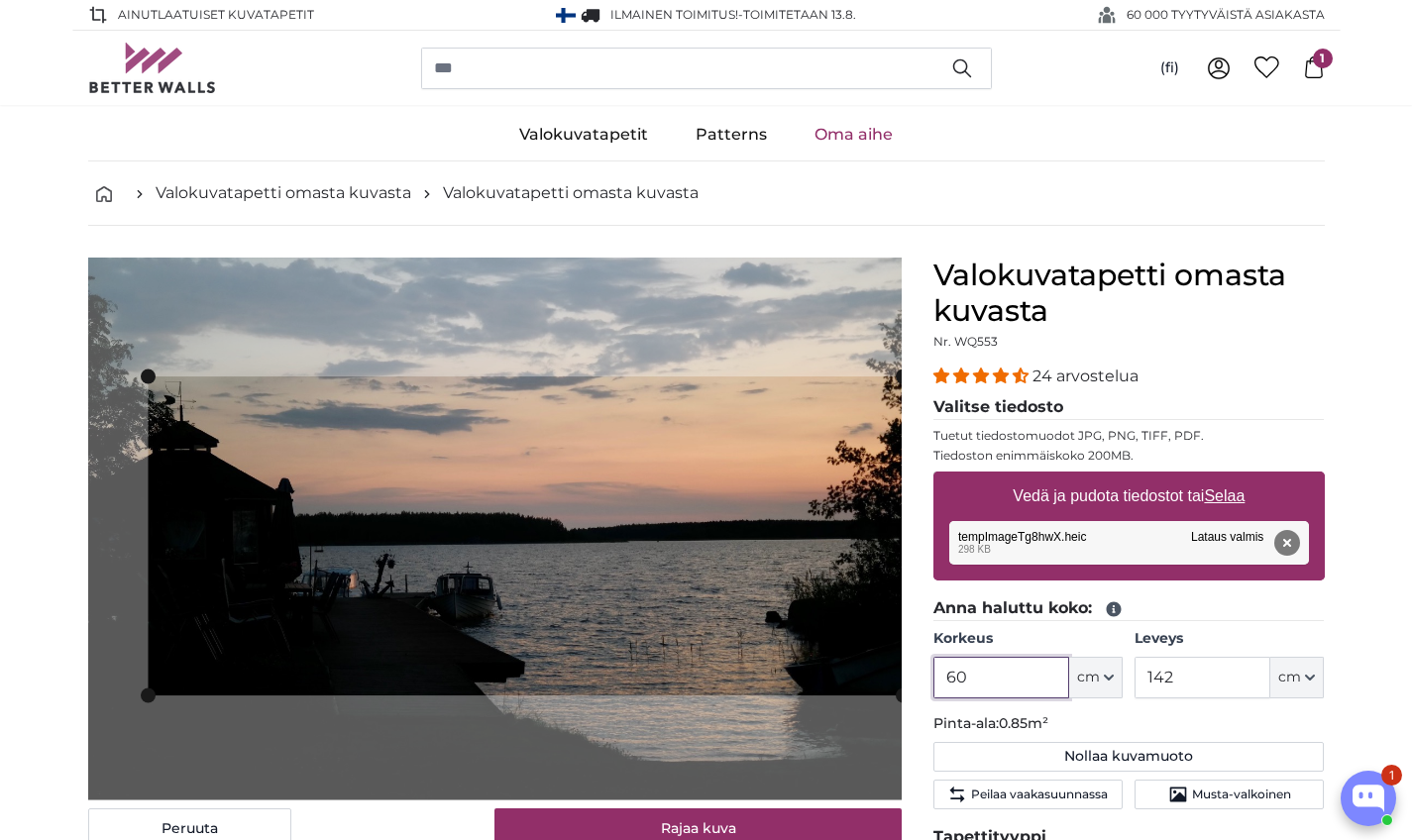 click 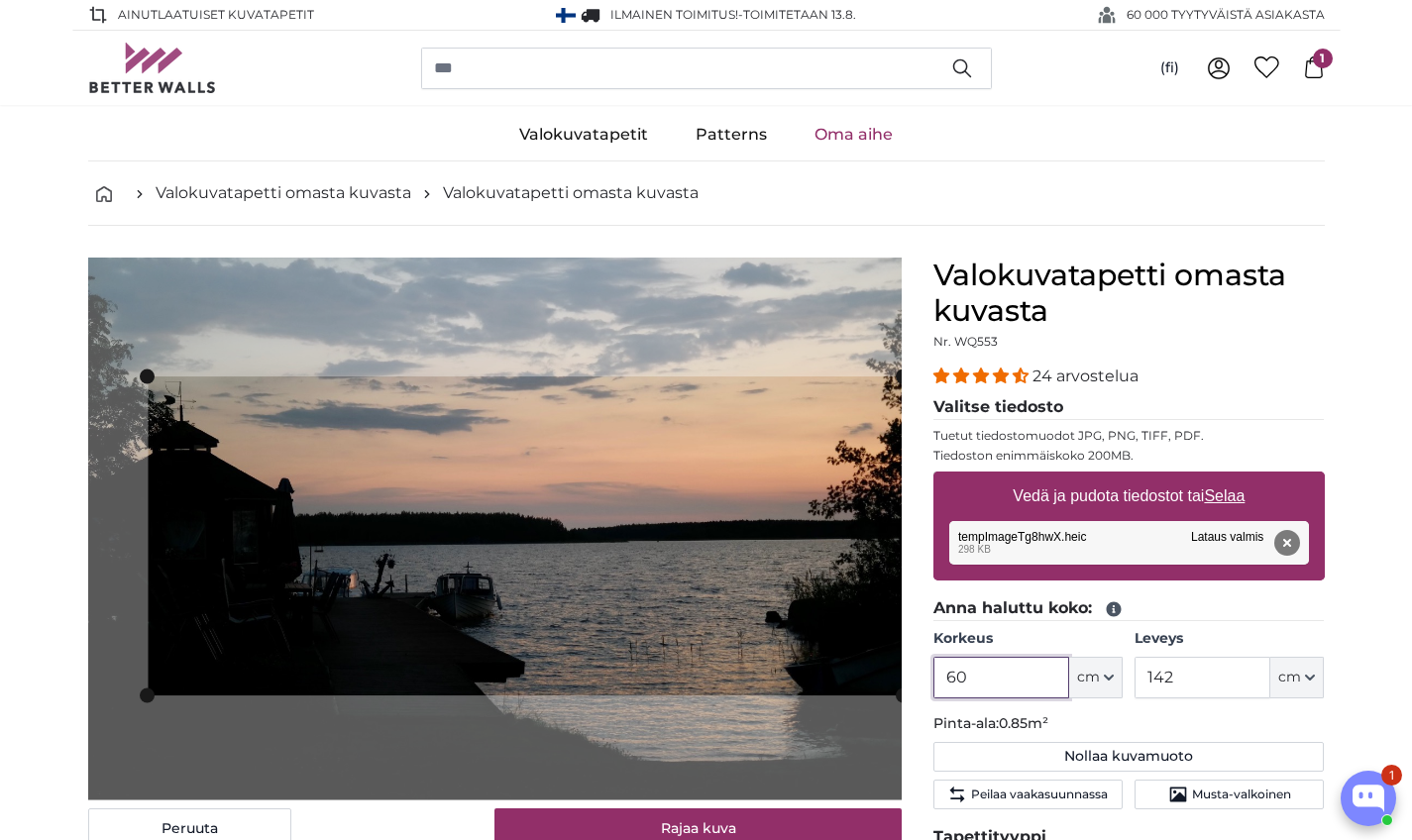 click 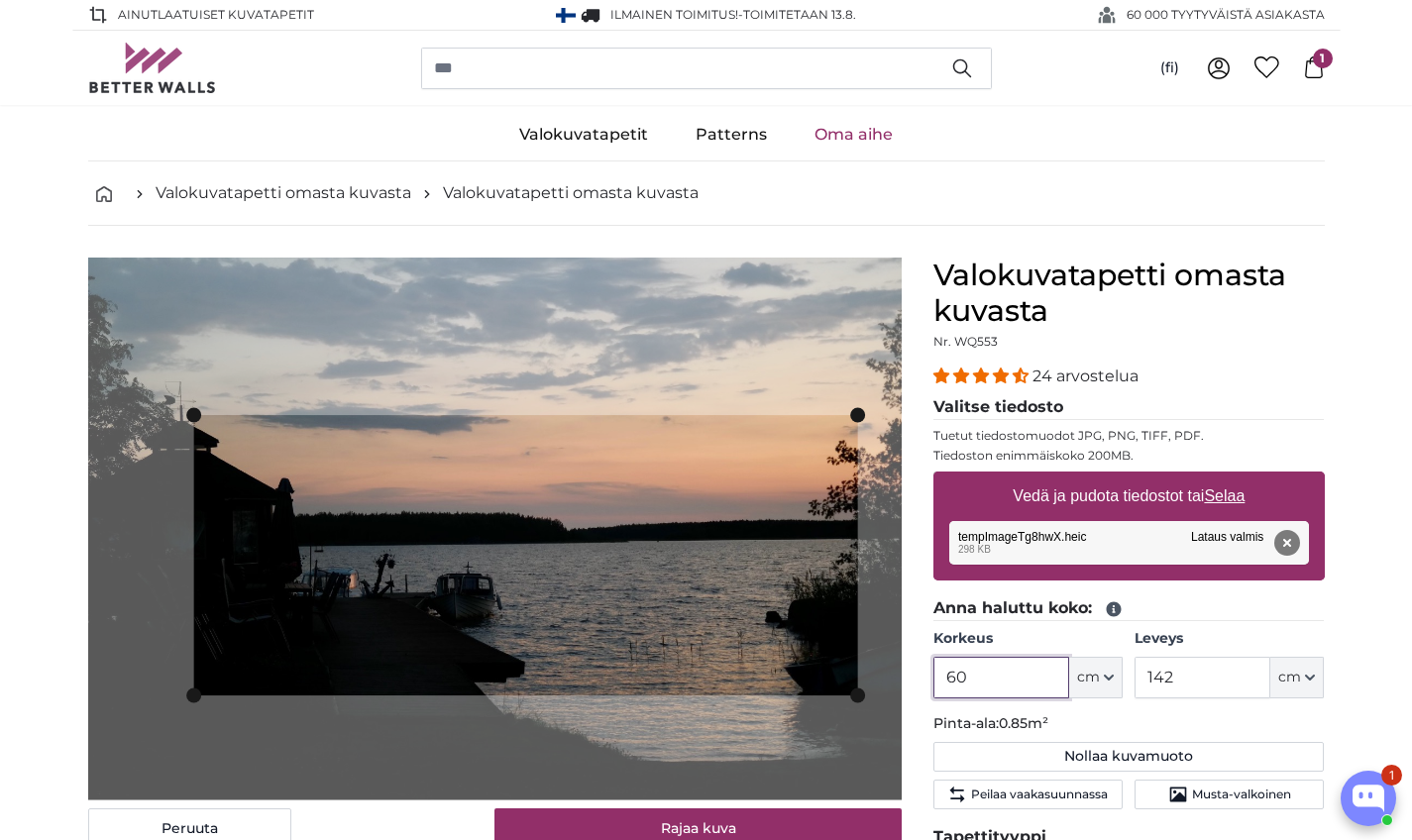 click 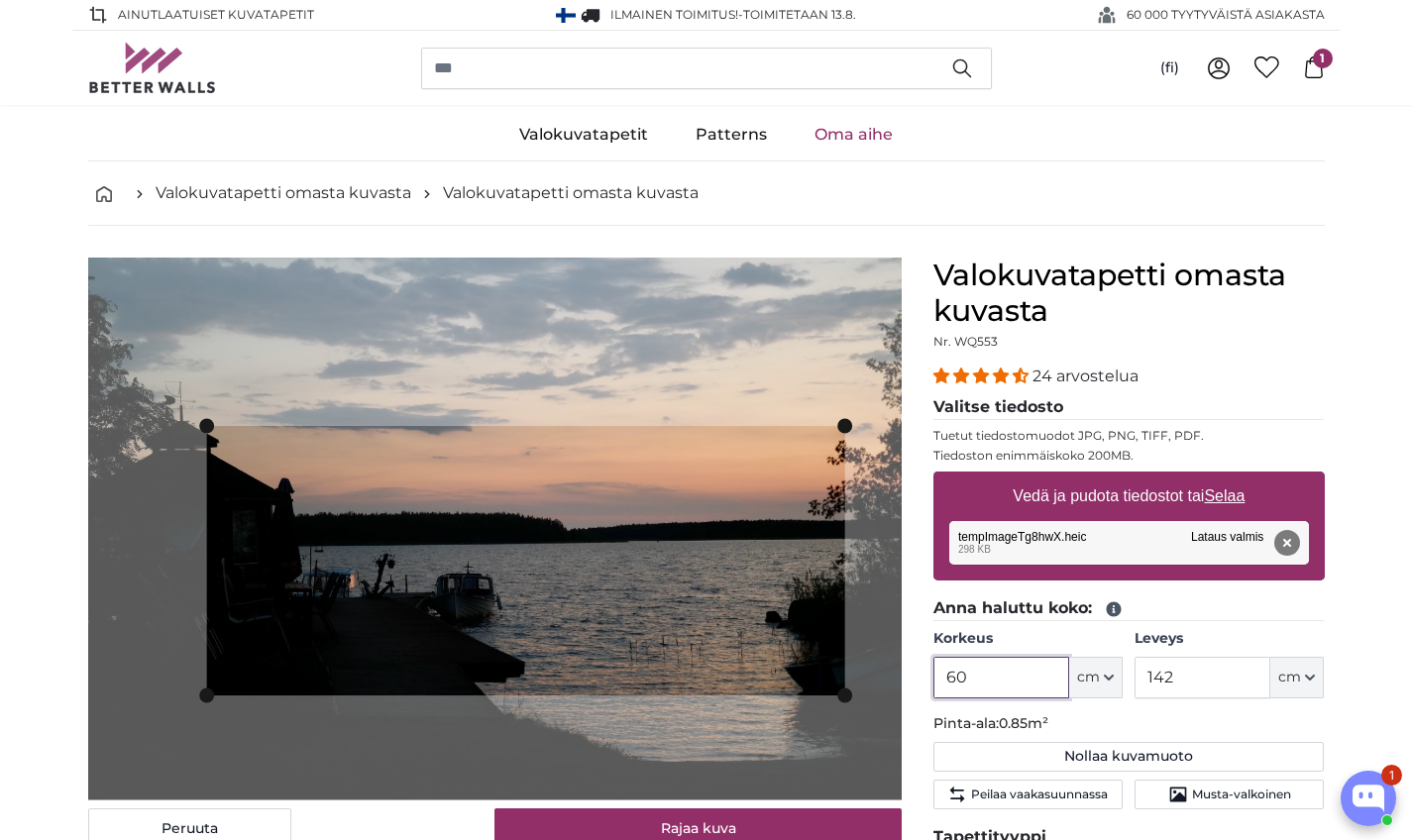 click 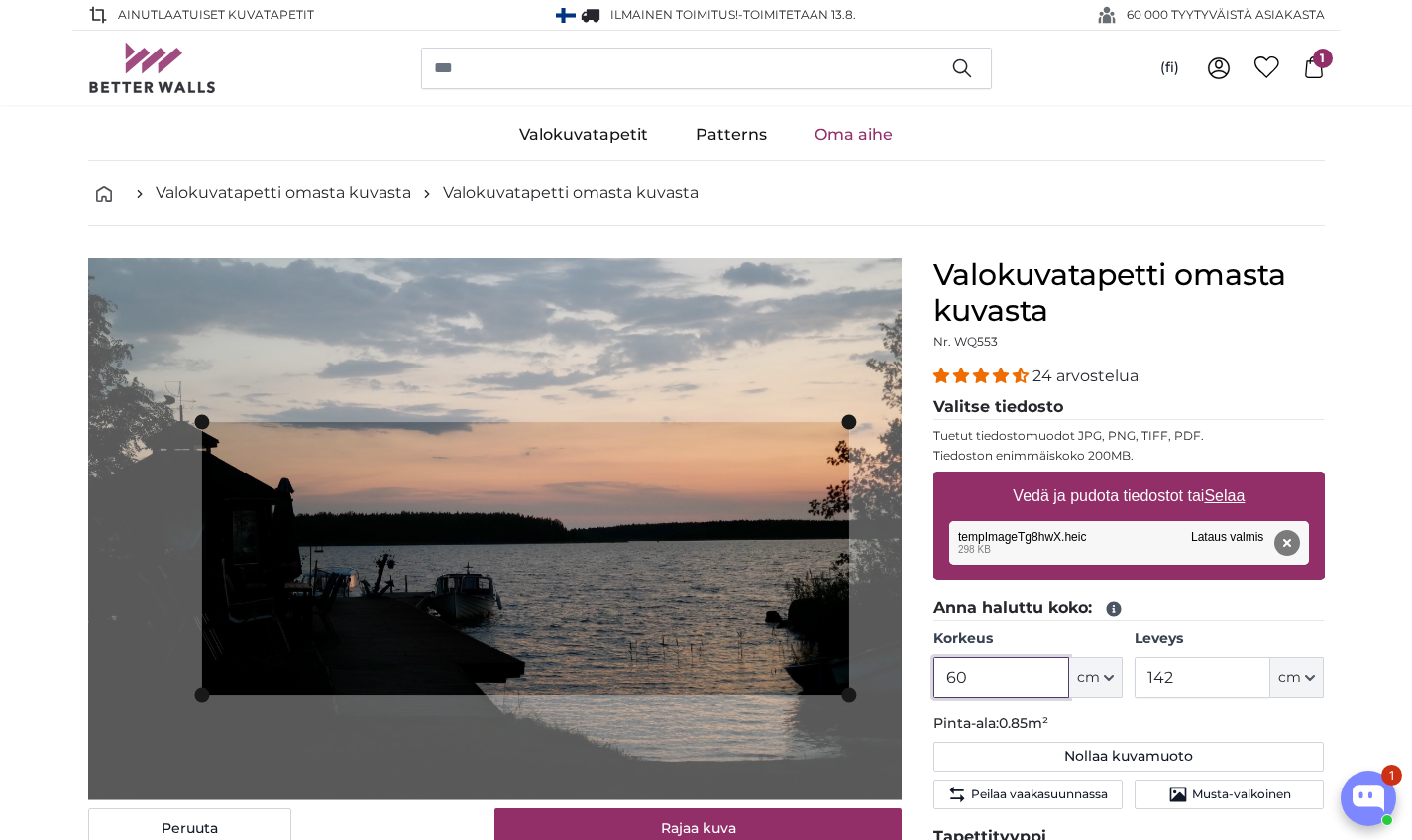 click at bounding box center (494, 529) 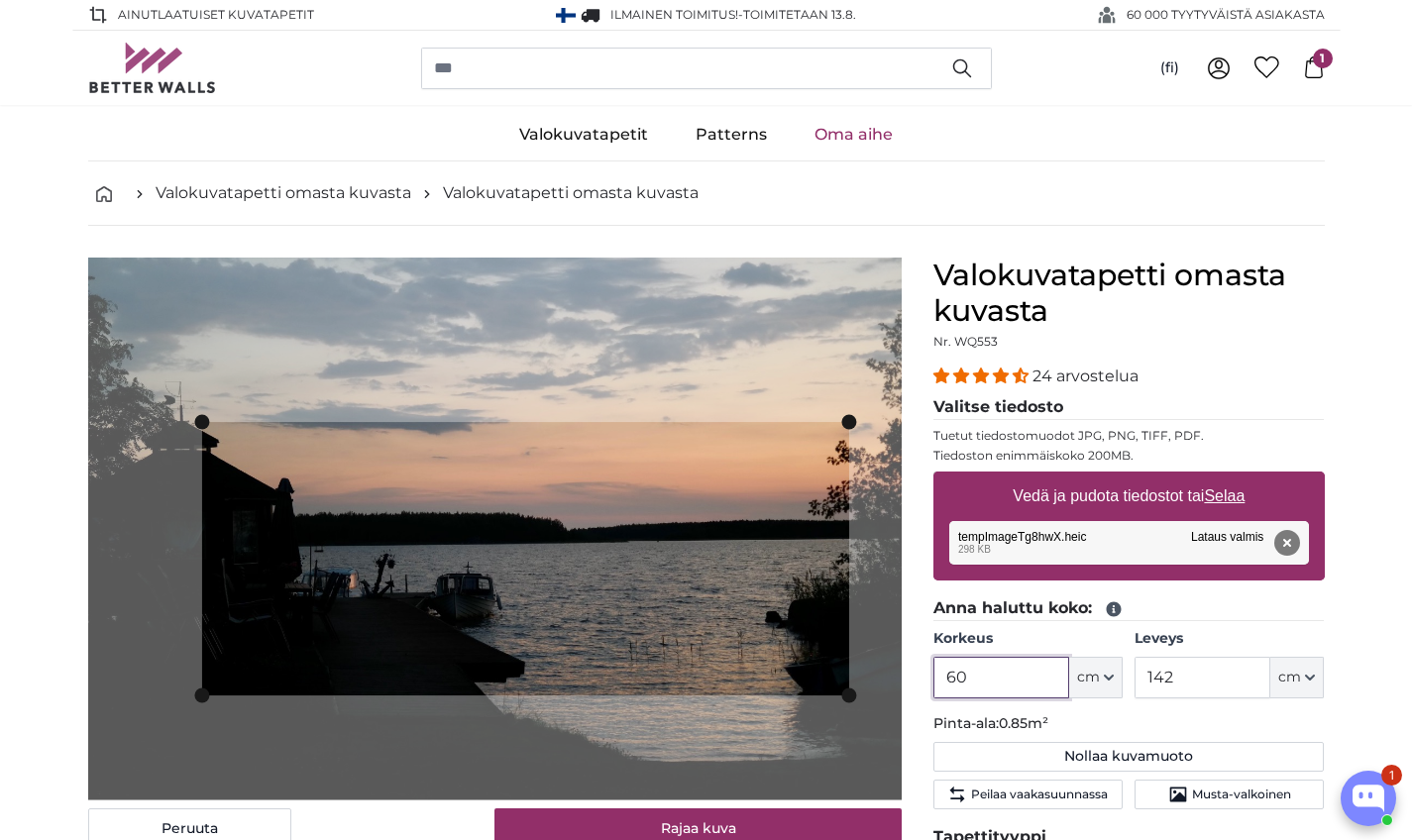 click at bounding box center (494, 529) 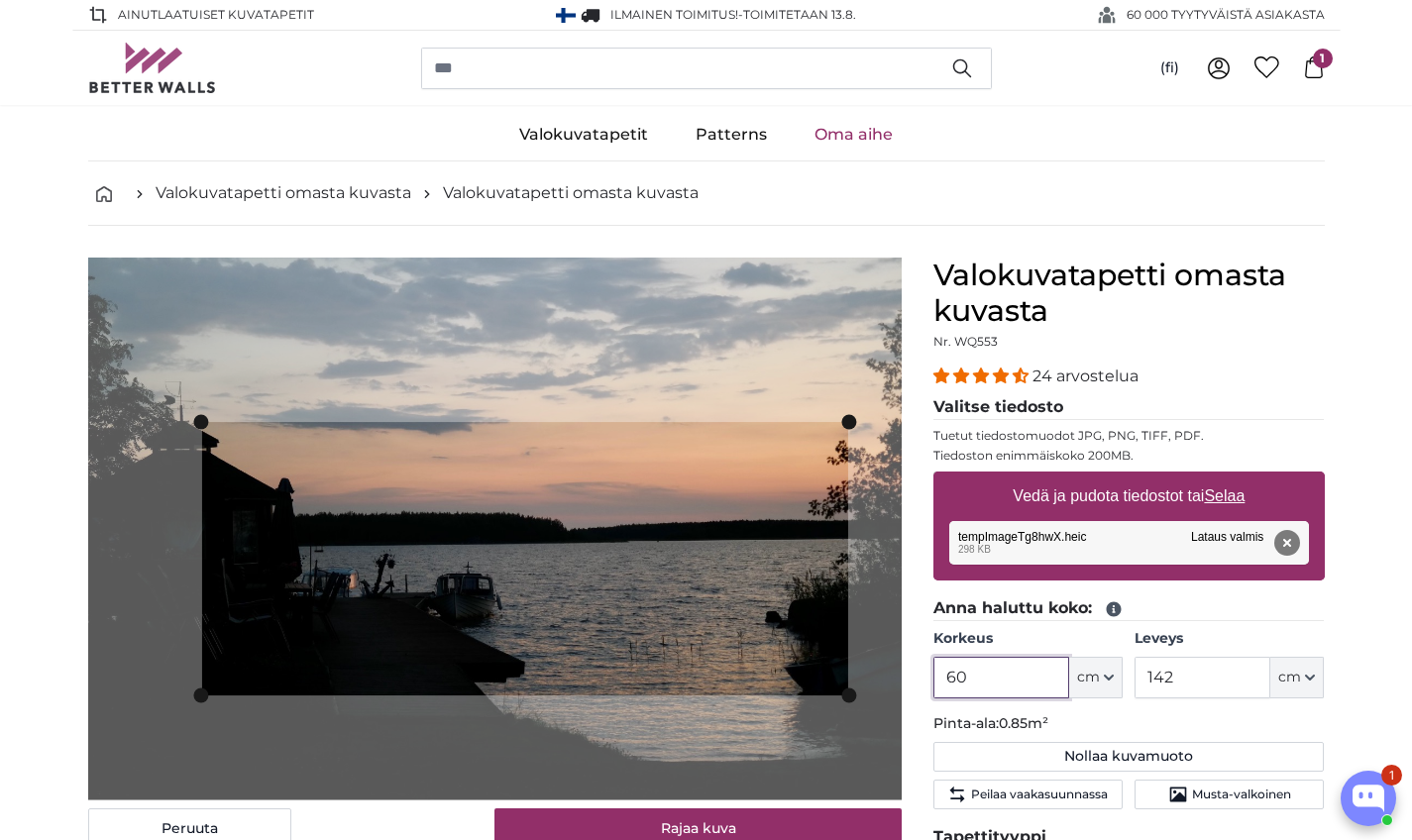 click 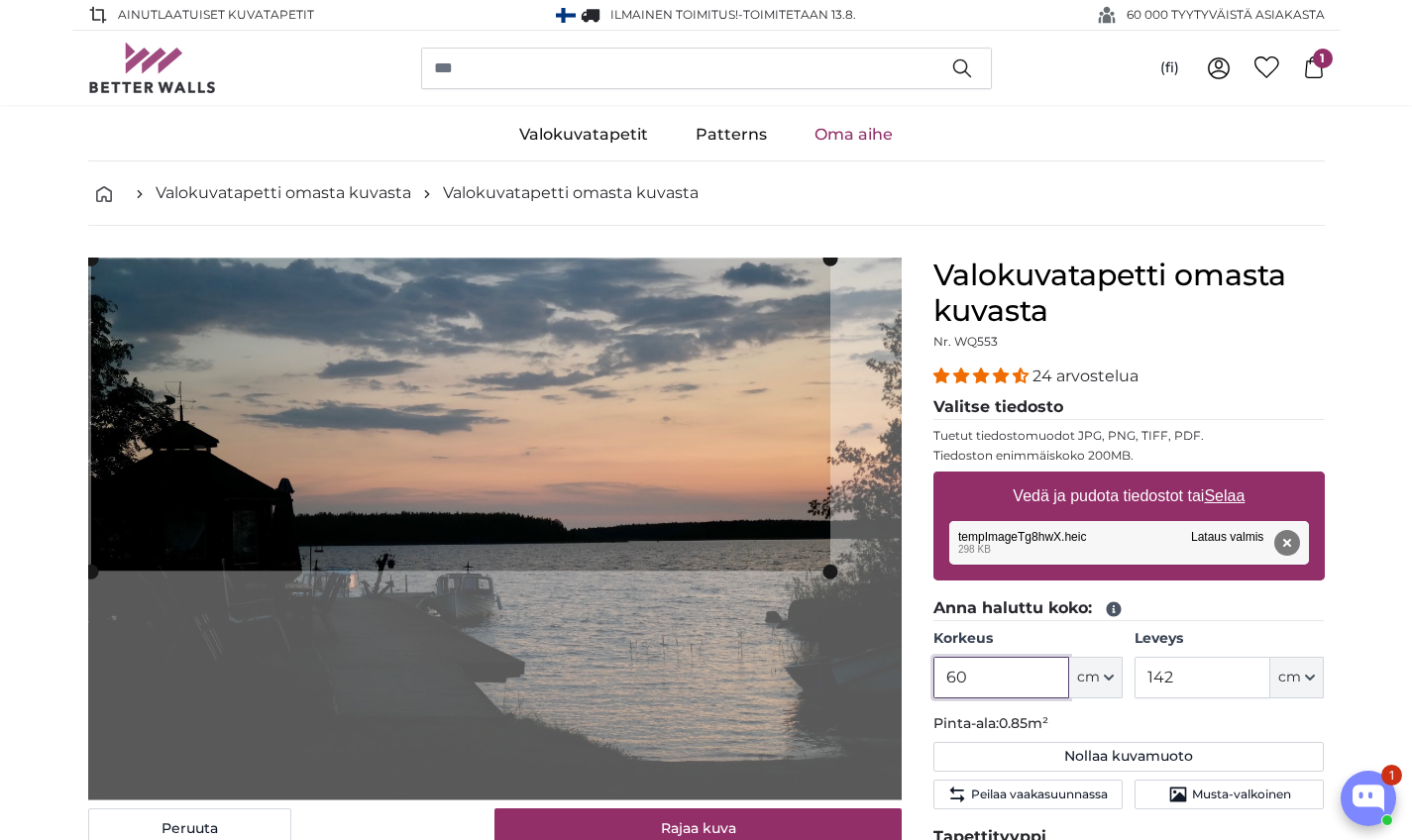 click at bounding box center [0, 0] 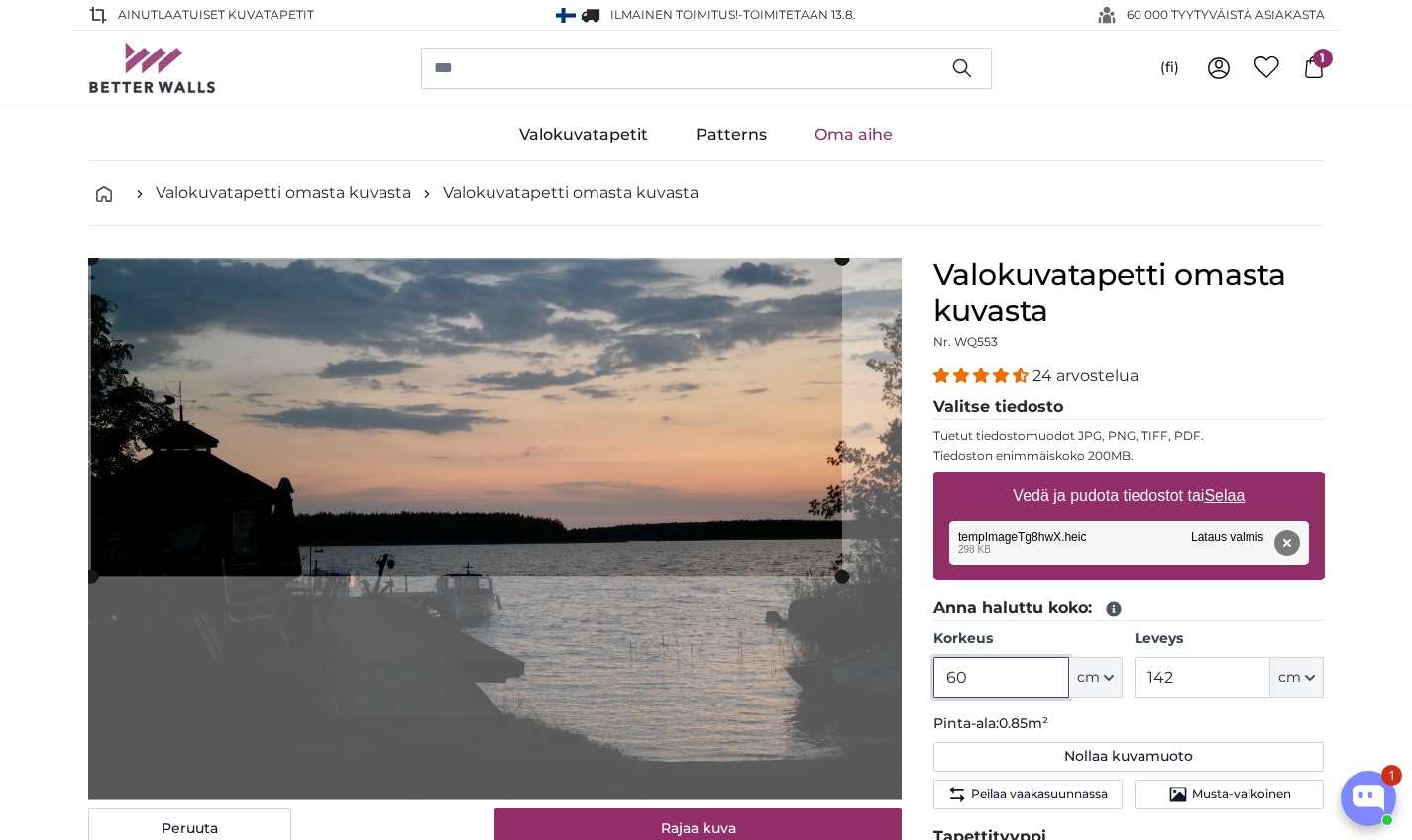 click at bounding box center (0, 0) 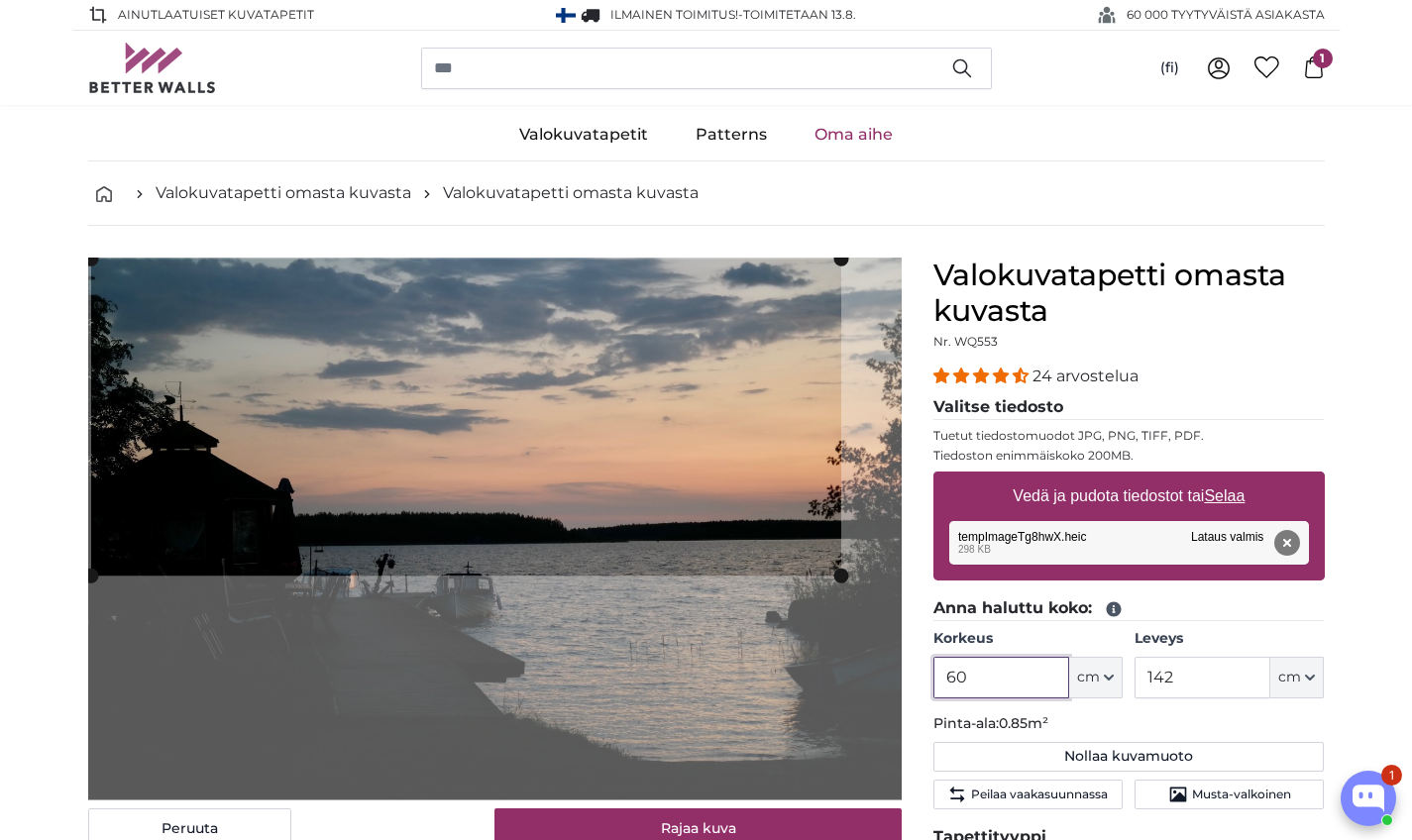 click 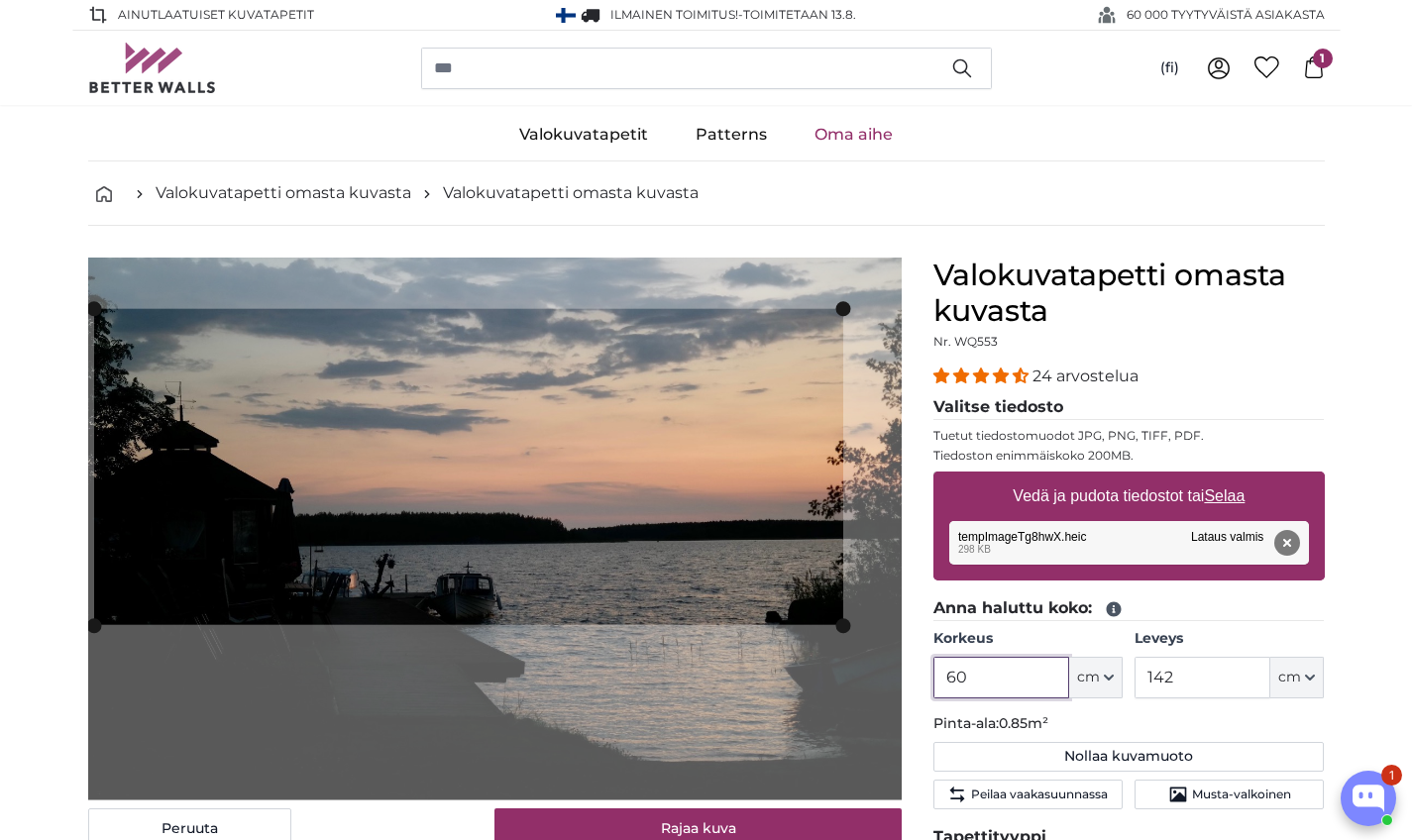 click 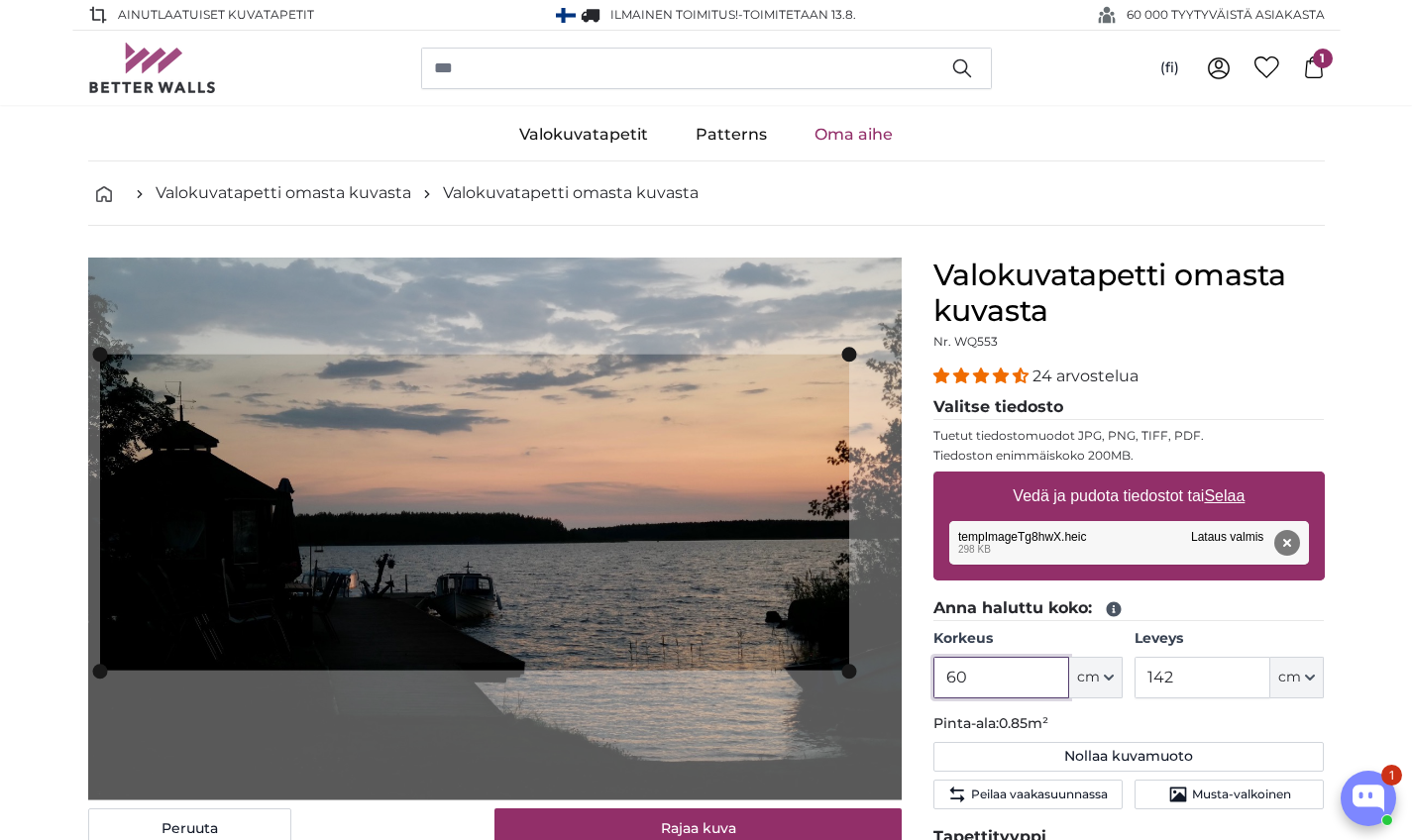 click 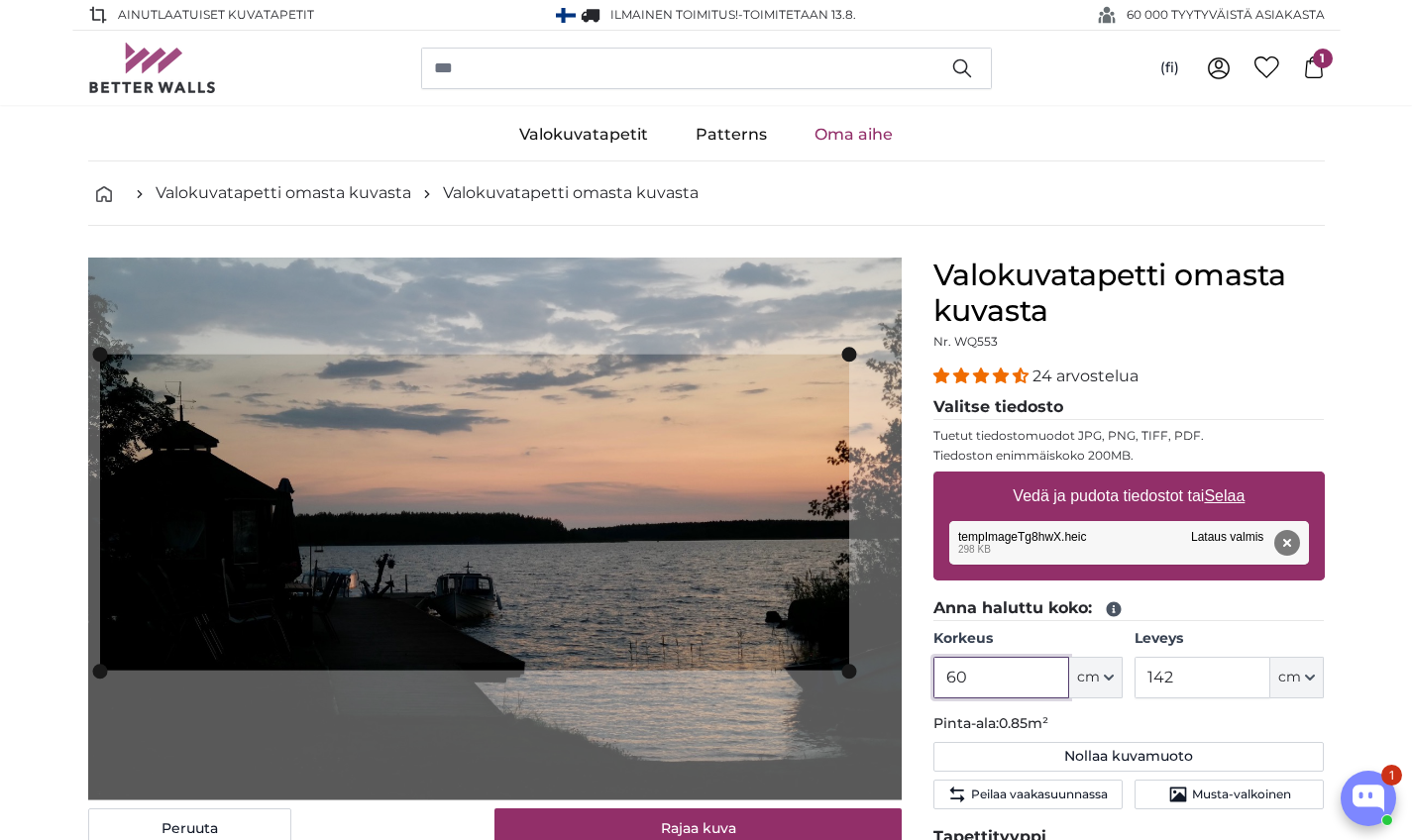 click at bounding box center (494, 529) 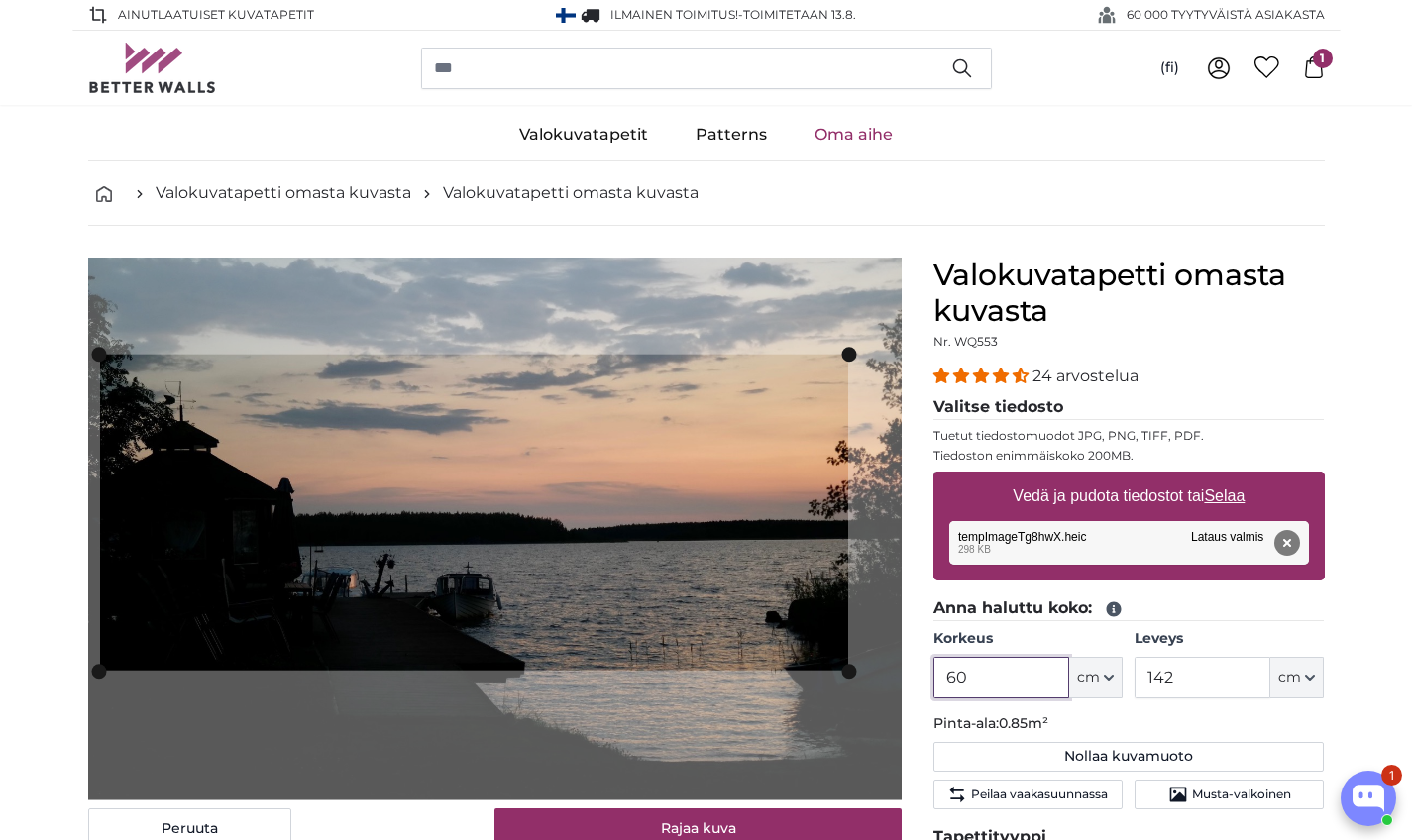 scroll, scrollTop: 29, scrollLeft: 0, axis: vertical 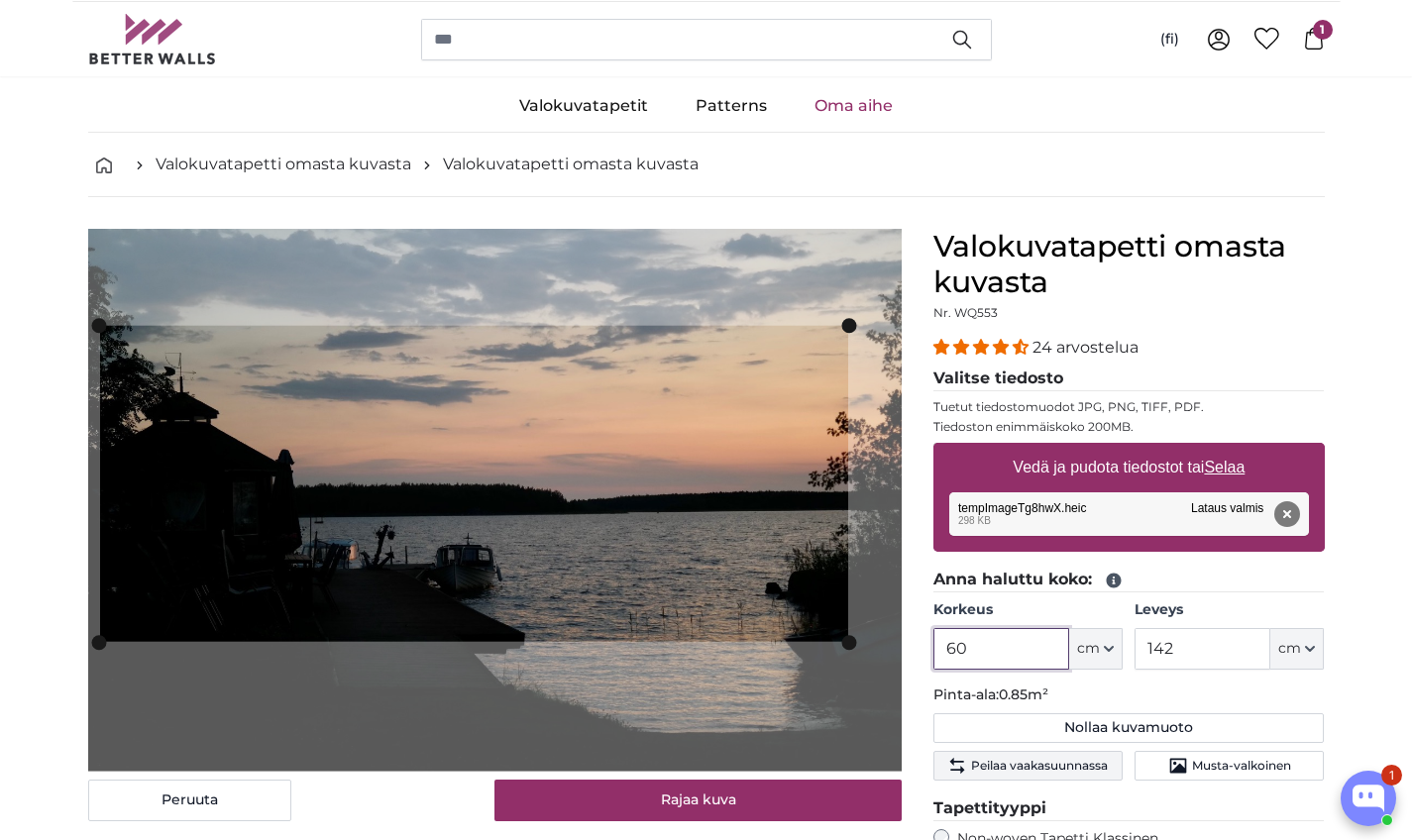 type on "60" 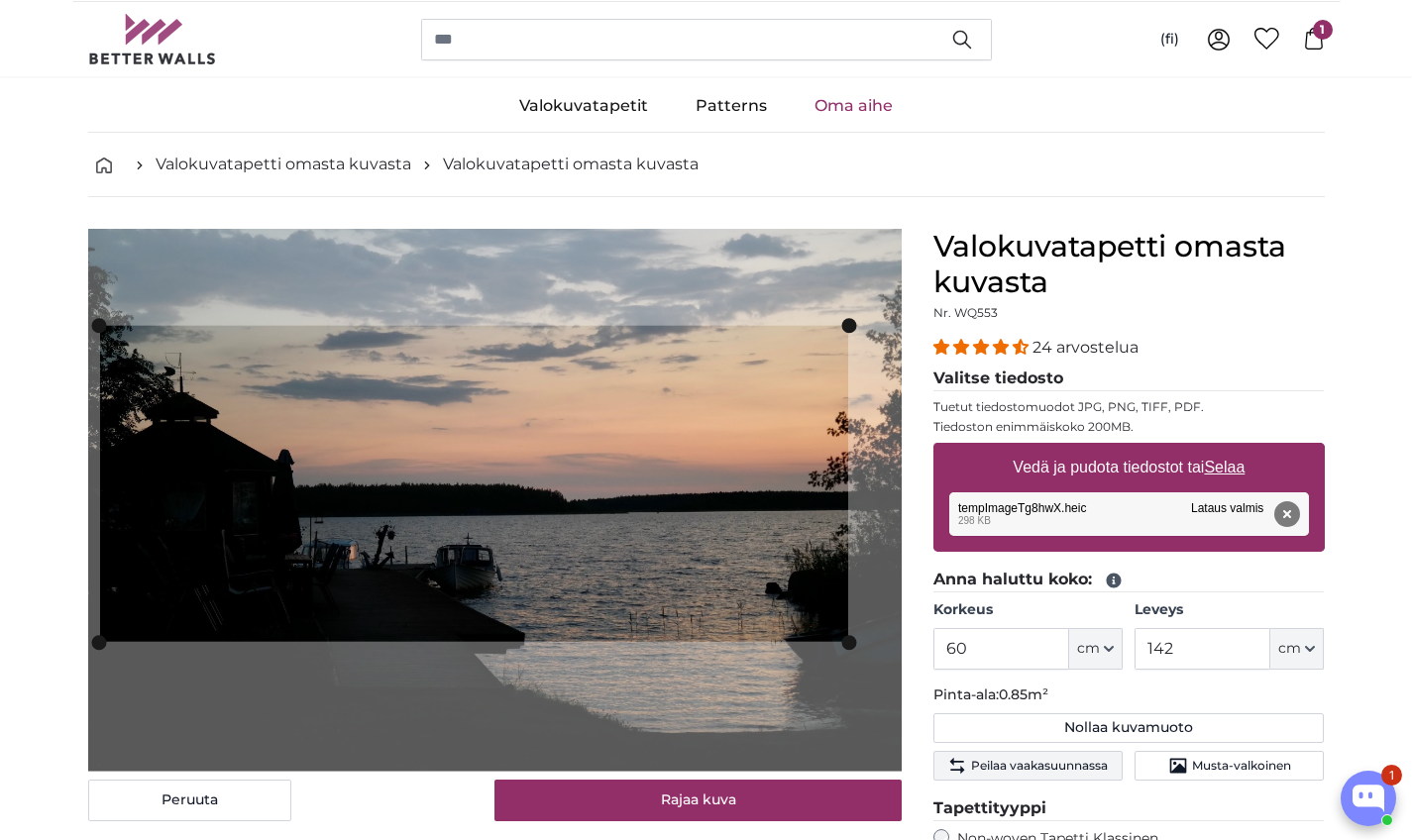 click on "Peilaa vaakasuunnassa" 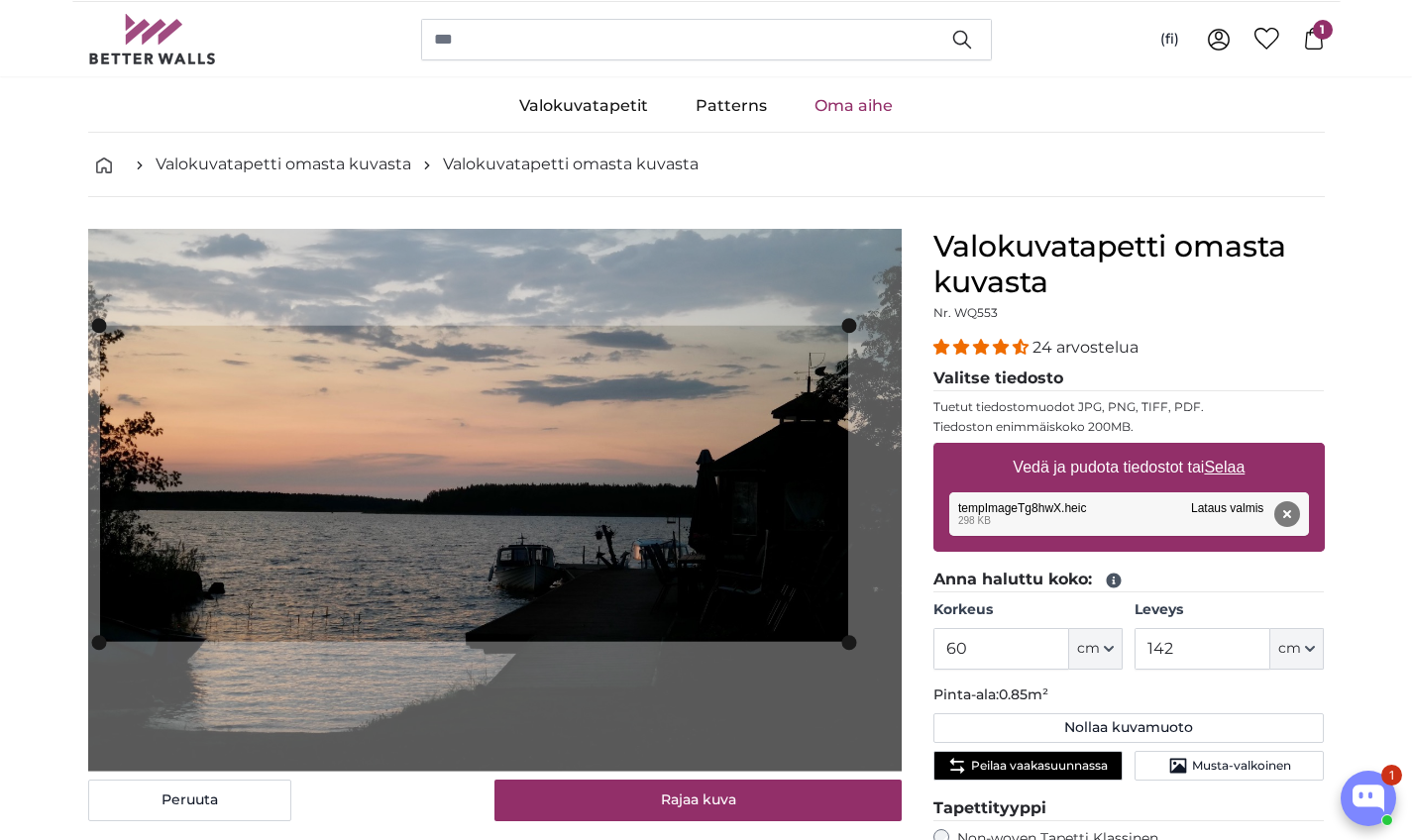 click on "Peilaa vaakasuunnassa" 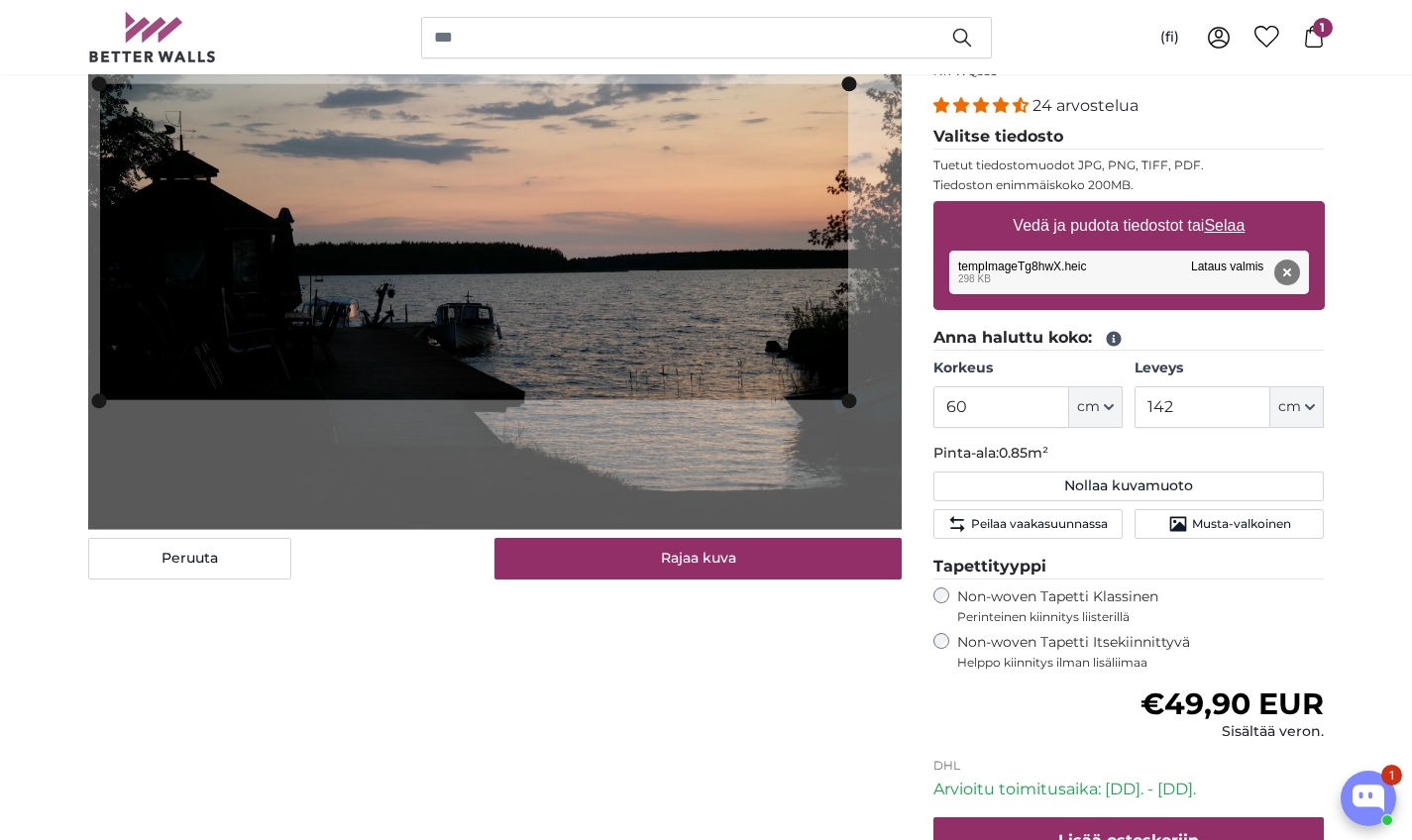 scroll, scrollTop: 296, scrollLeft: 0, axis: vertical 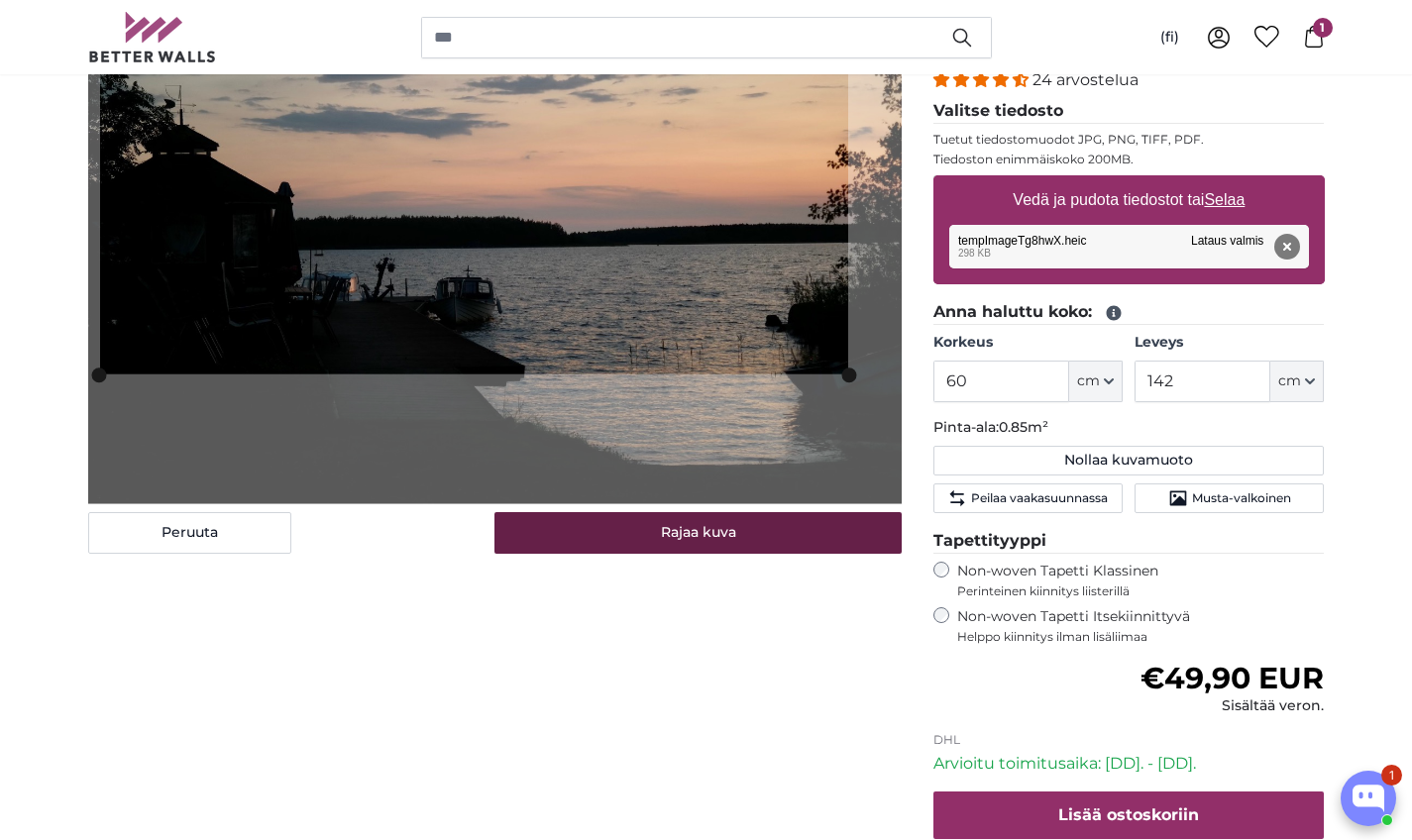 click on "Rajaa kuva" at bounding box center [698, 533] 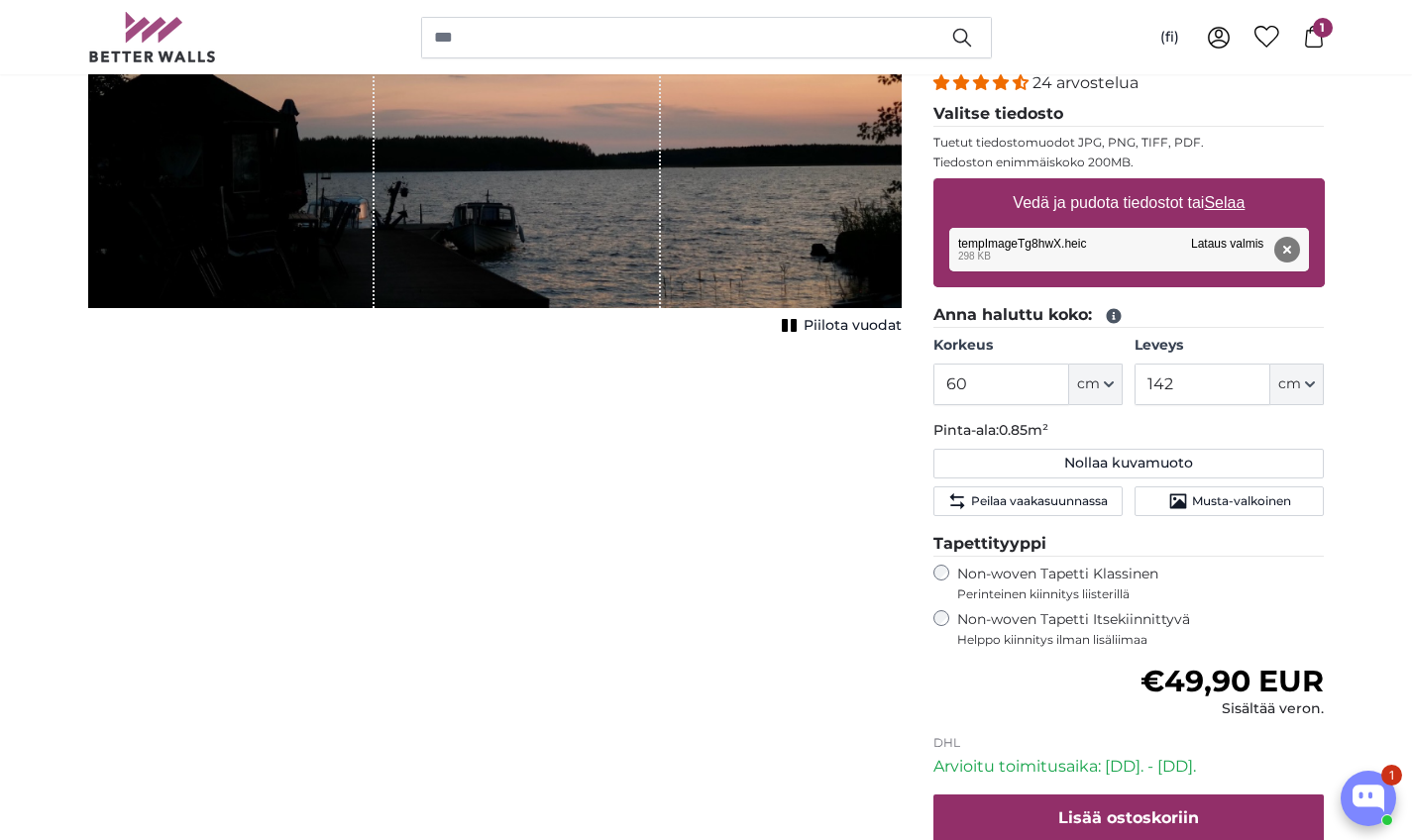 scroll, scrollTop: 314, scrollLeft: 0, axis: vertical 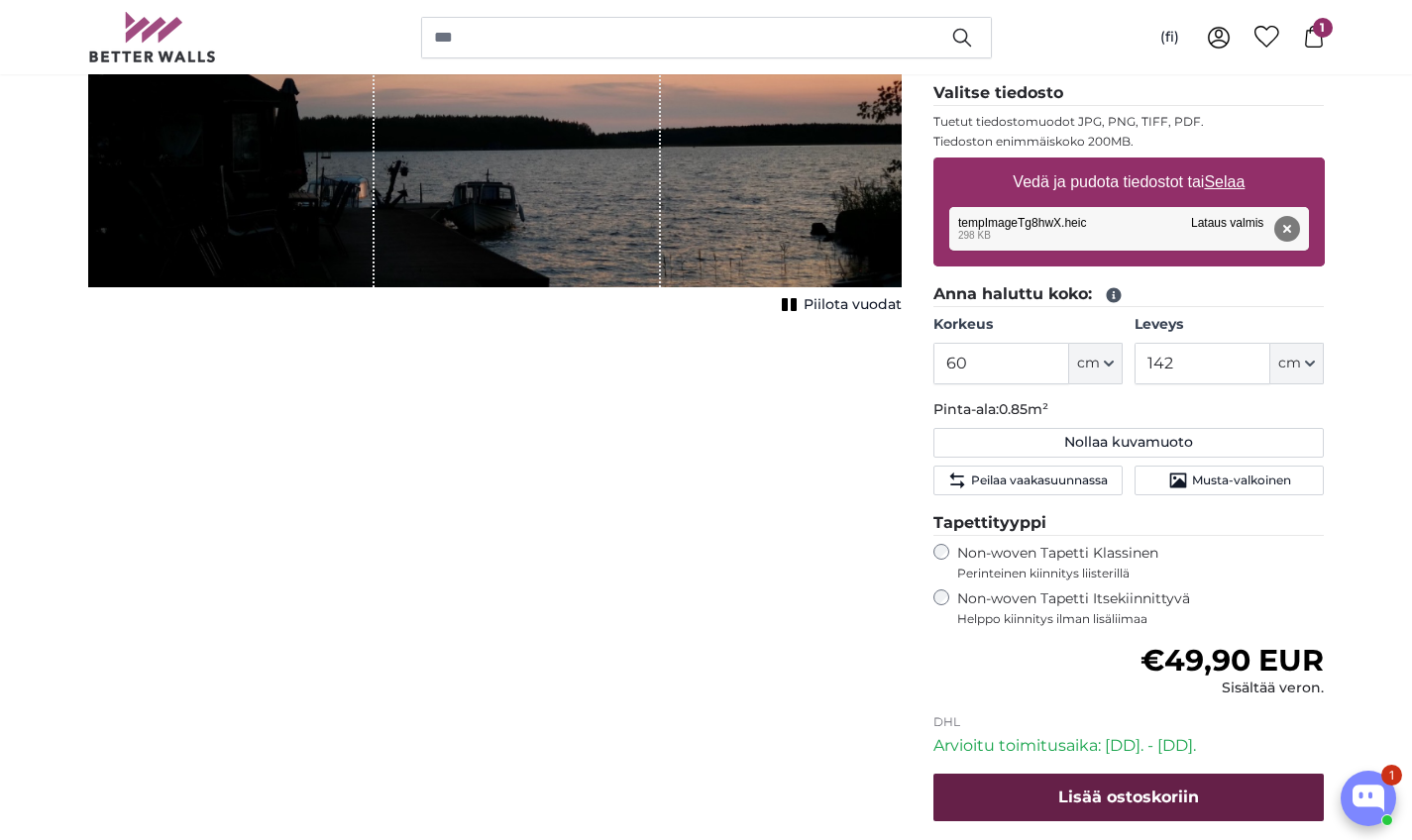 click on "Lisää ostoskoriin" at bounding box center [1129, 796] 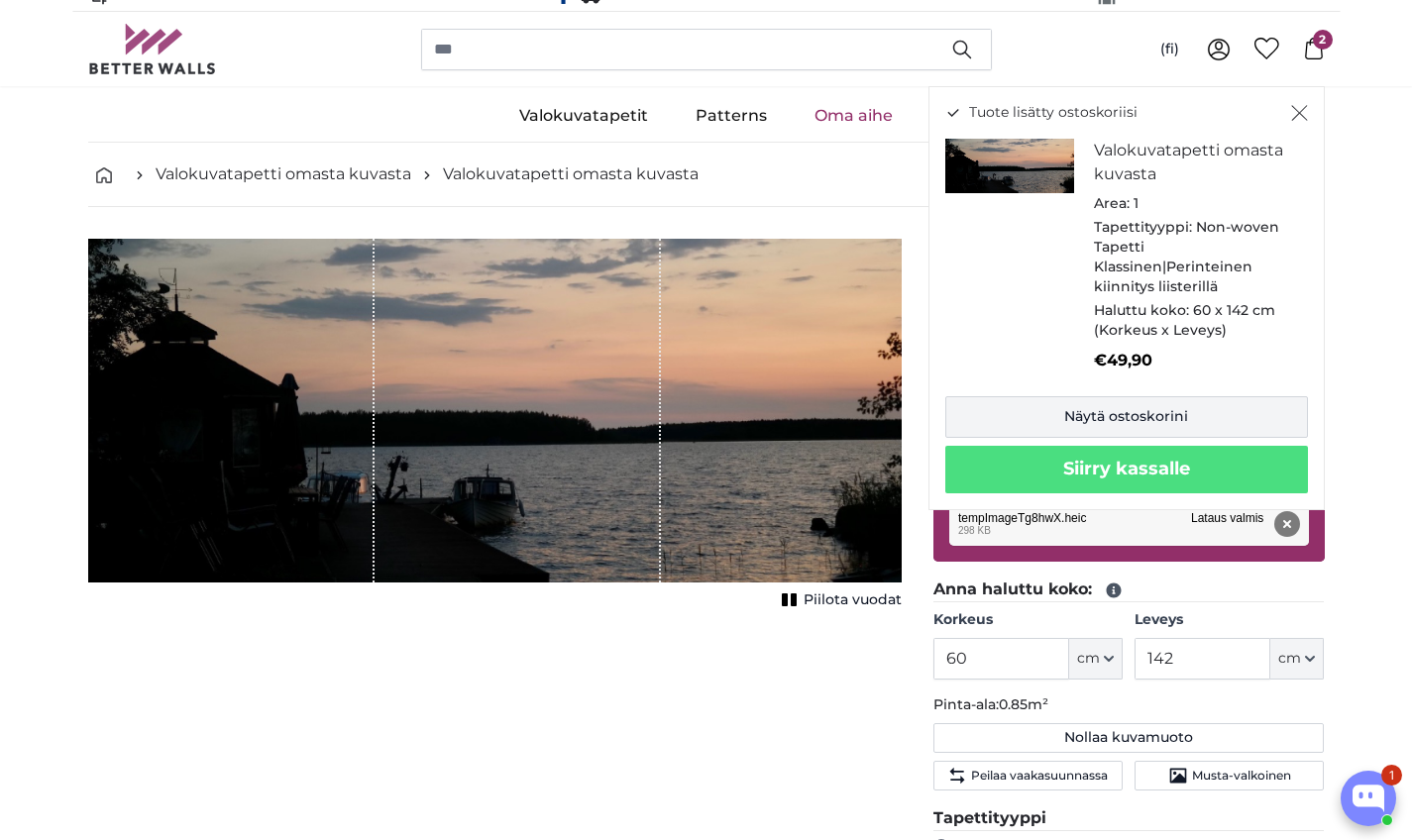 scroll, scrollTop: 12, scrollLeft: 0, axis: vertical 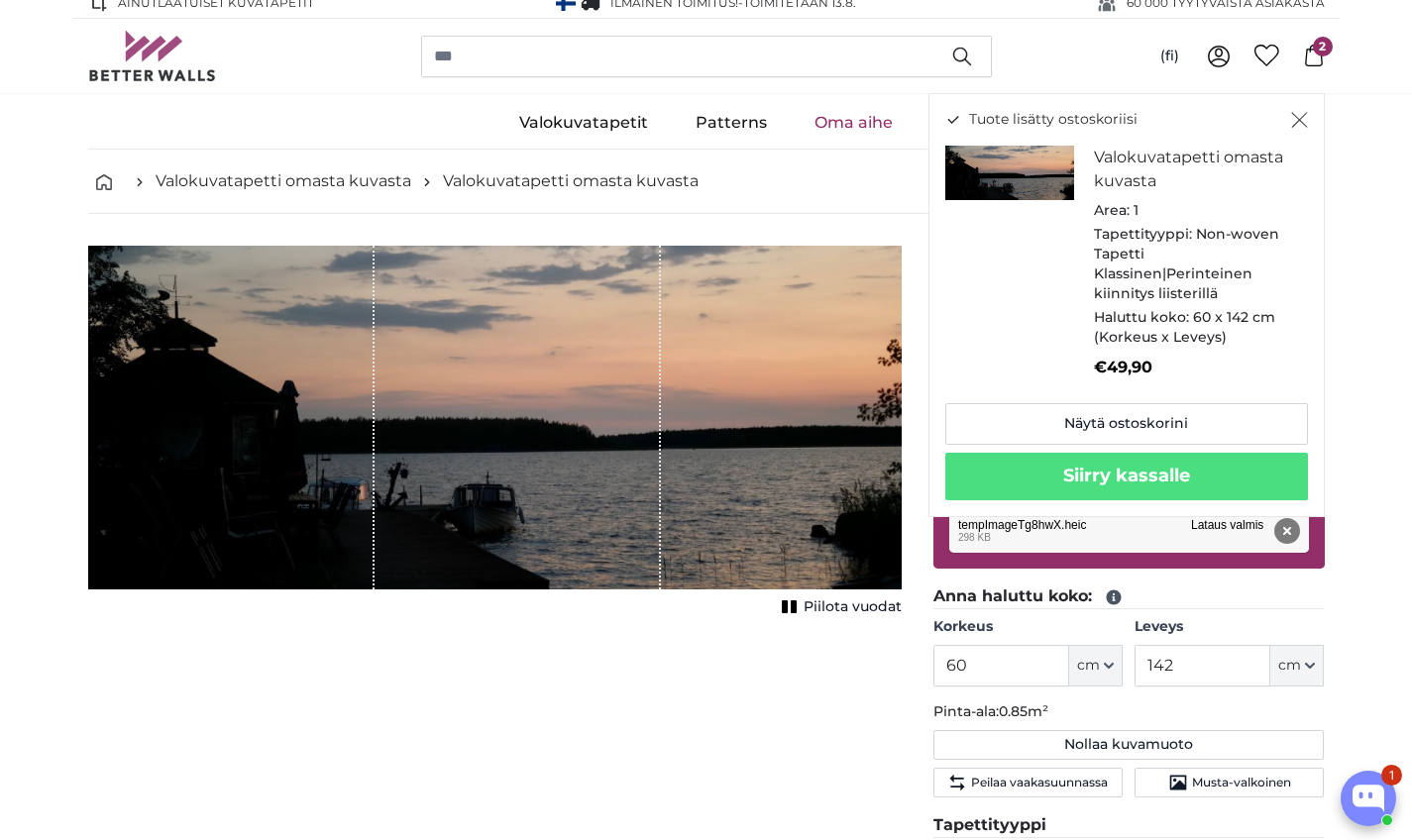 click on "Oma aihe" at bounding box center (853, 123) 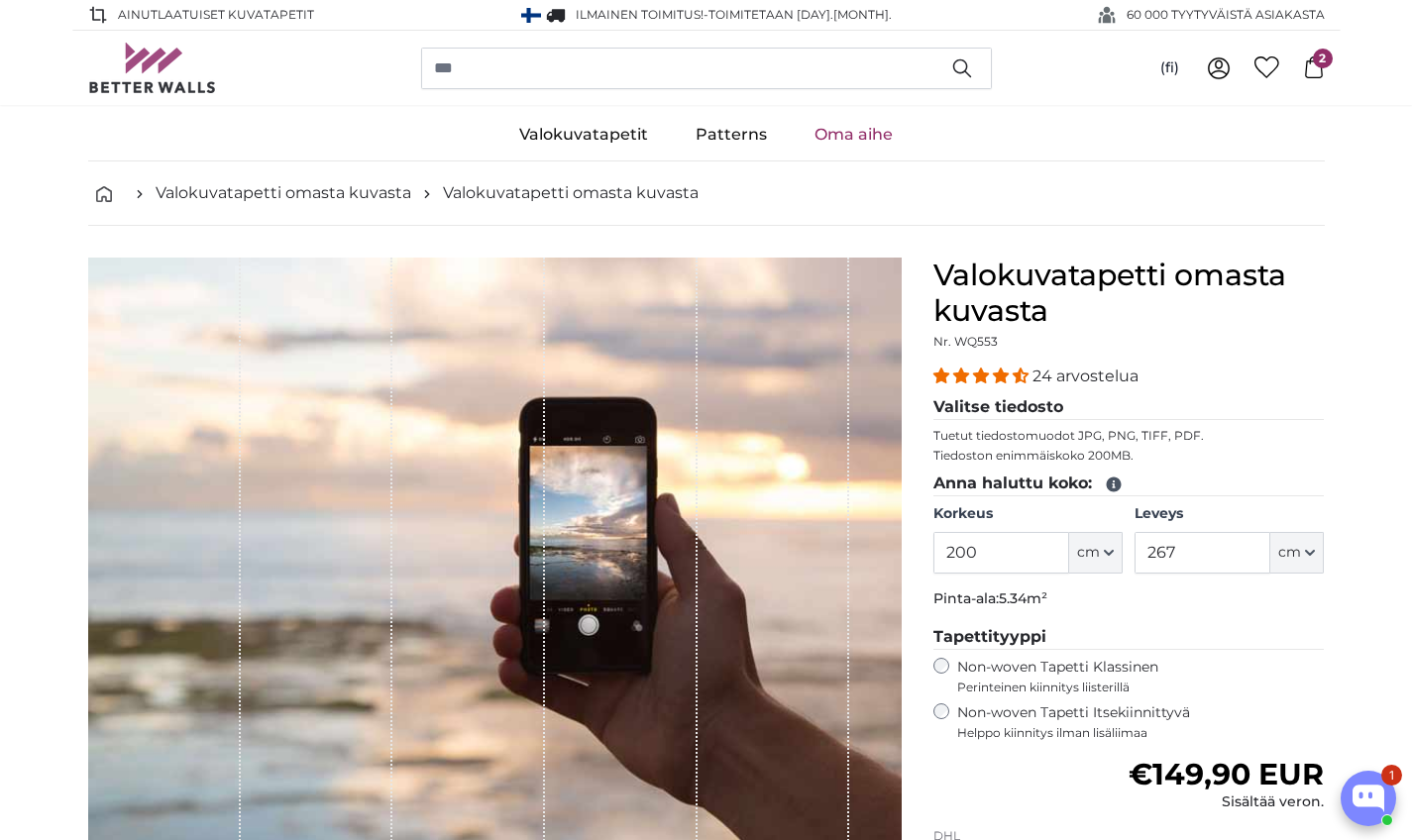 scroll, scrollTop: 0, scrollLeft: 0, axis: both 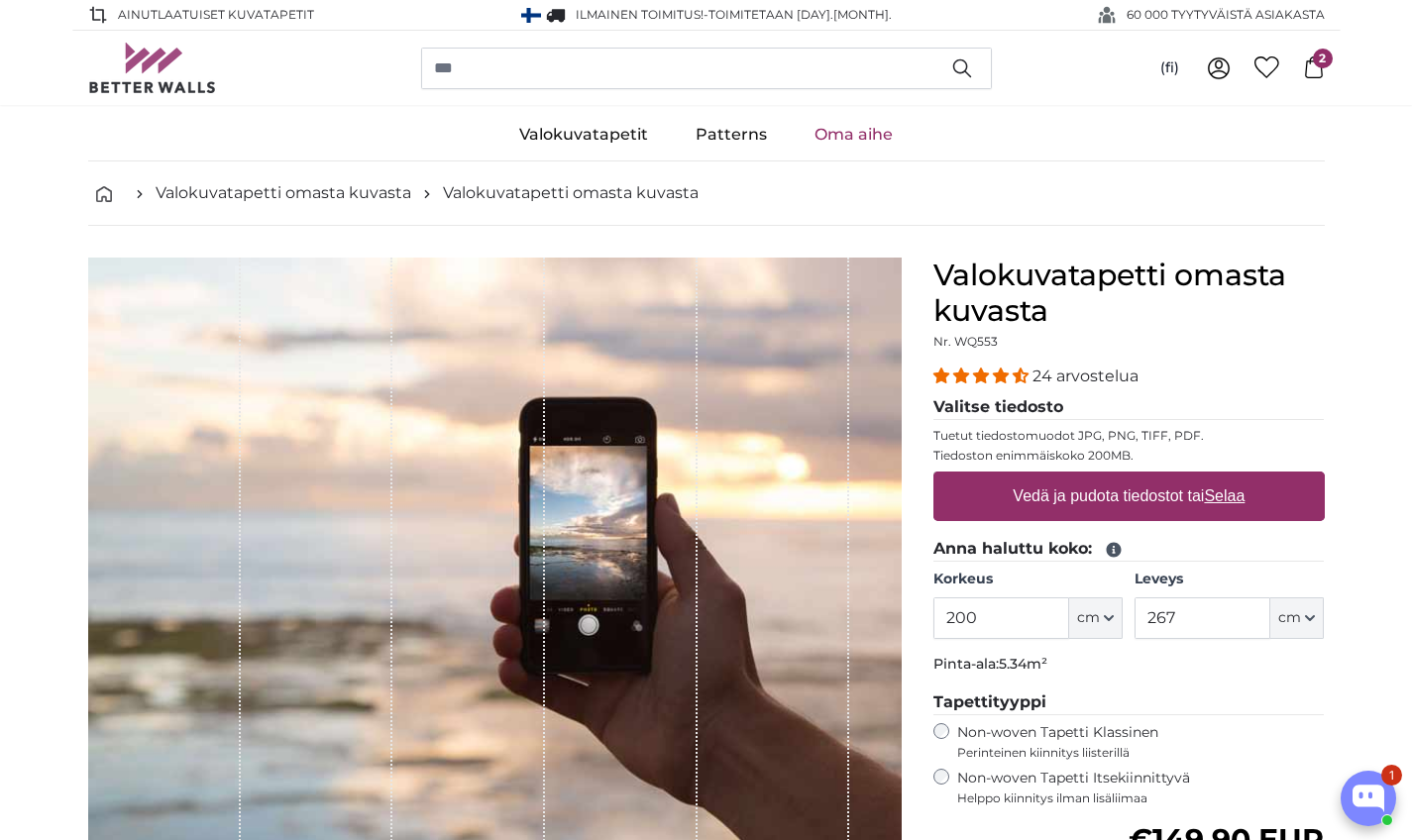 click on "Vedä ja pudota tiedostot tai  Selaa" at bounding box center (1129, 496) 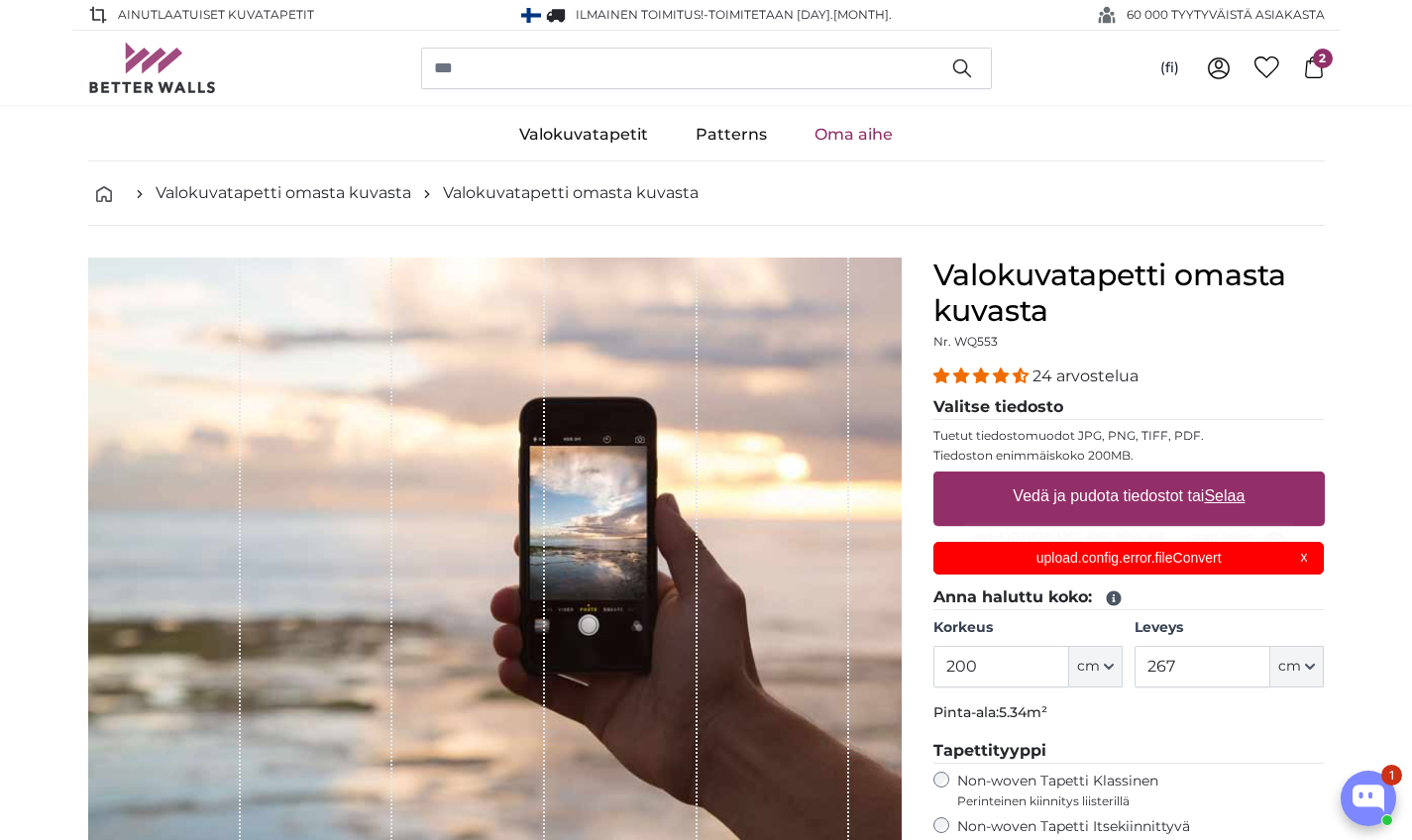 scroll, scrollTop: 0, scrollLeft: 0, axis: both 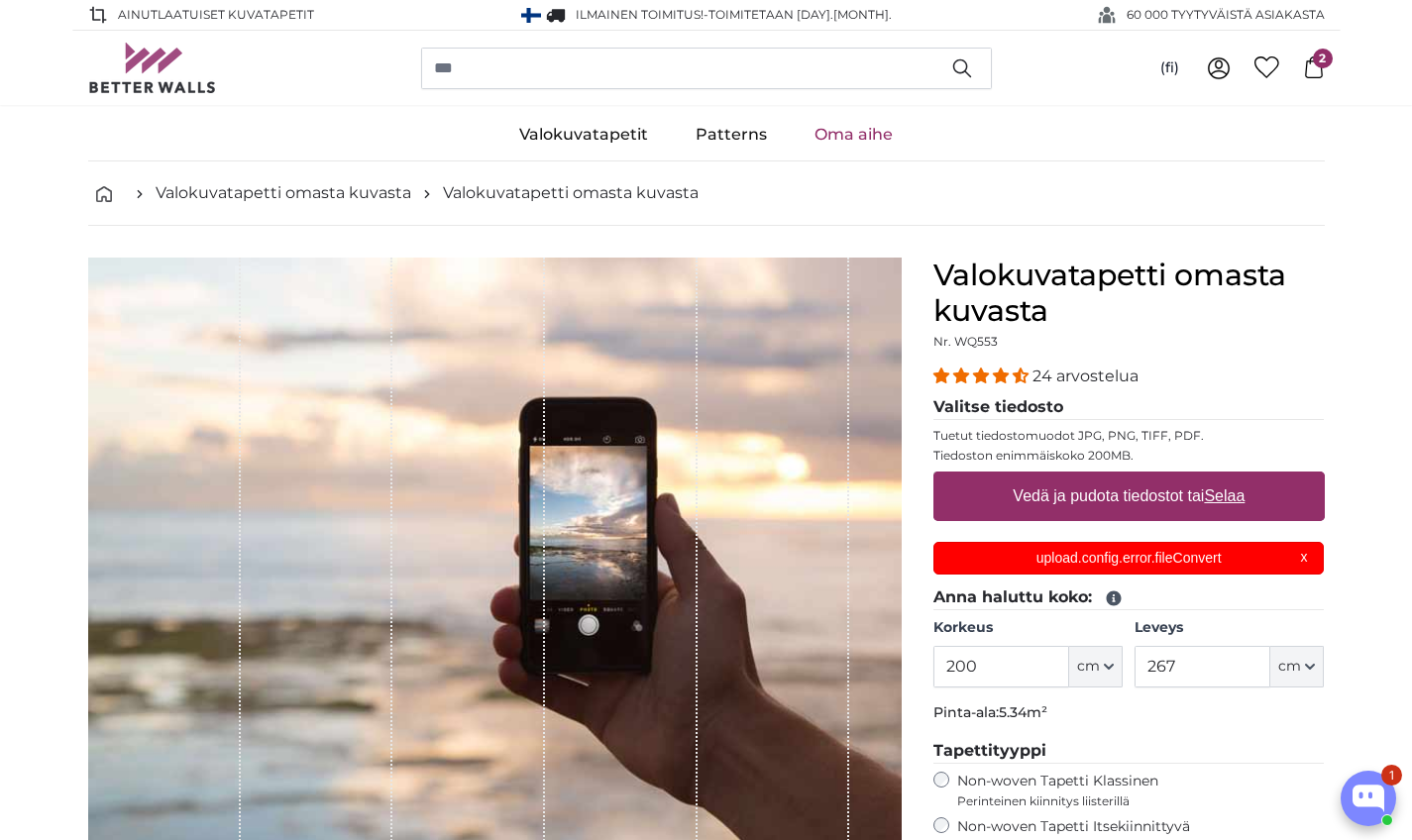 type on "**********" 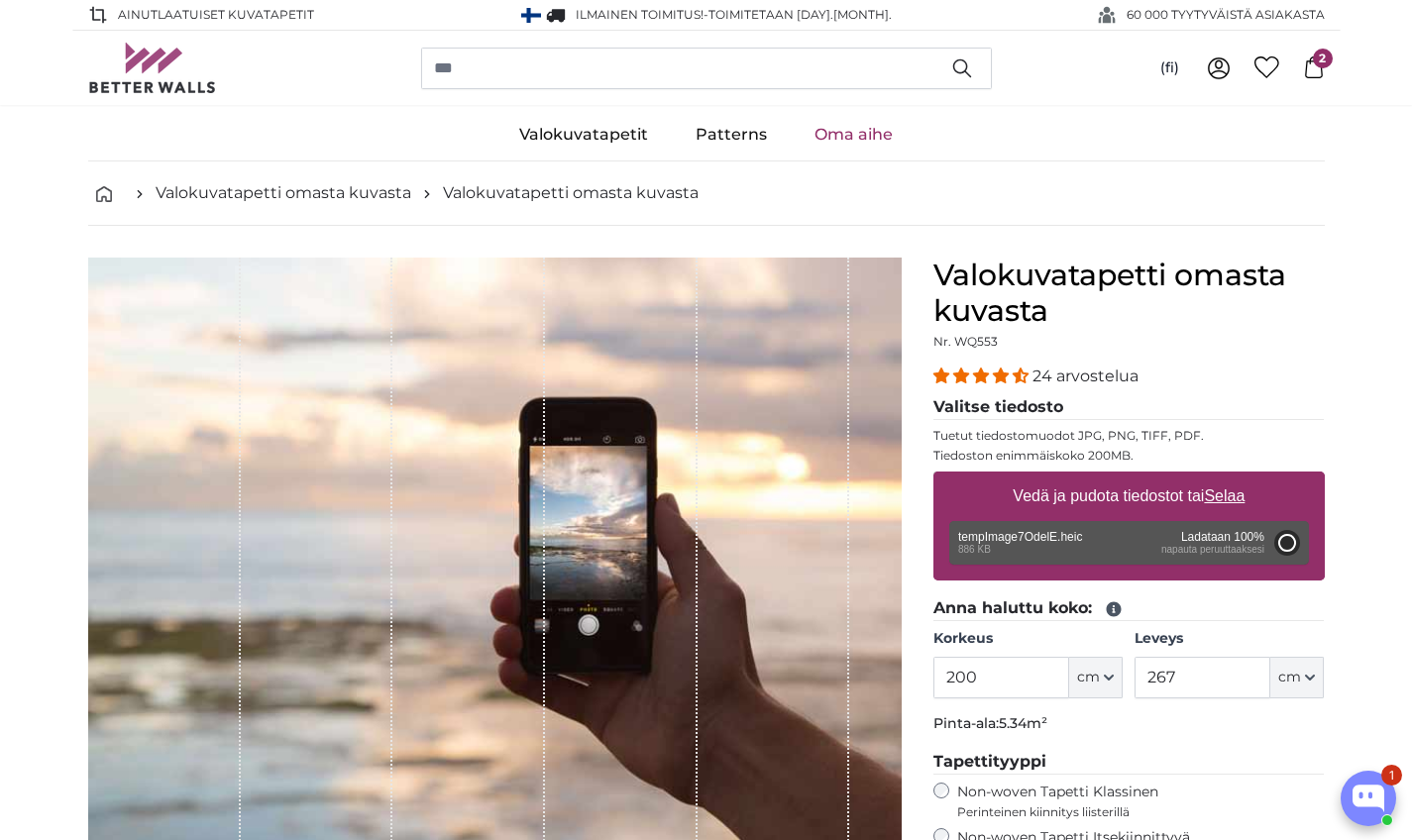 type on "112" 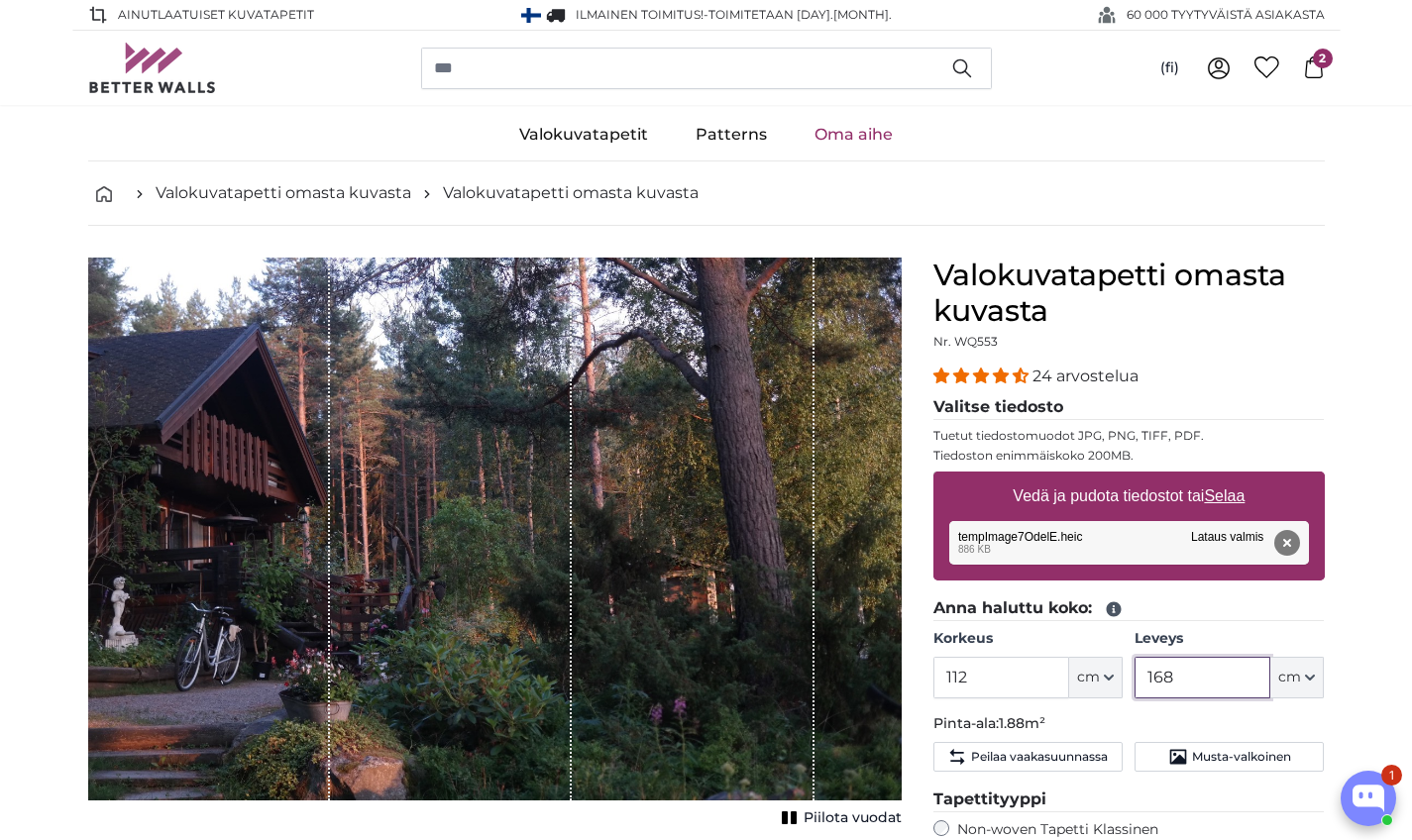 click on "[NUMBER]" at bounding box center (1202, 678) 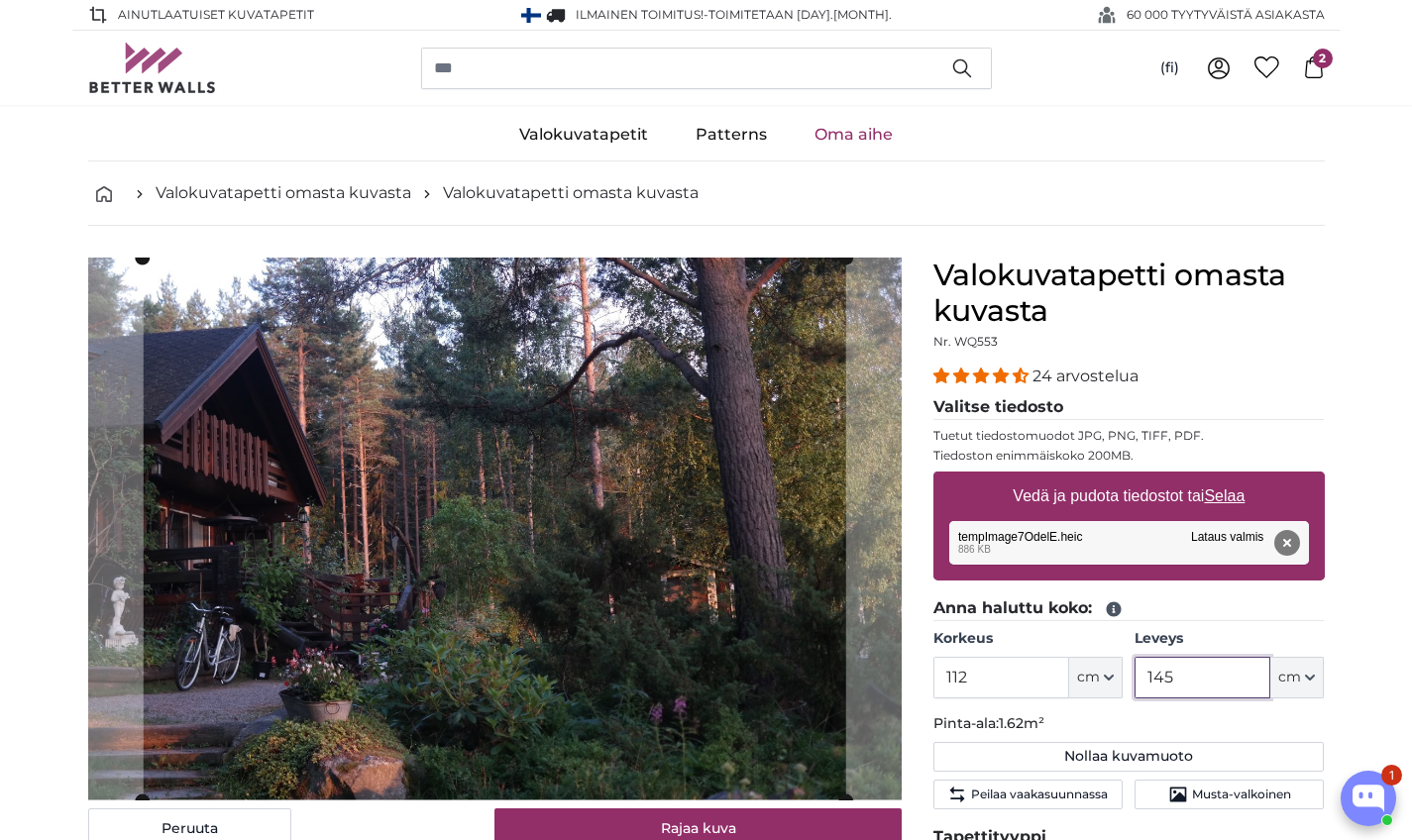 type on "145" 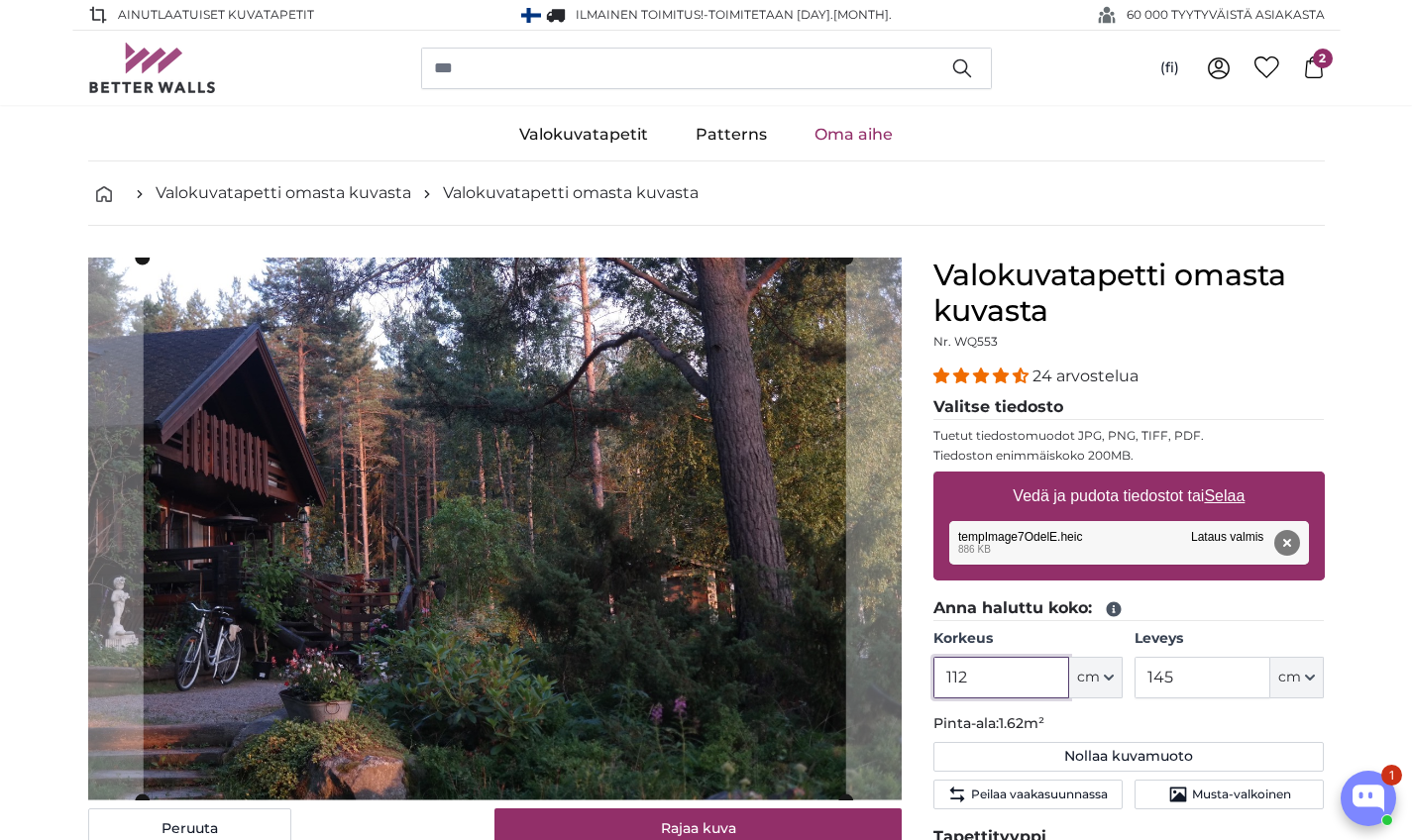 click on "112" at bounding box center (1001, 678) 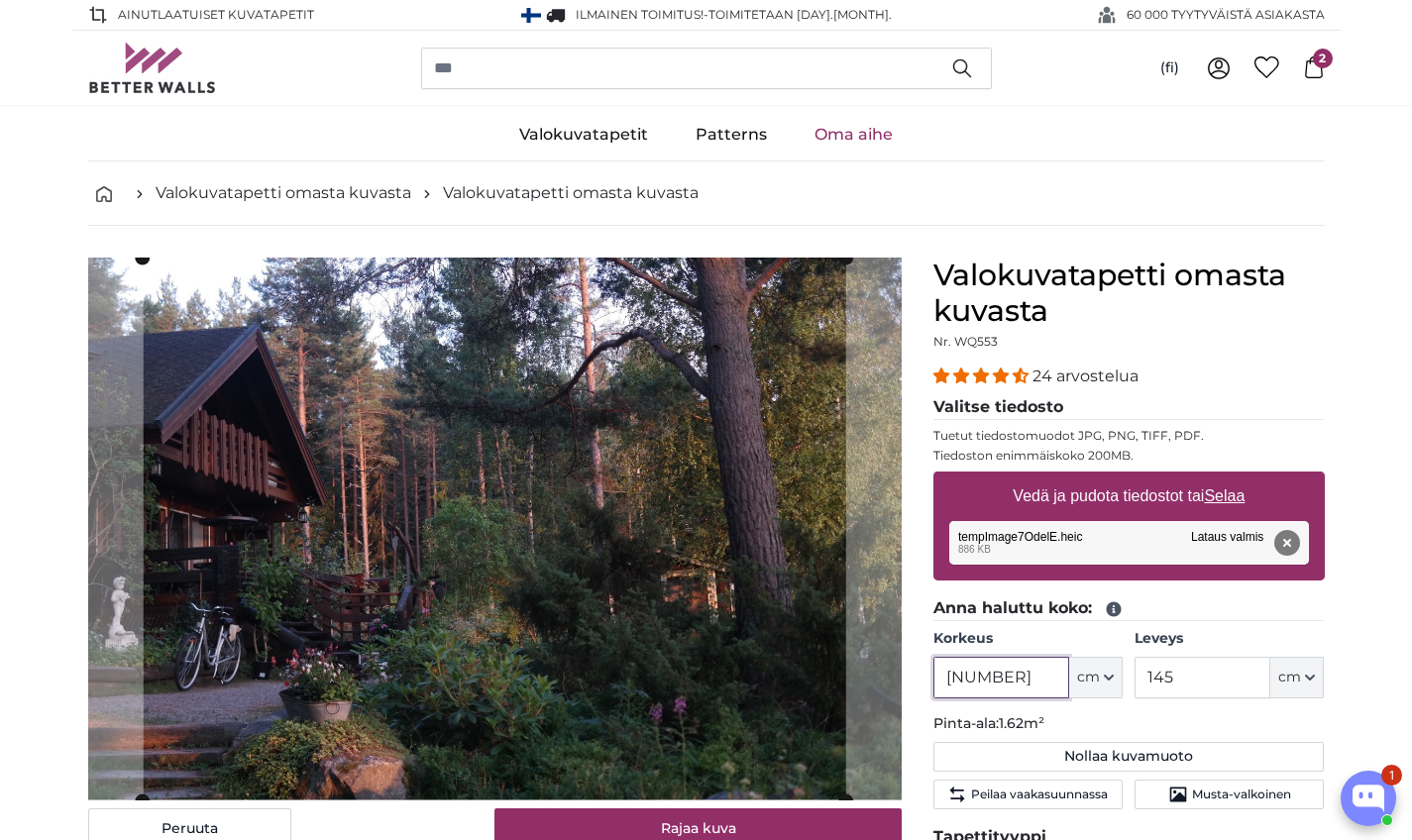 type on "1" 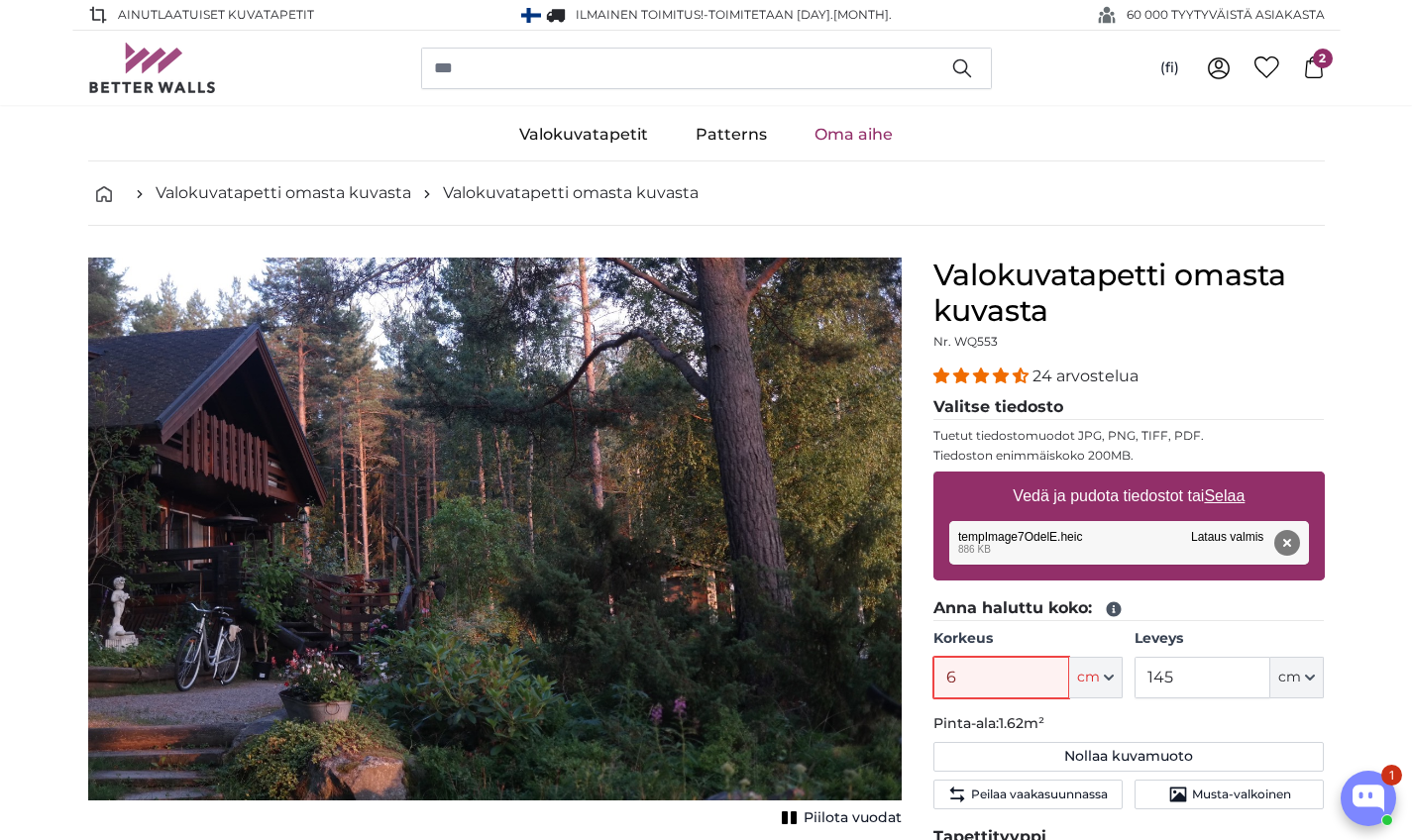 type on "60" 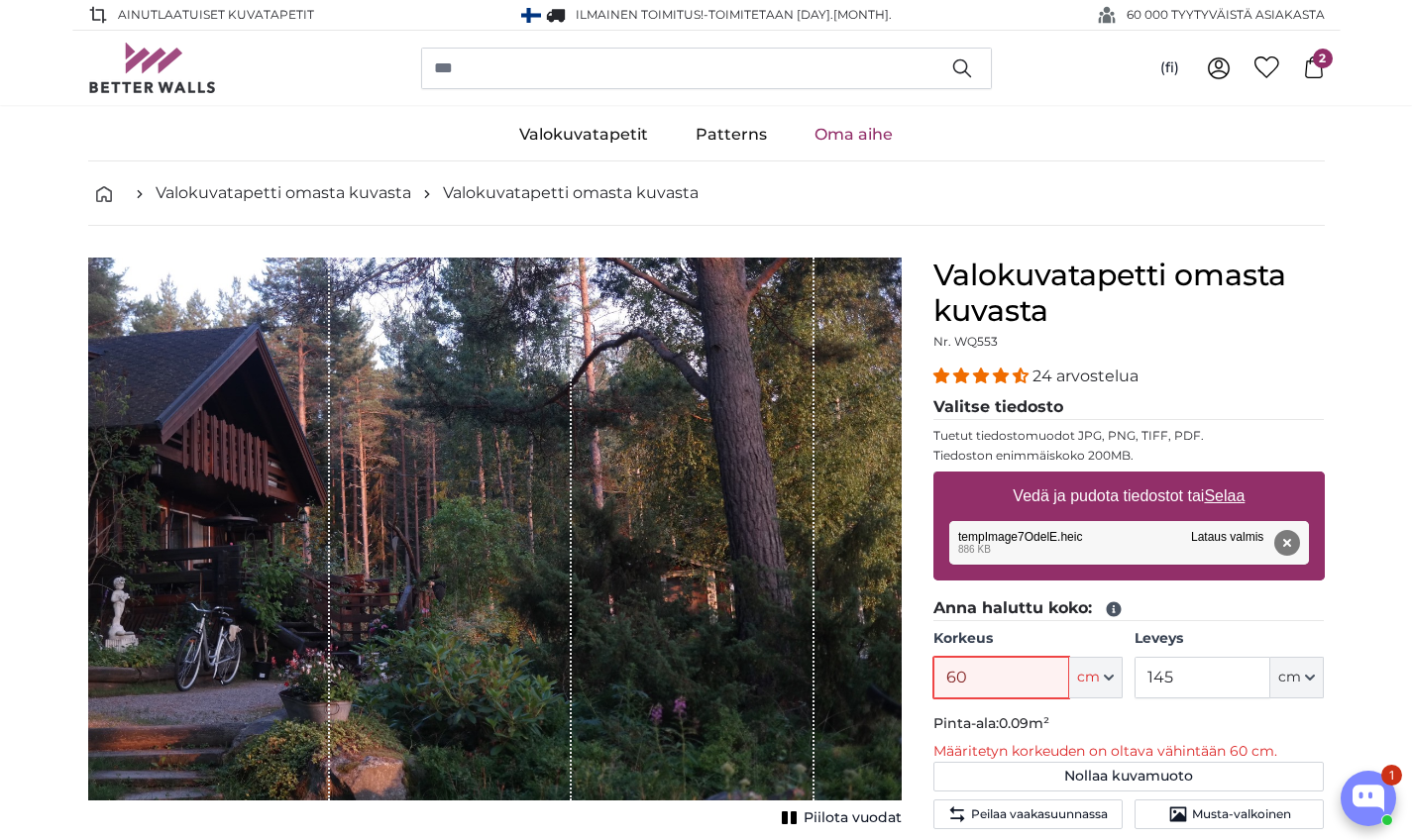 type 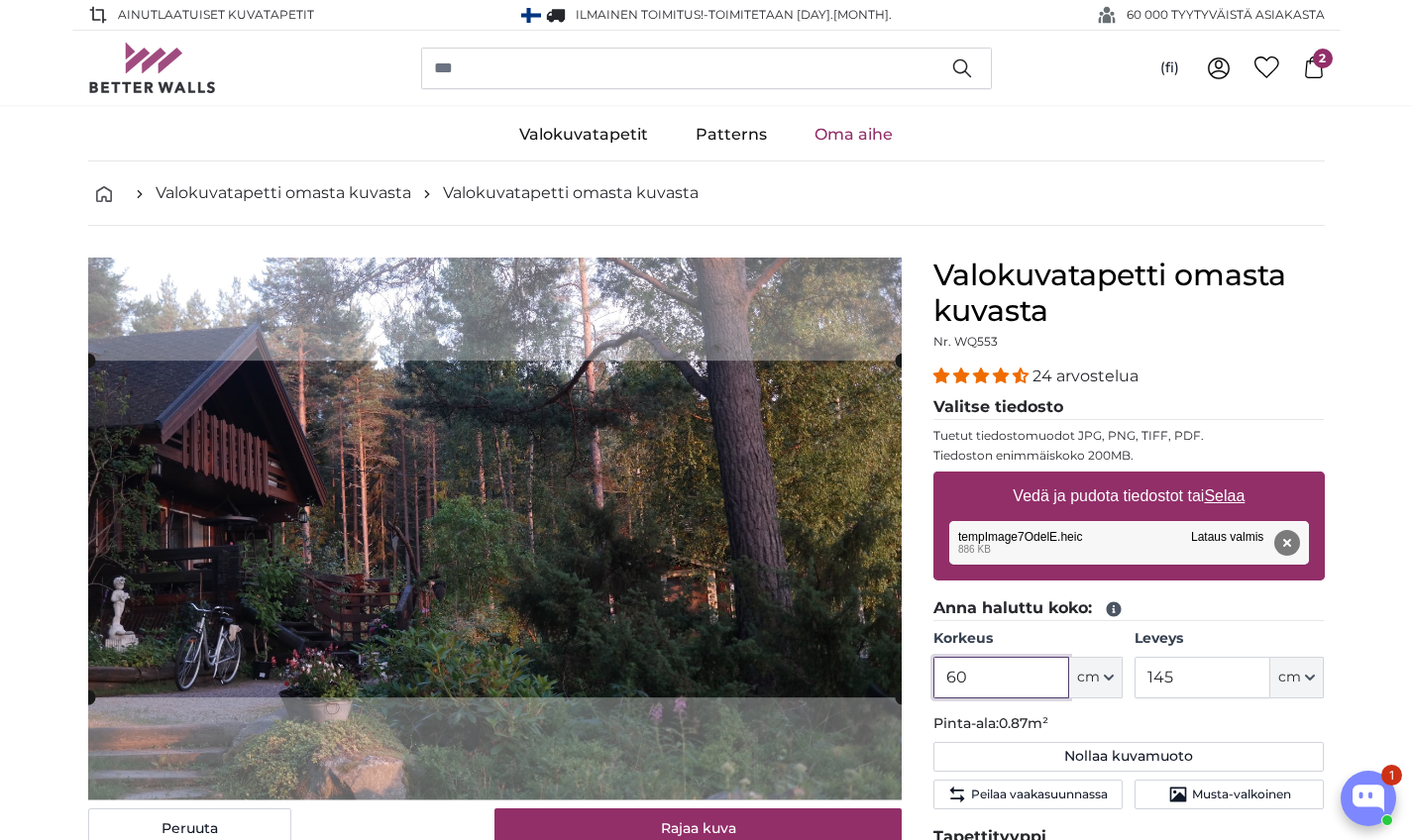 click 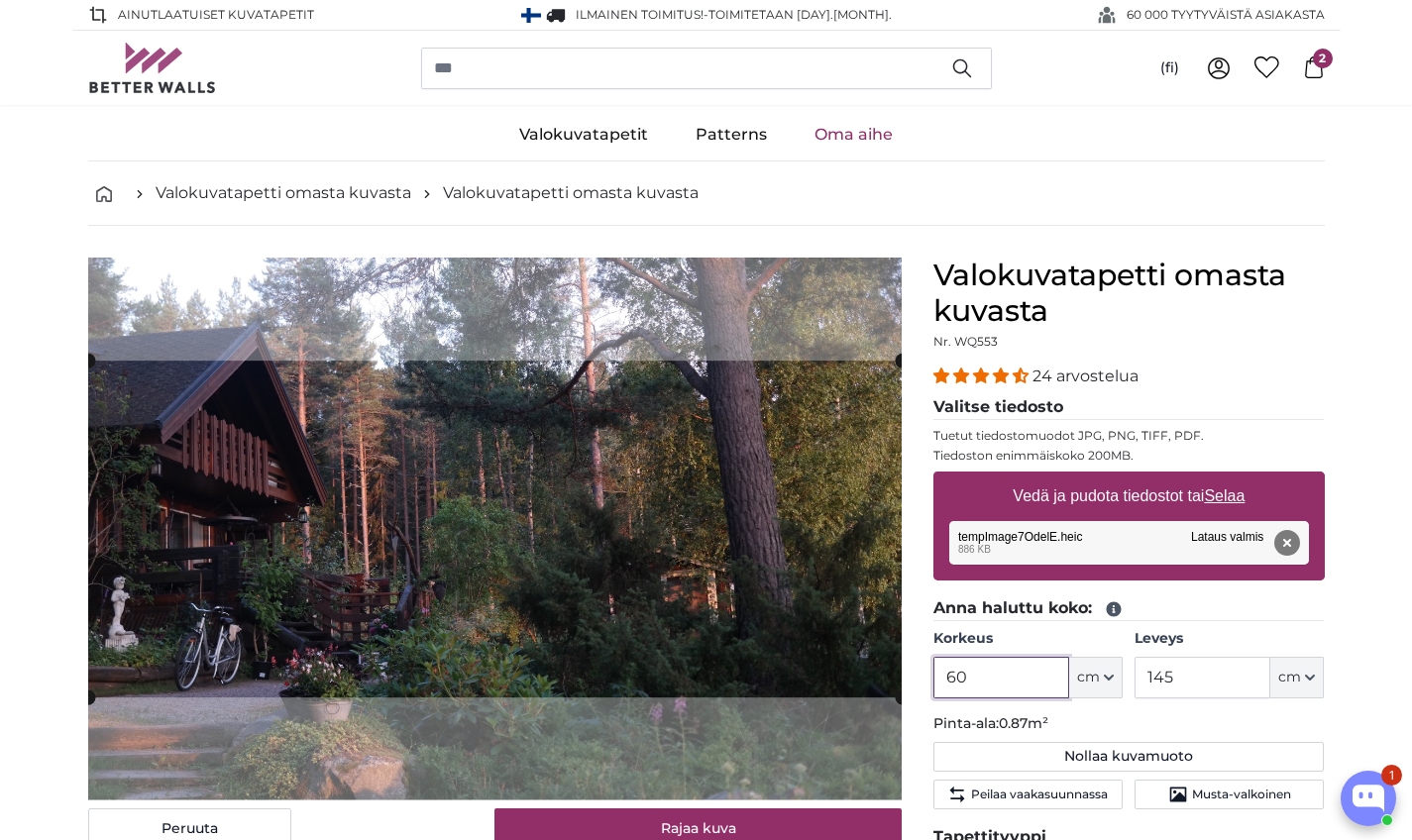 click at bounding box center [0, 0] 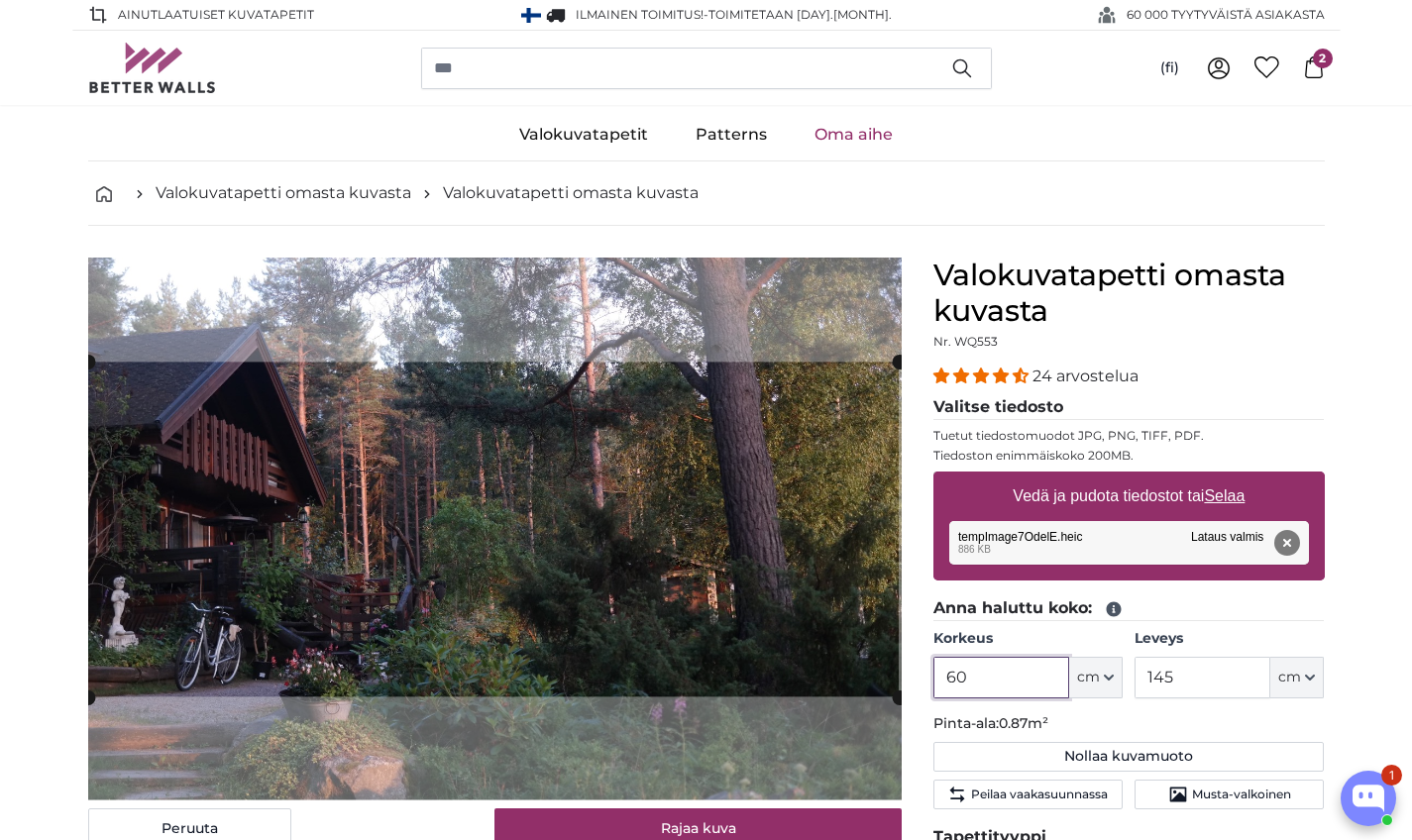 click at bounding box center (494, 529) 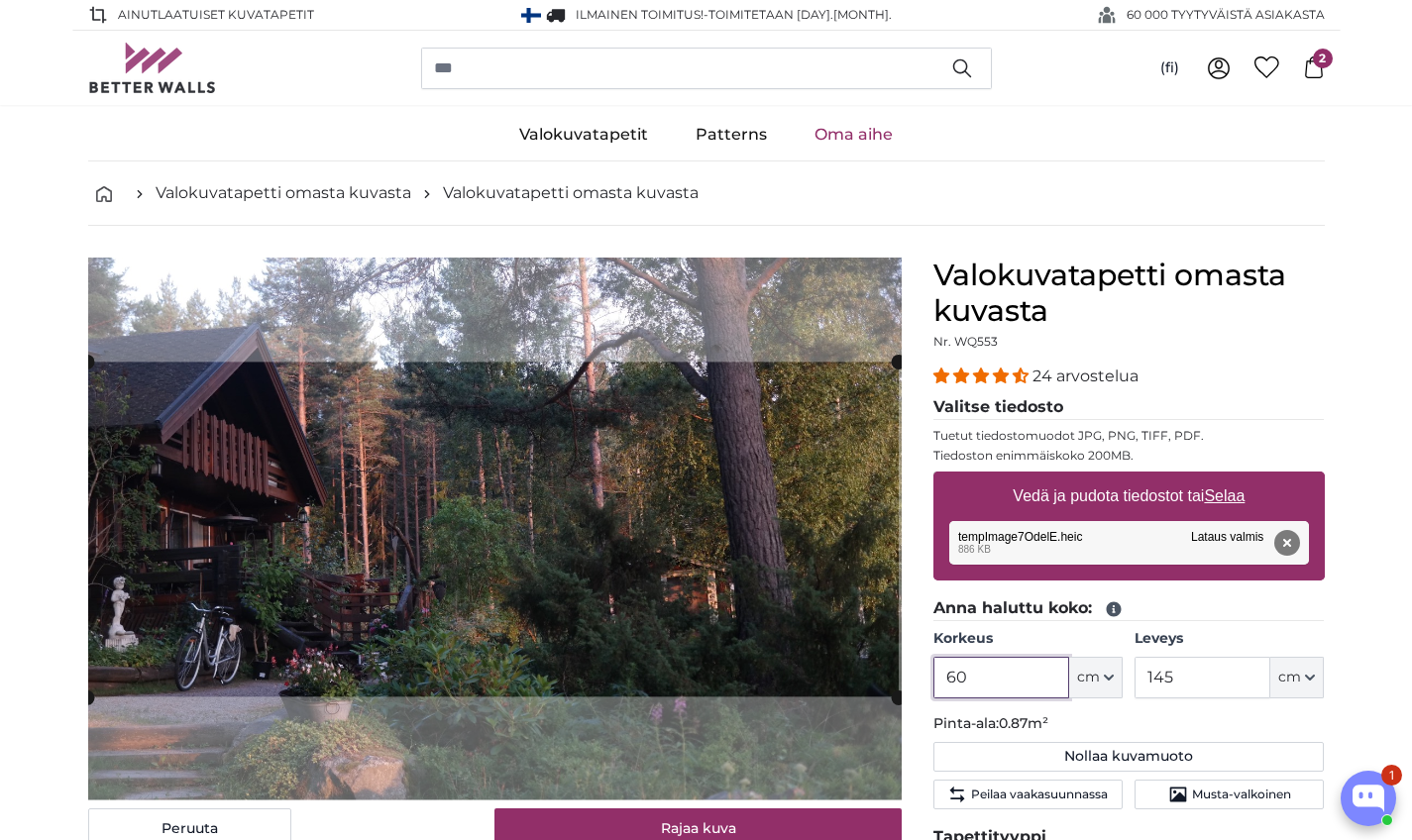 click 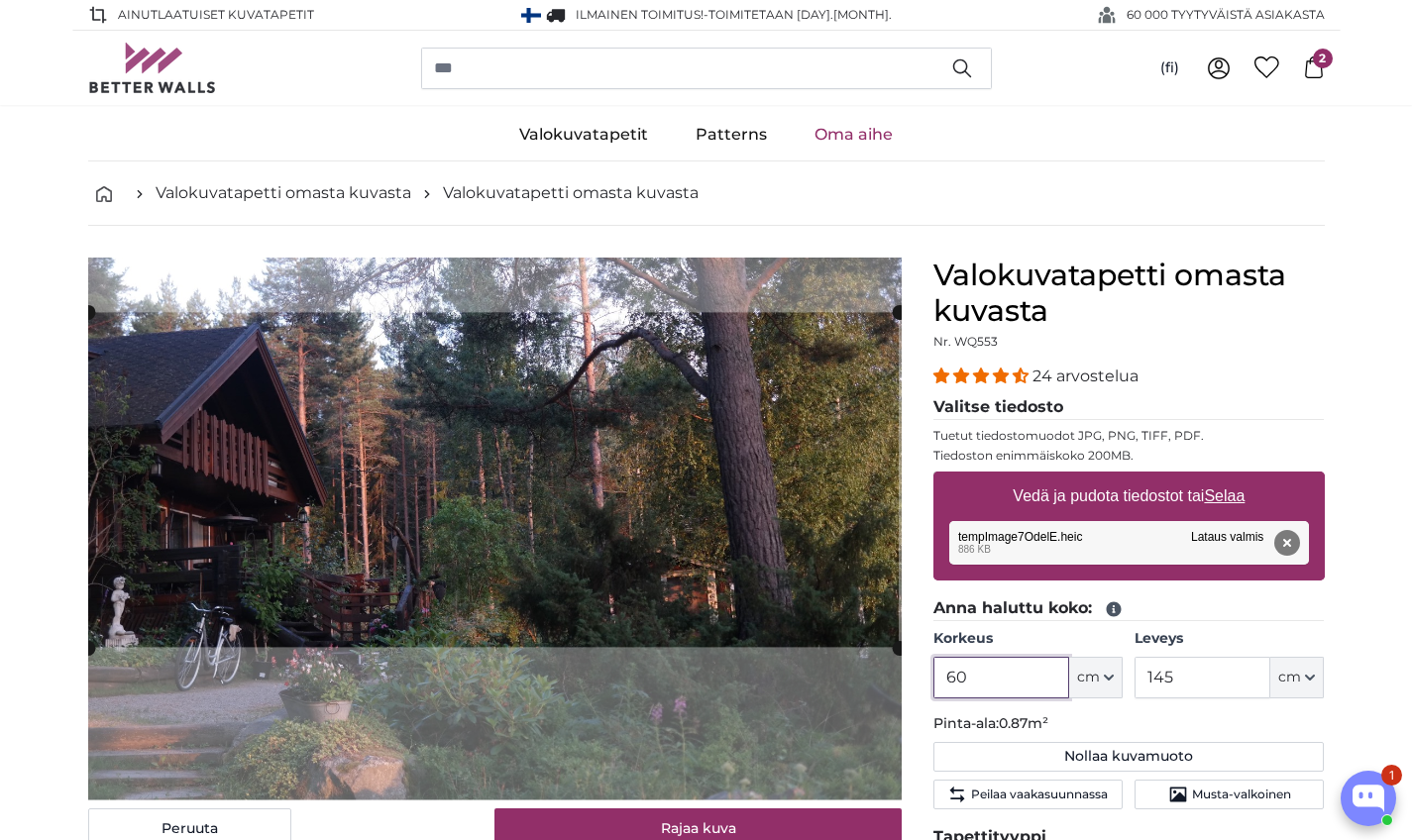 click at bounding box center [0, 0] 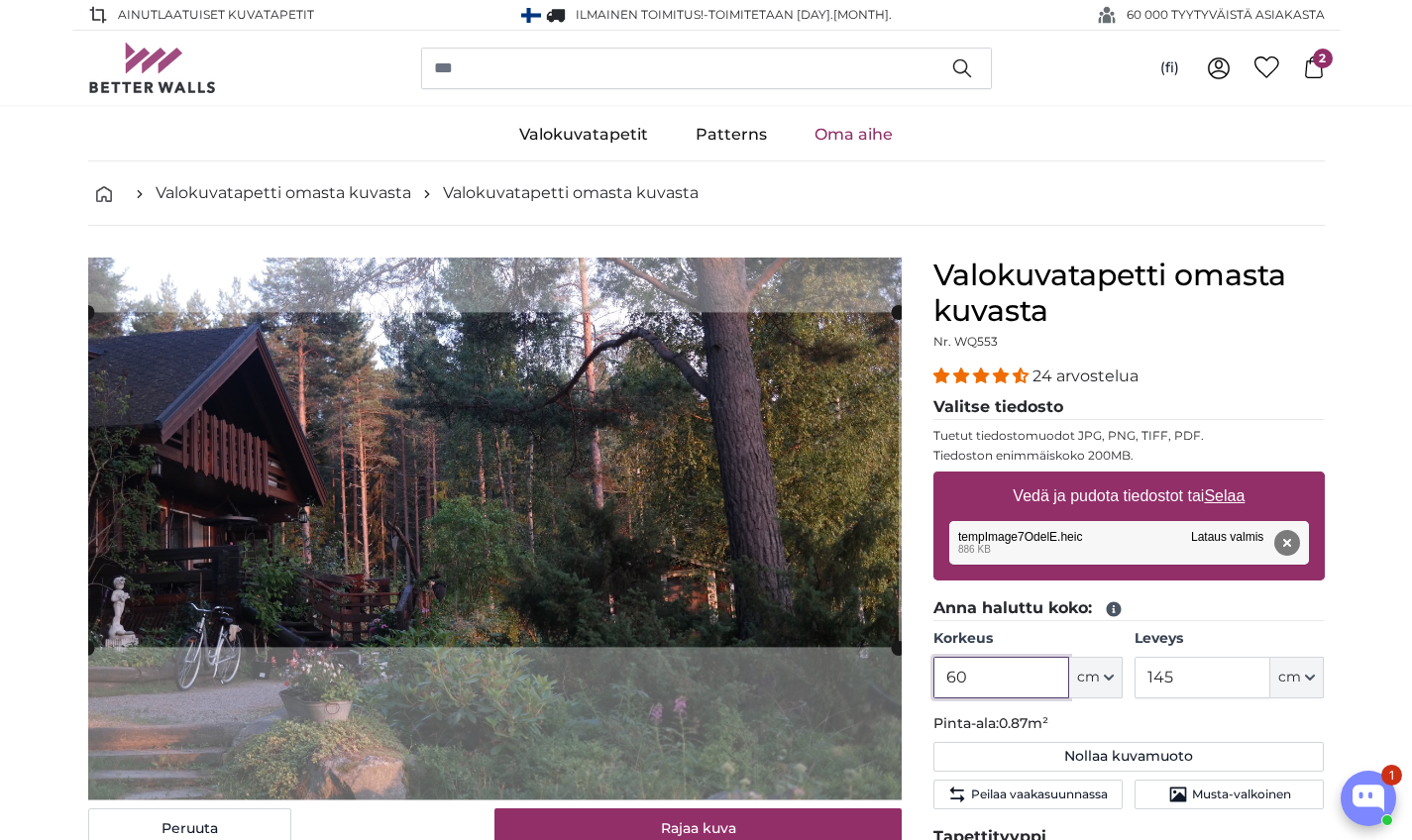 click 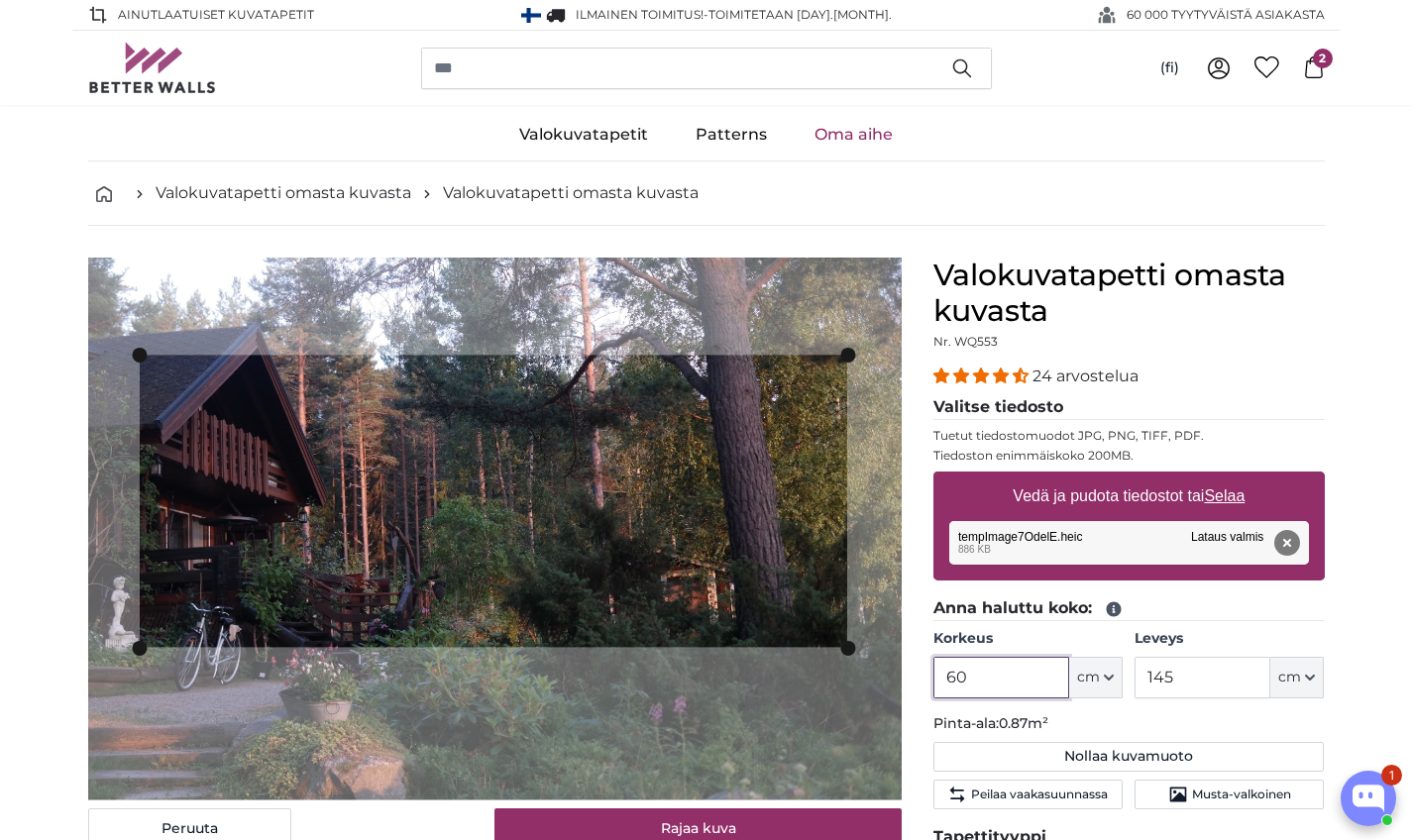 click 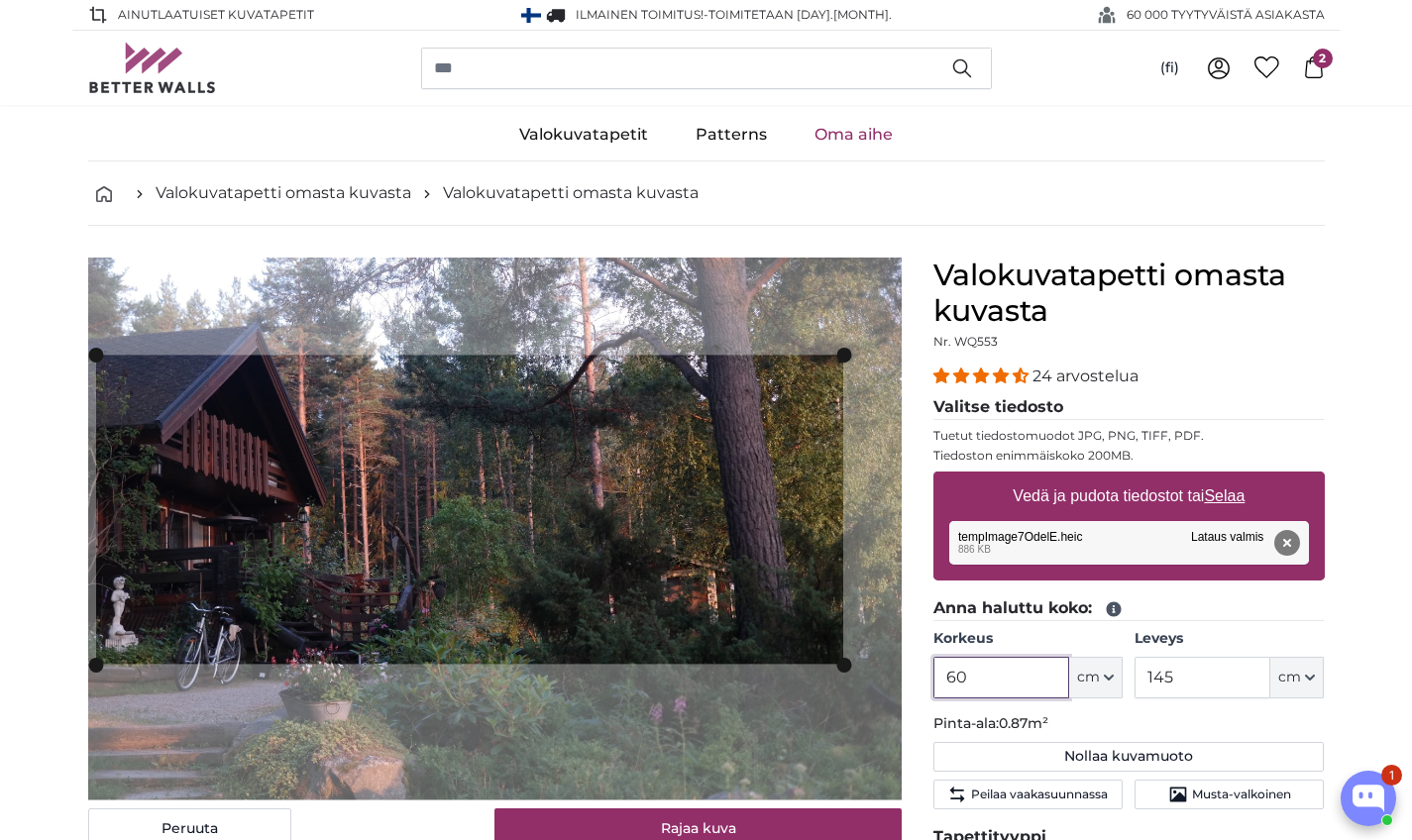 click on "Peruuta
Rajaa kuva
Piilota vuodat" at bounding box center [494, 781] 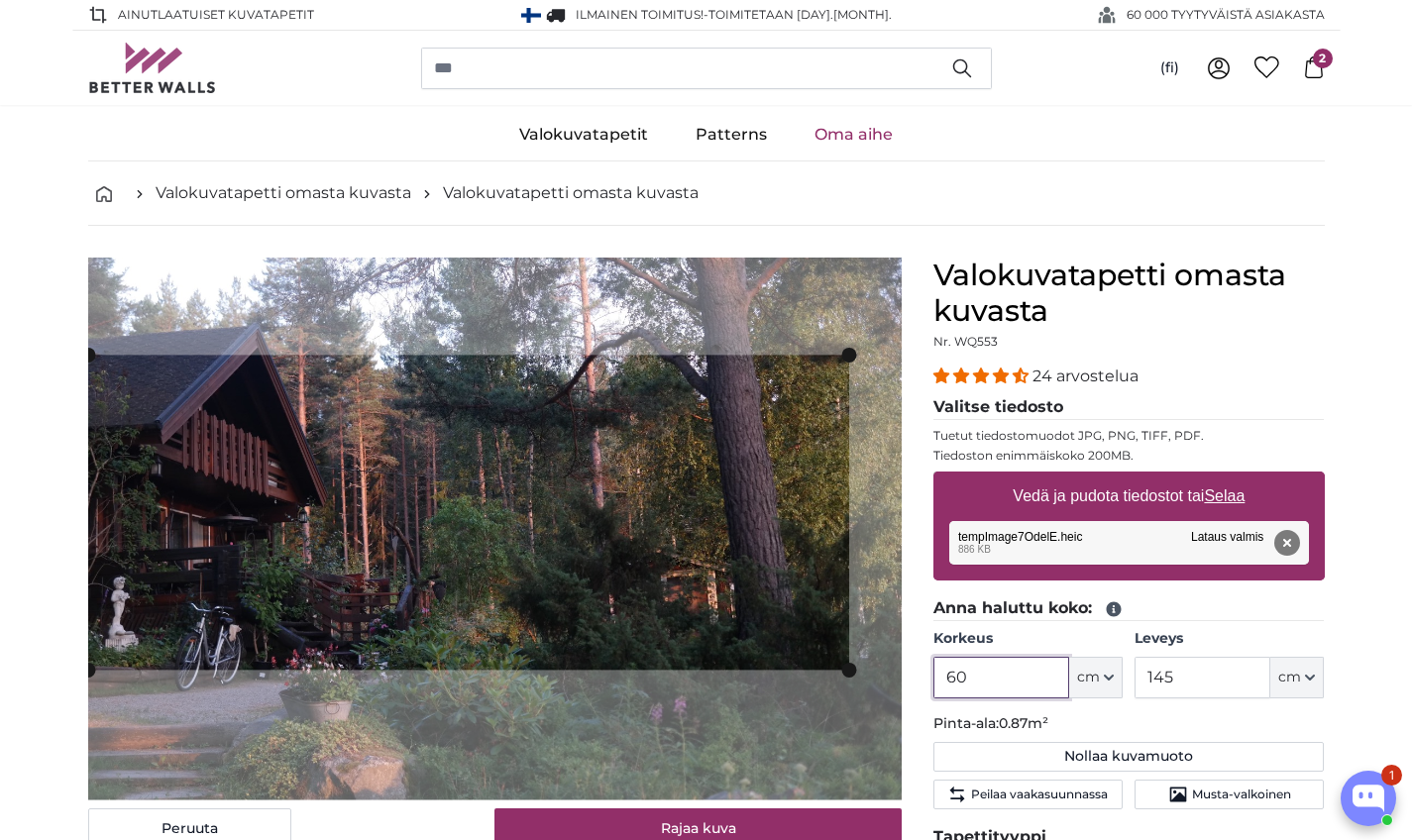 click at bounding box center (0, 0) 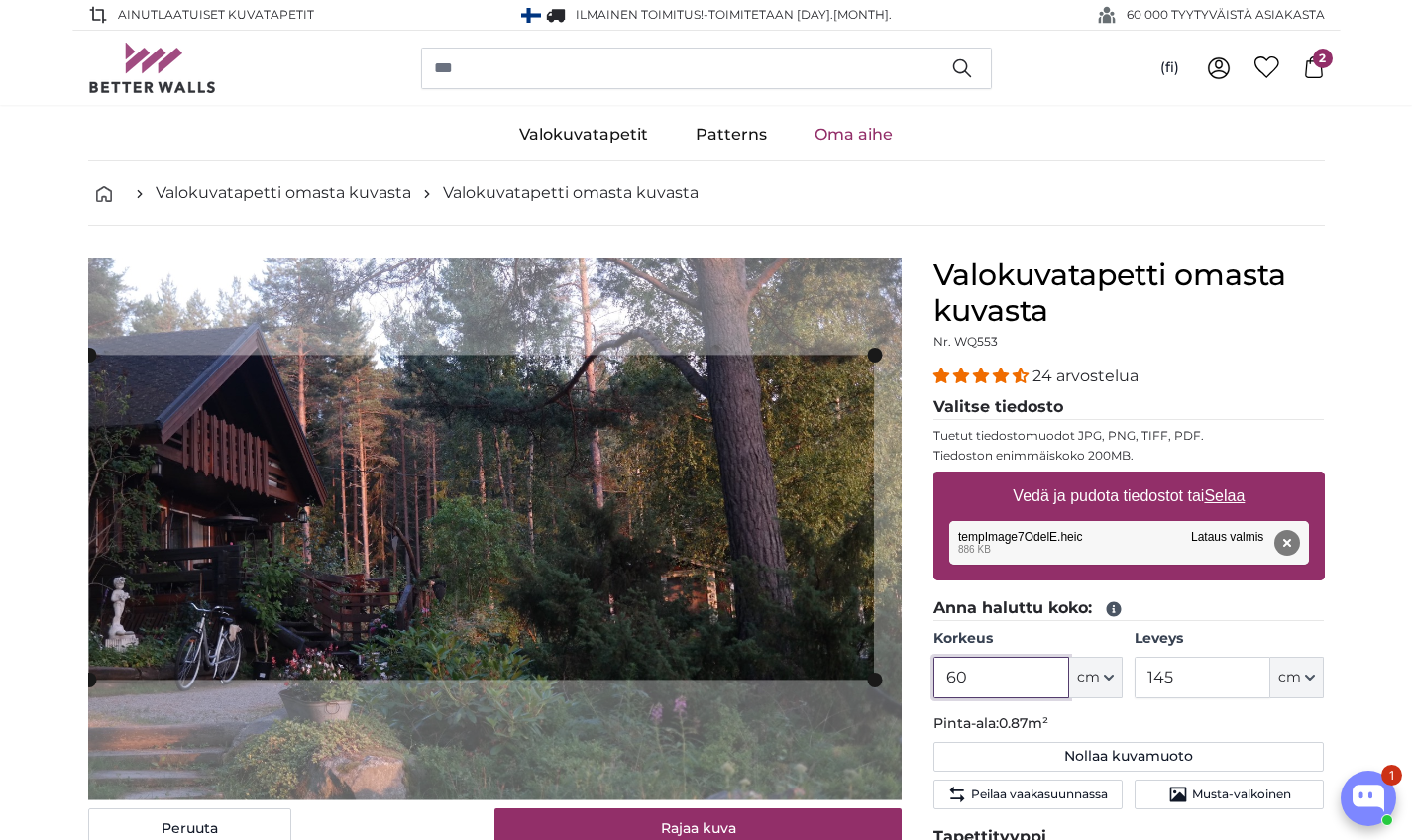 click on "Peruuta
Rajaa kuva
Piilota vuodat" at bounding box center (494, 781) 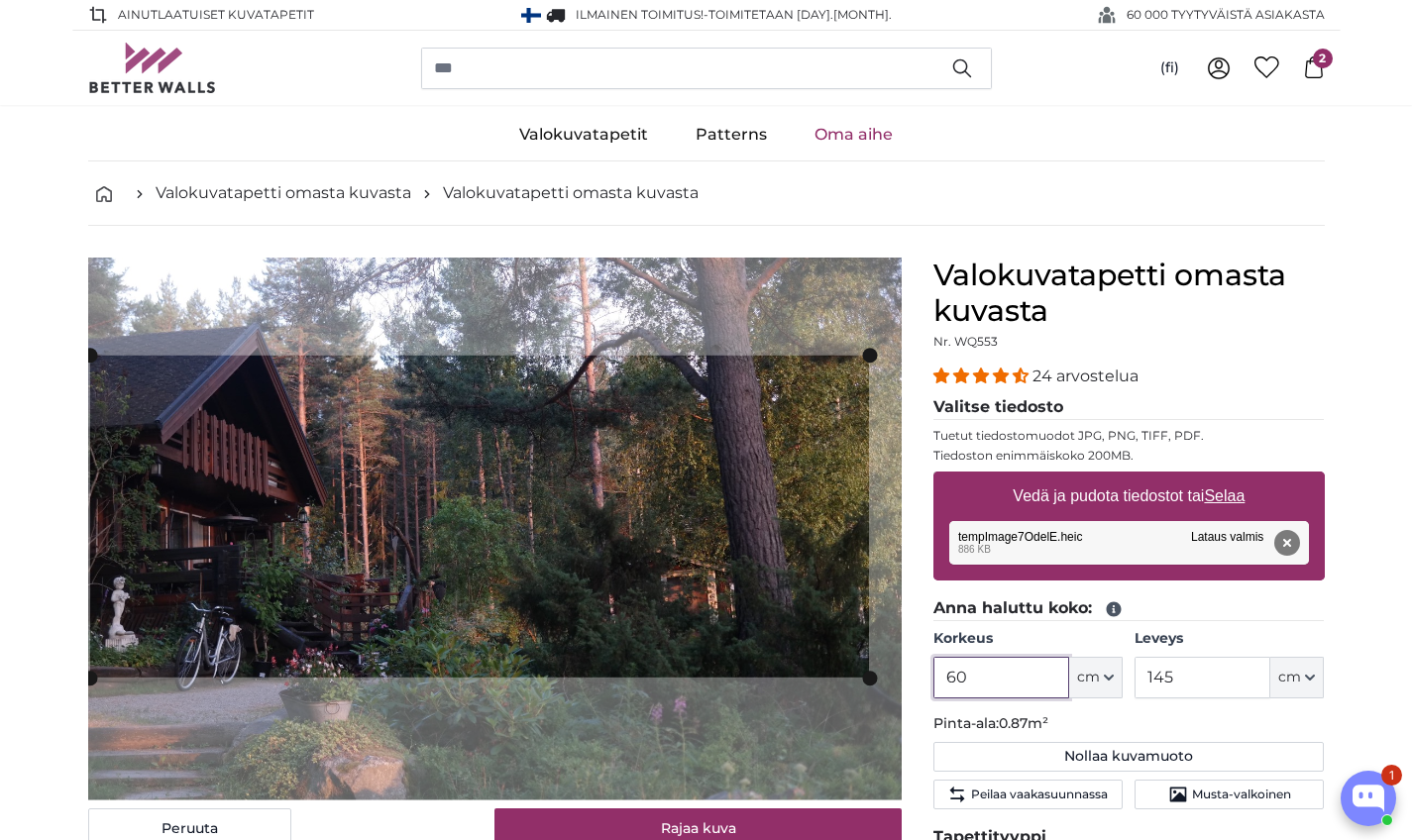 click 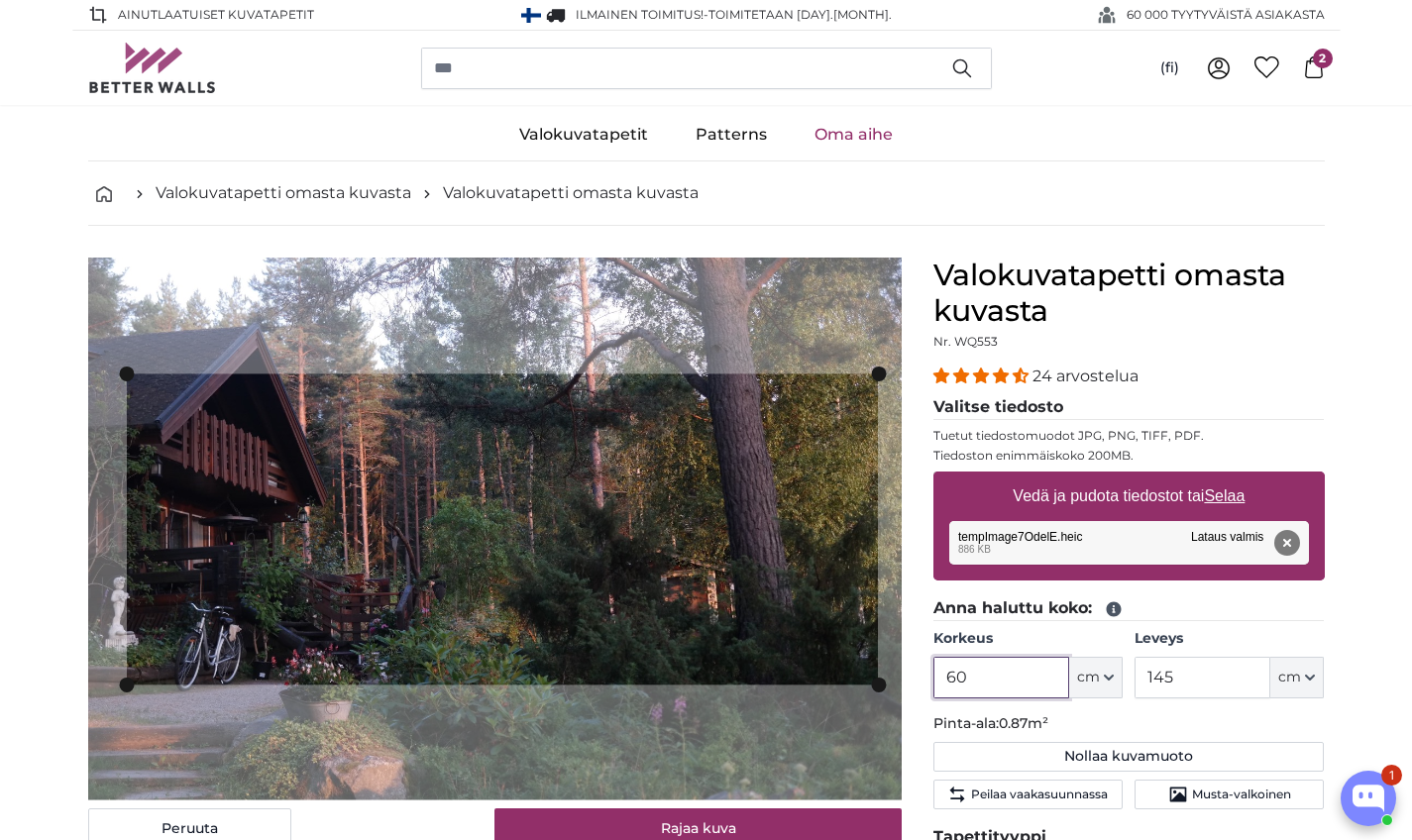 click 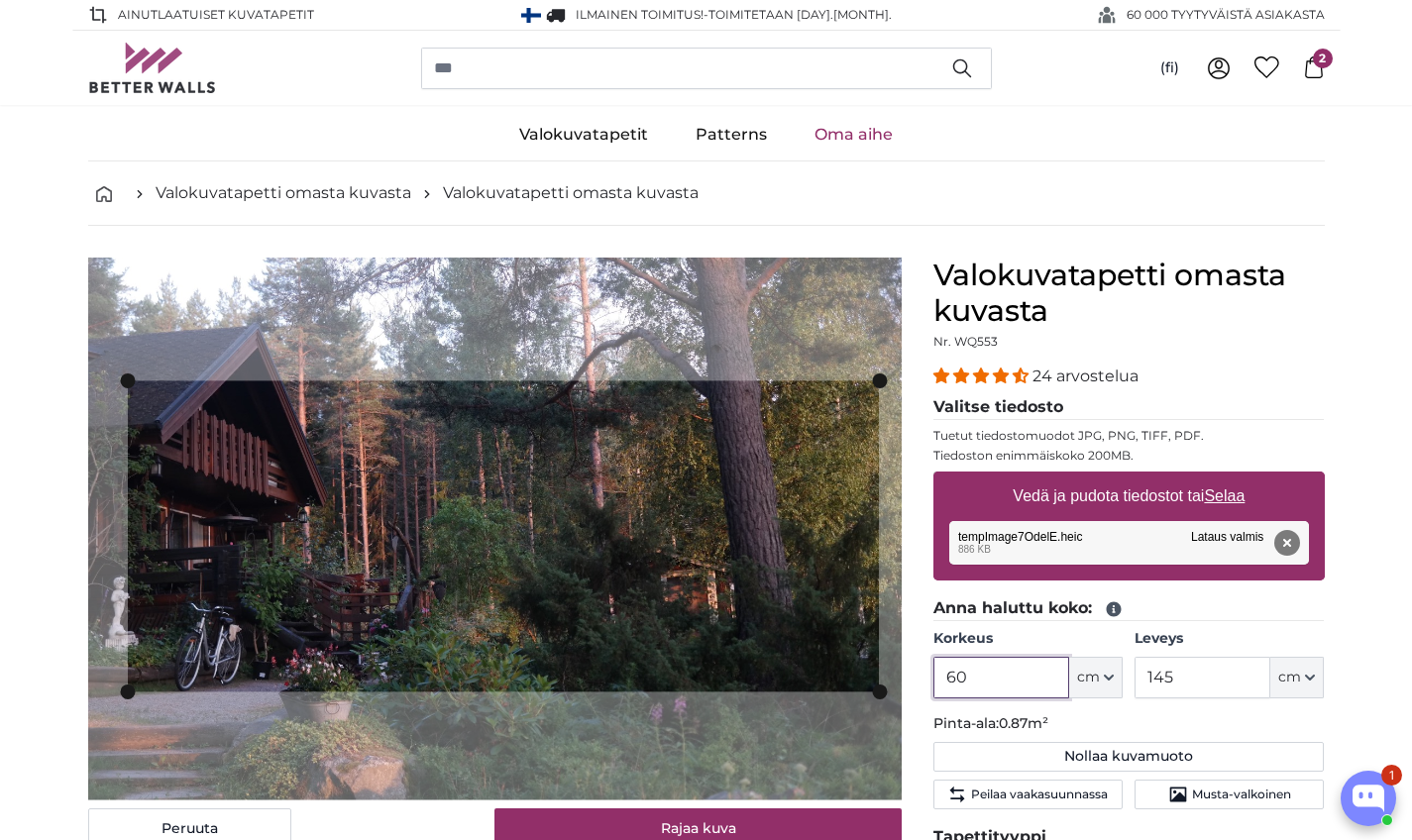 click 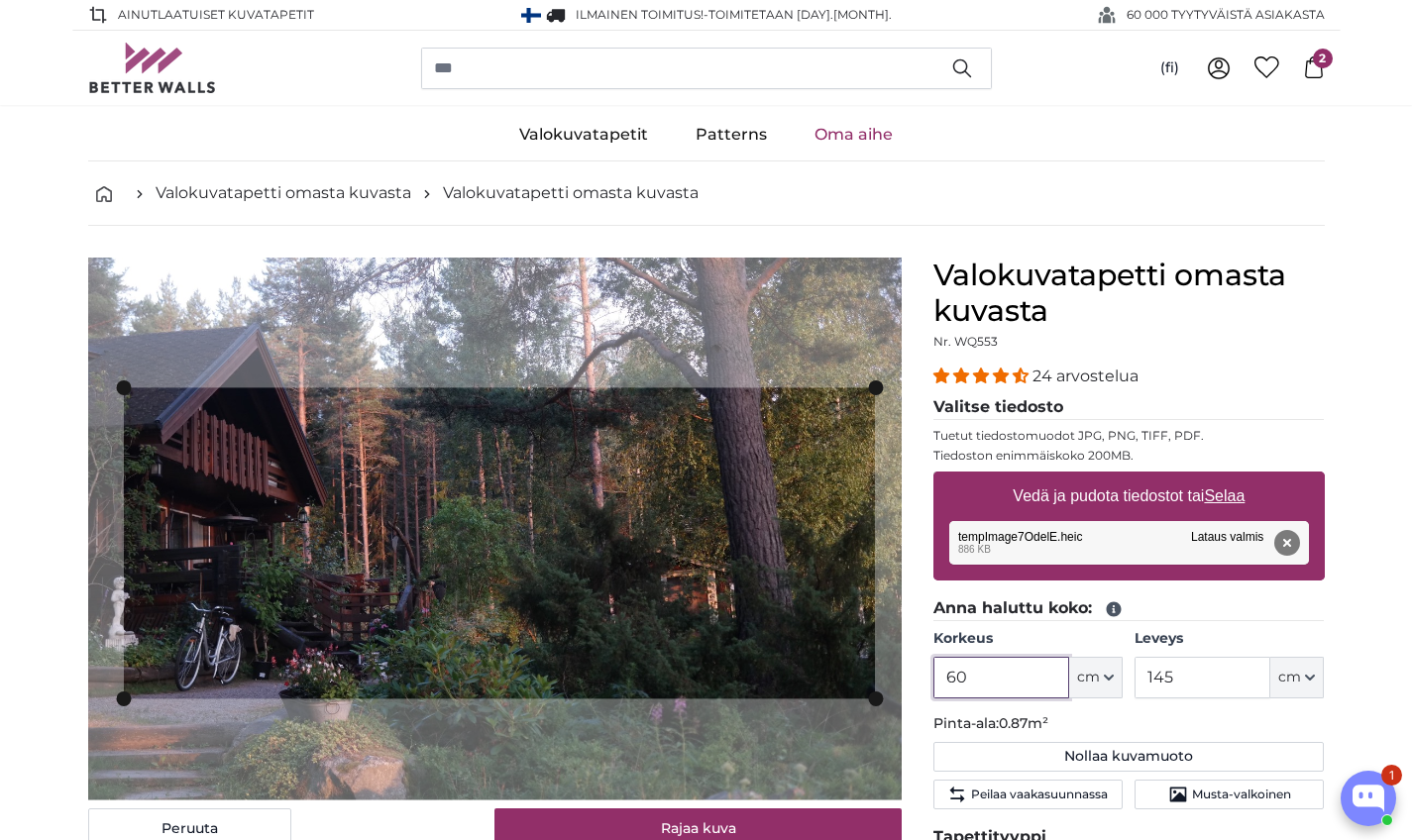 click 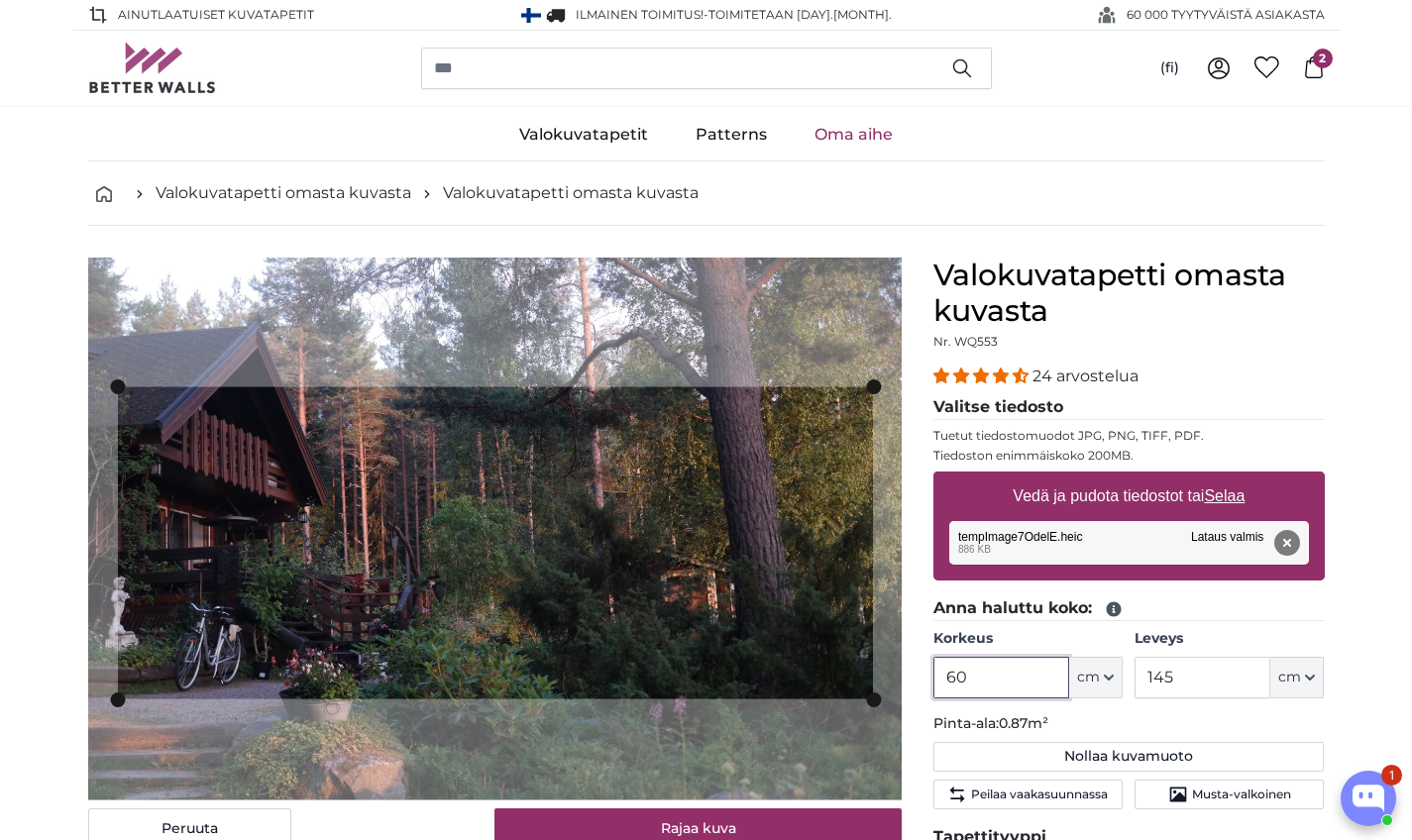 click 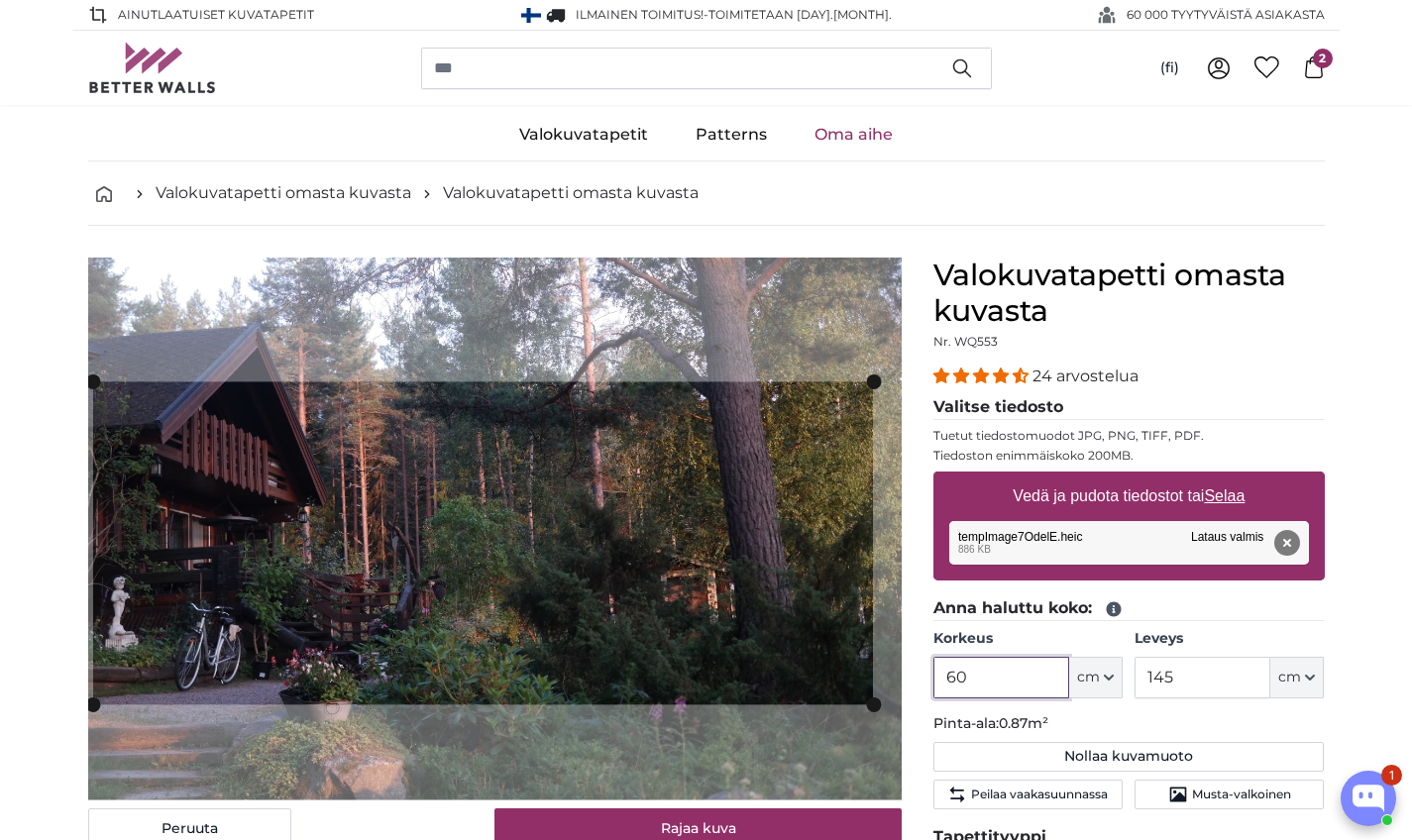 click at bounding box center (0, 0) 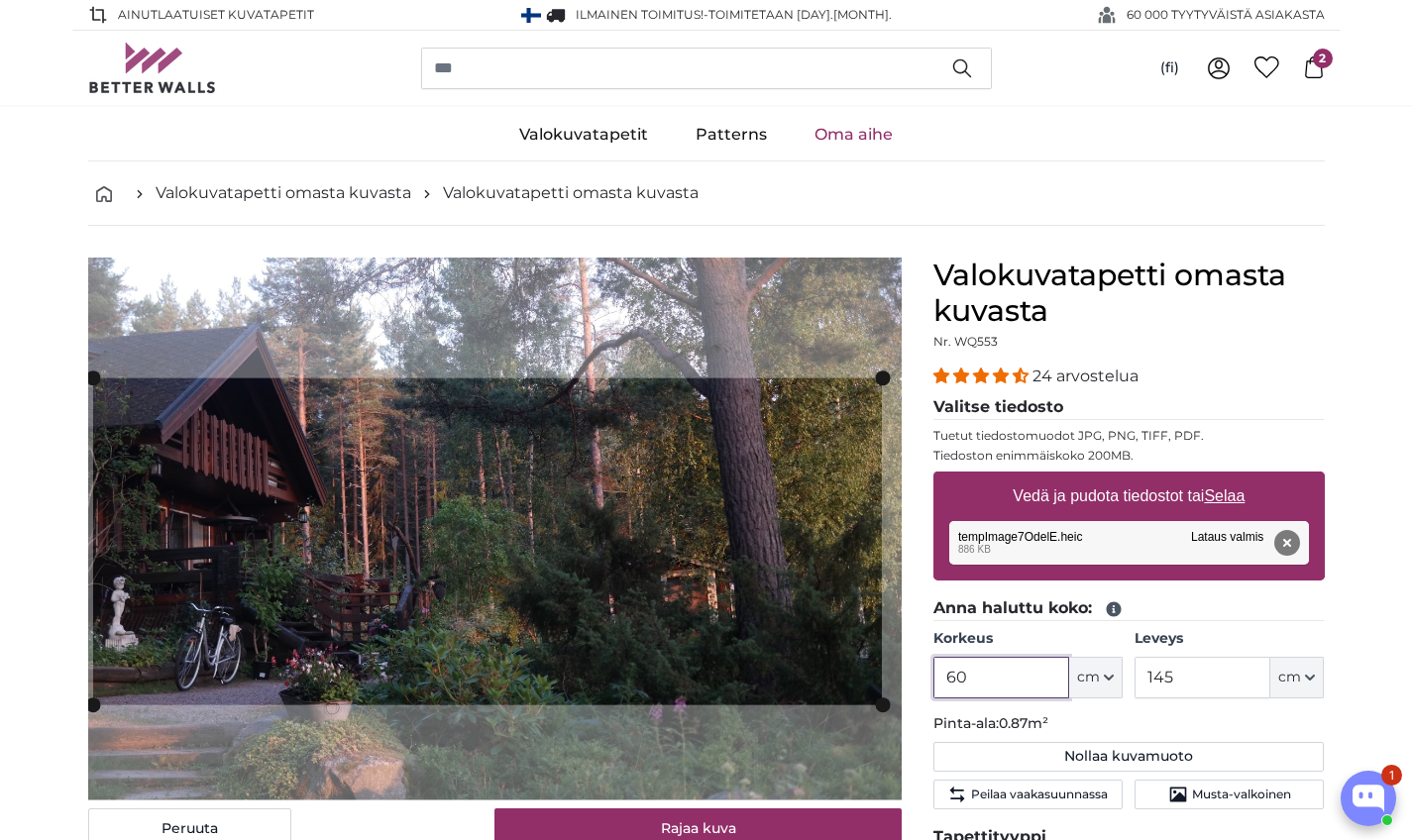 click at bounding box center (0, 0) 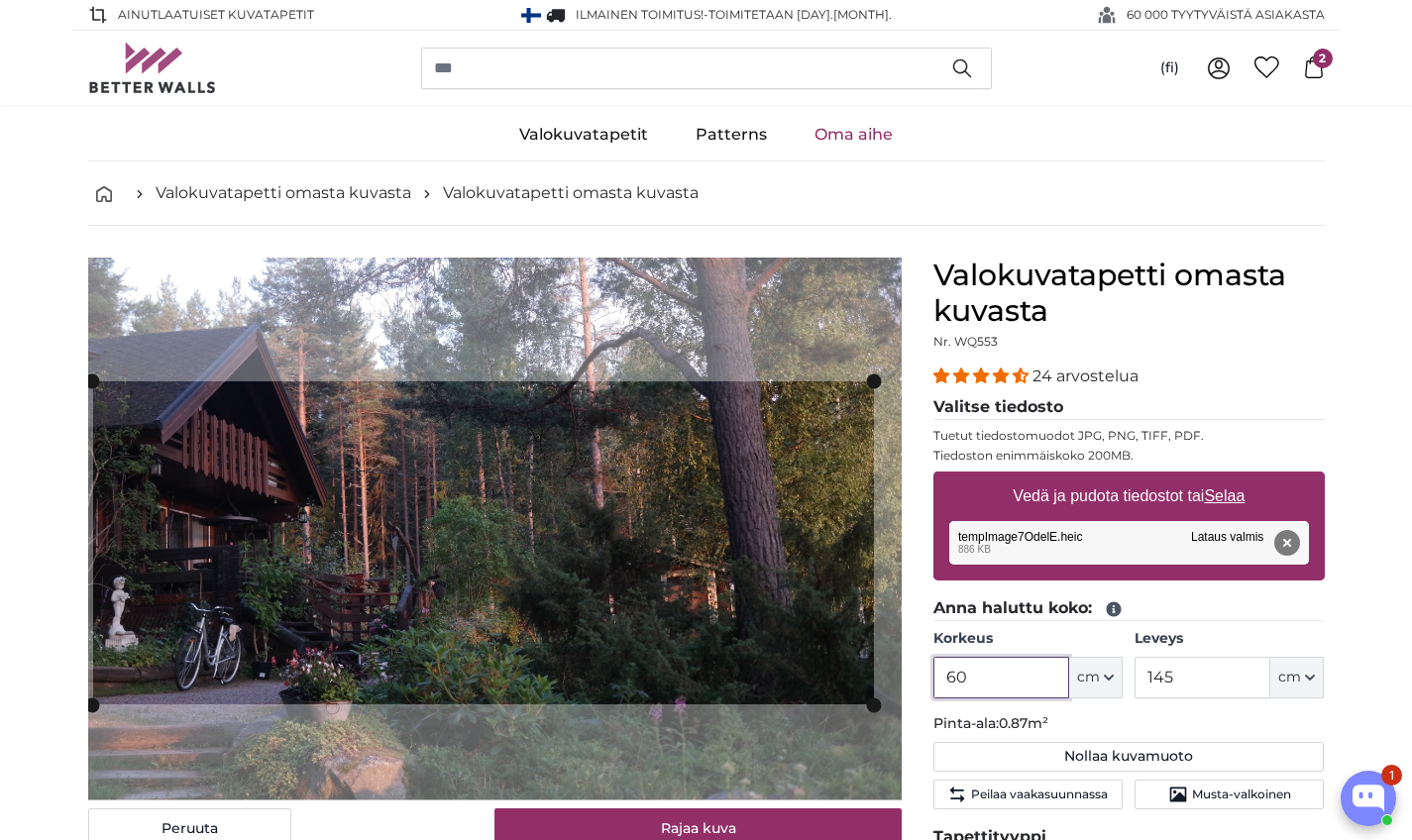 click at bounding box center (494, 529) 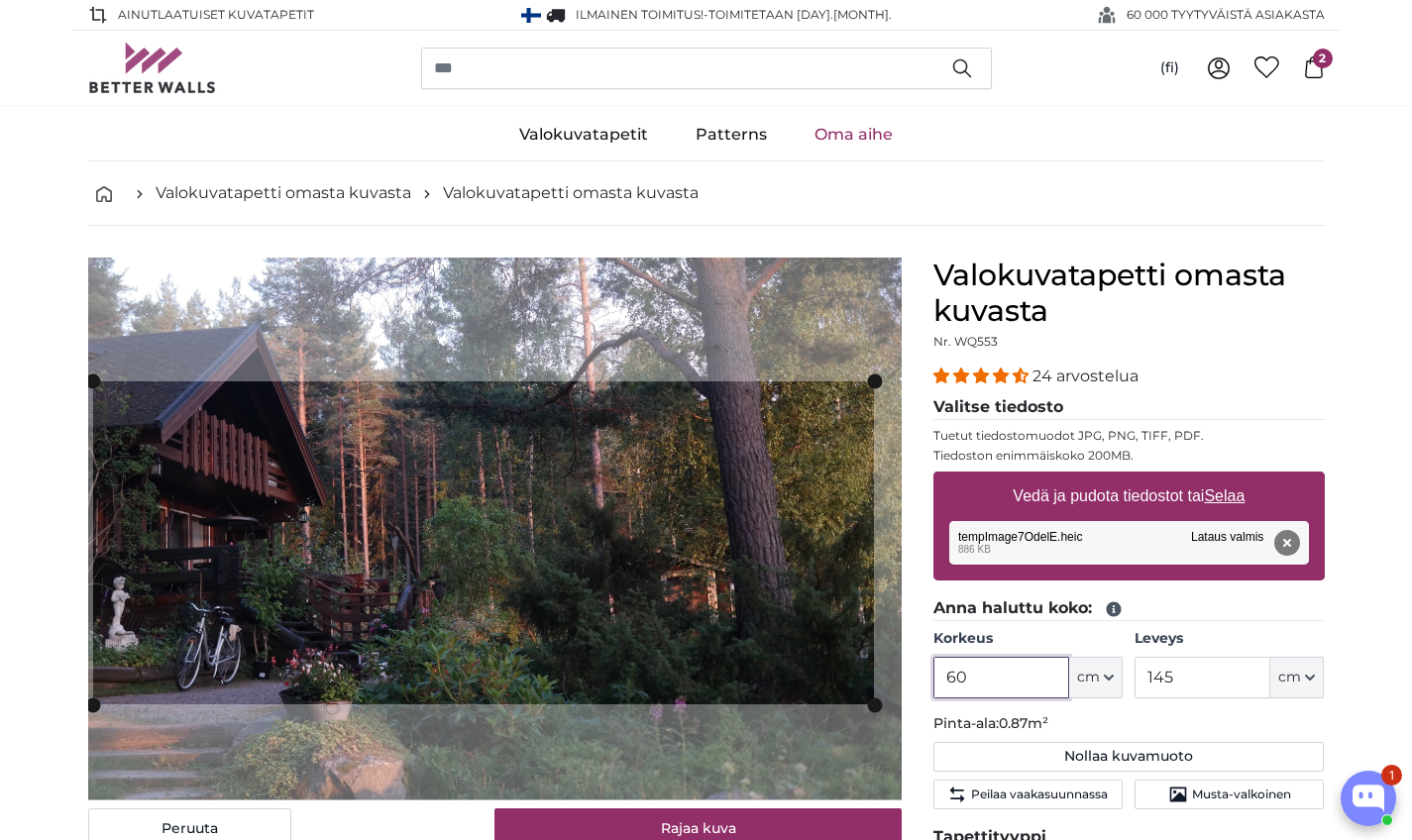 click at bounding box center [494, 529] 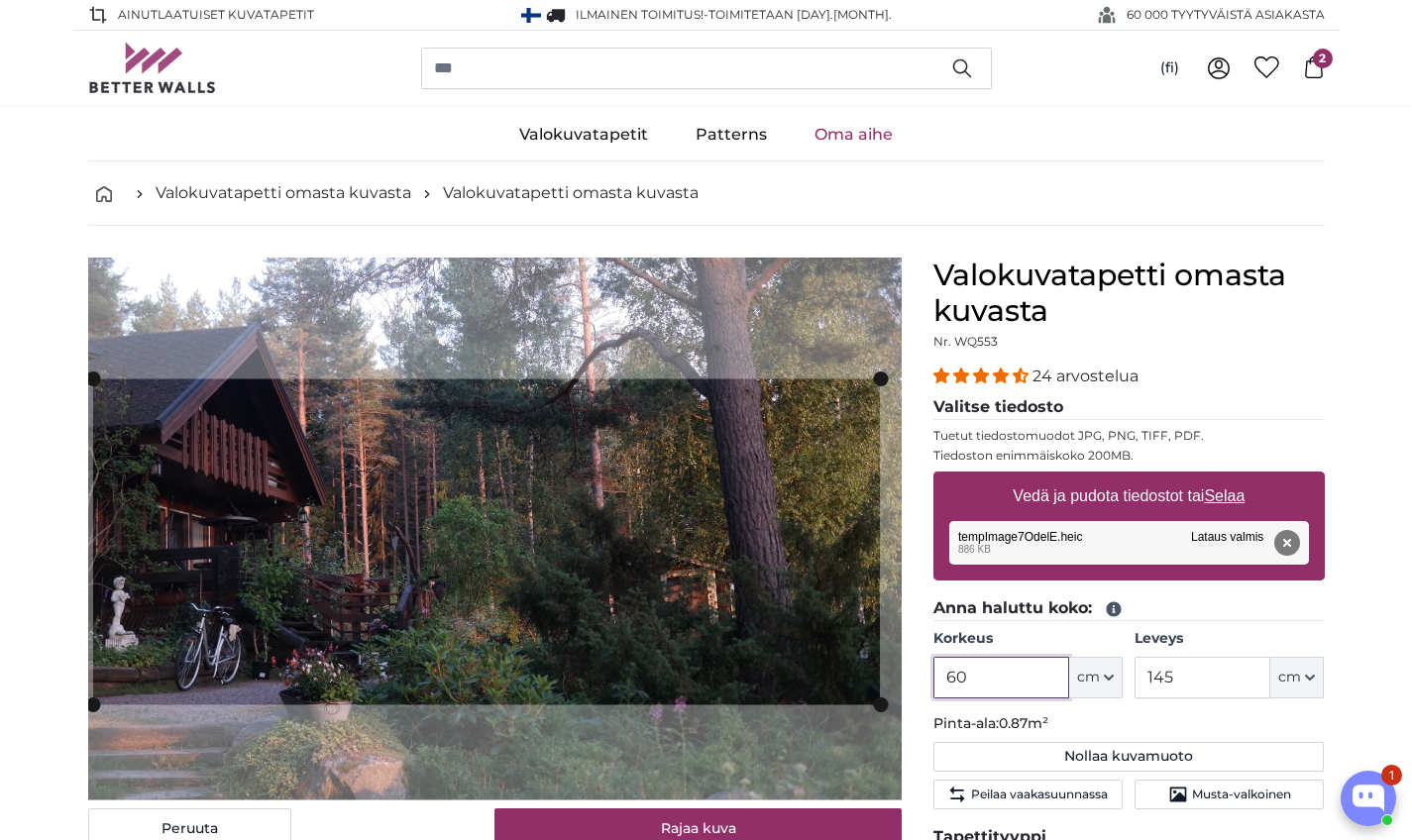 click on "Peruuta
Rajaa kuva
Piilota vuodat" at bounding box center [494, 781] 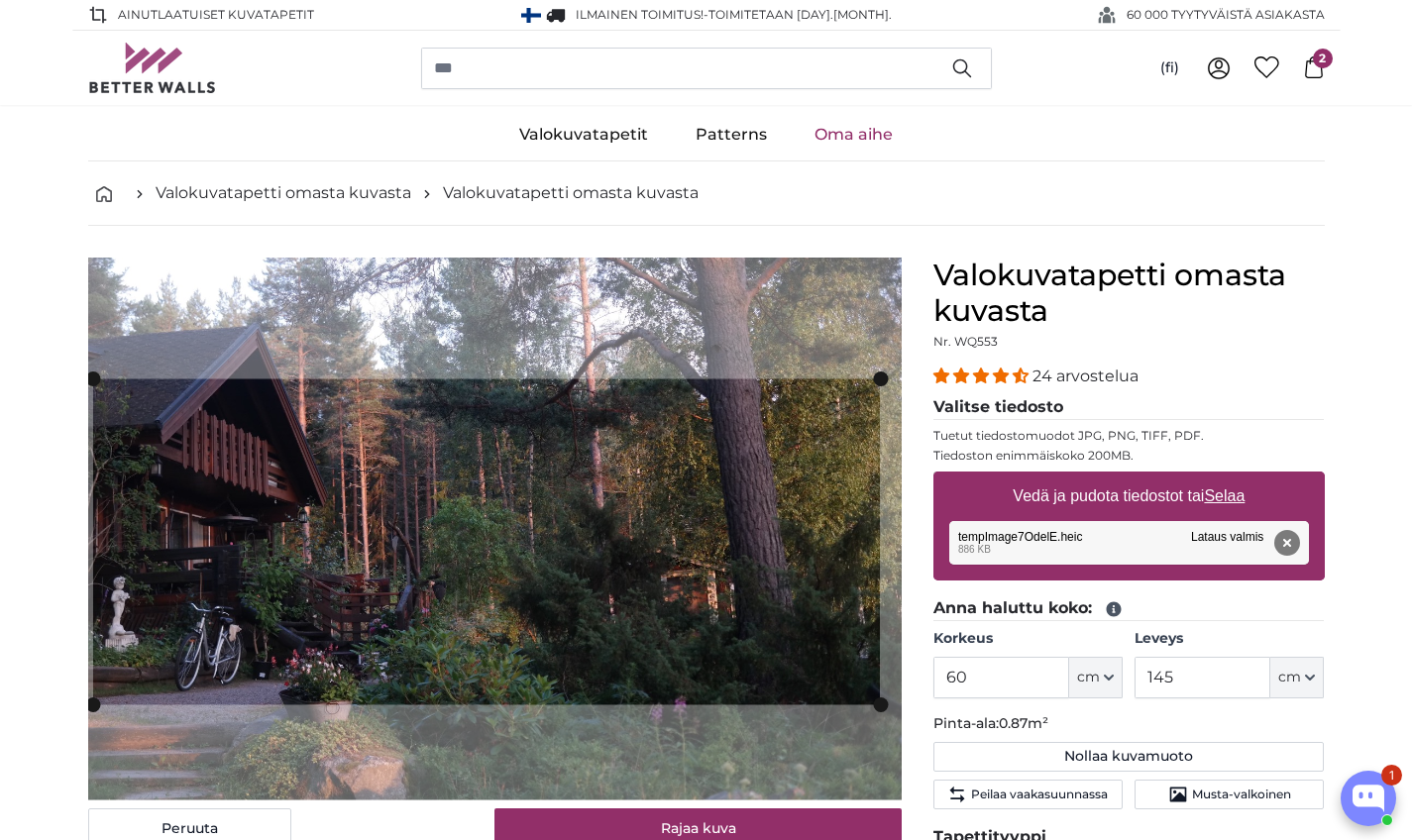 click on "Peruuta
Rajaa kuva
Piilota vuodat" at bounding box center (494, 781) 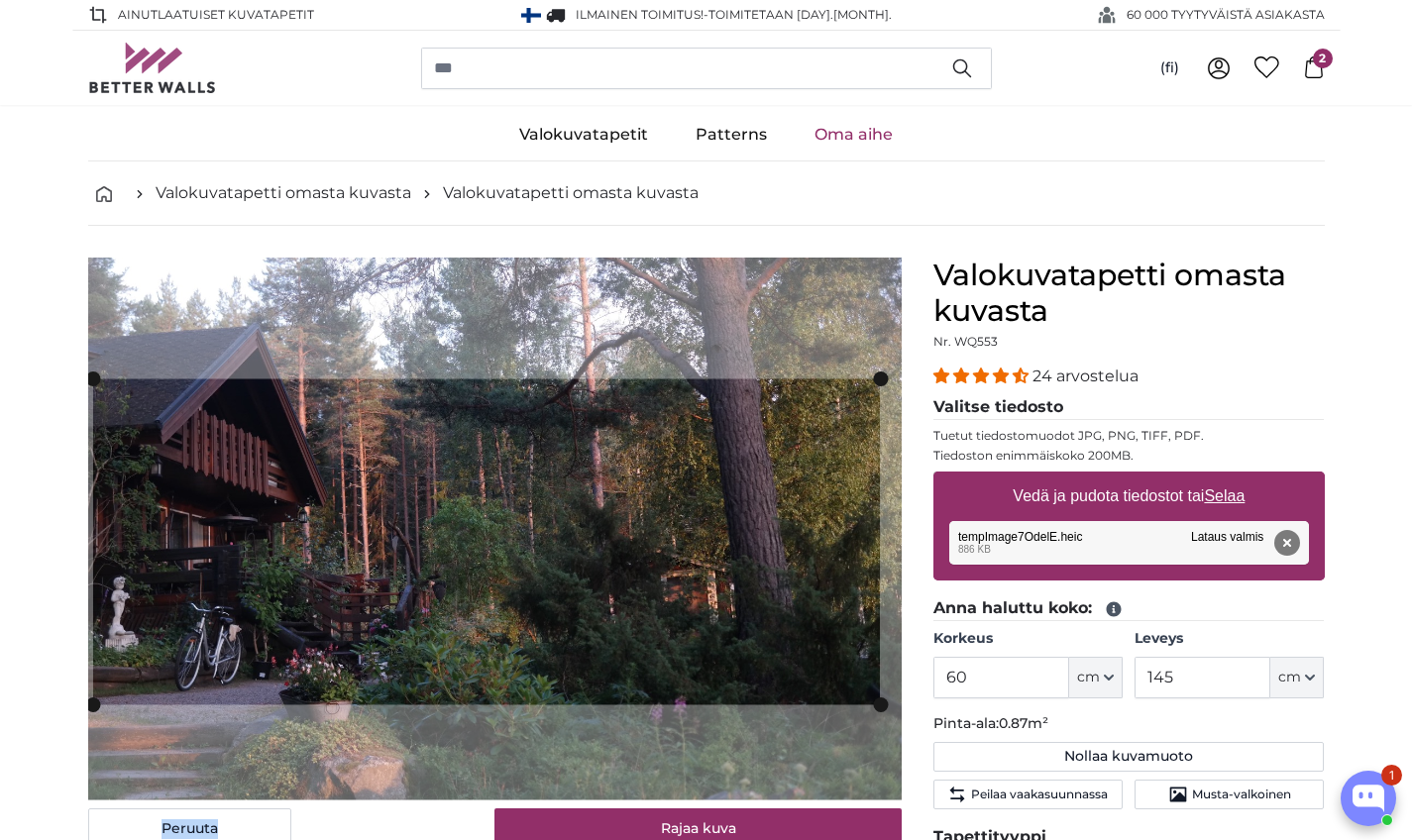 click on "Peruuta
Rajaa kuva
Piilota vuodat" at bounding box center (494, 781) 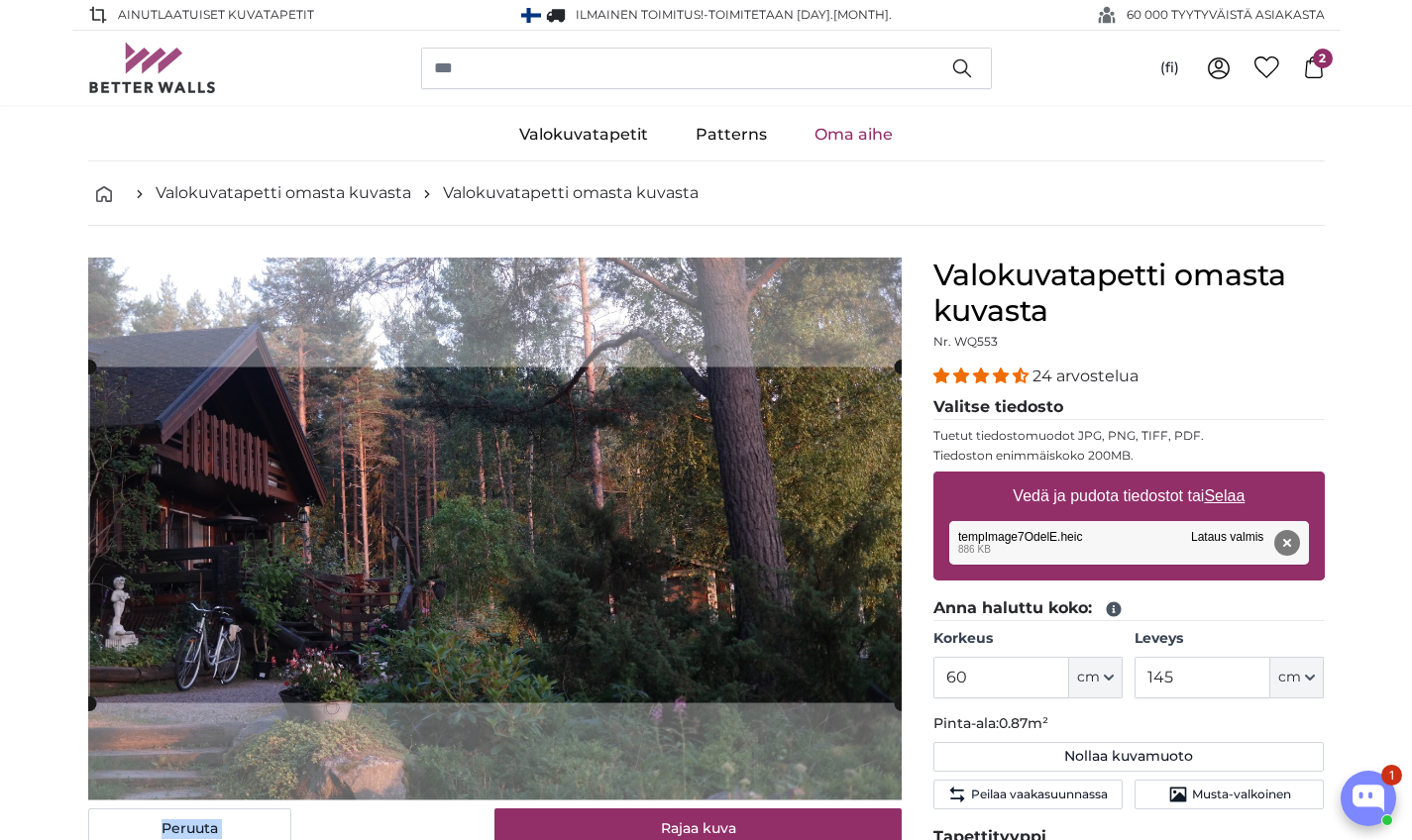 drag, startPoint x: 877, startPoint y: 374, endPoint x: 912, endPoint y: 374, distance: 35 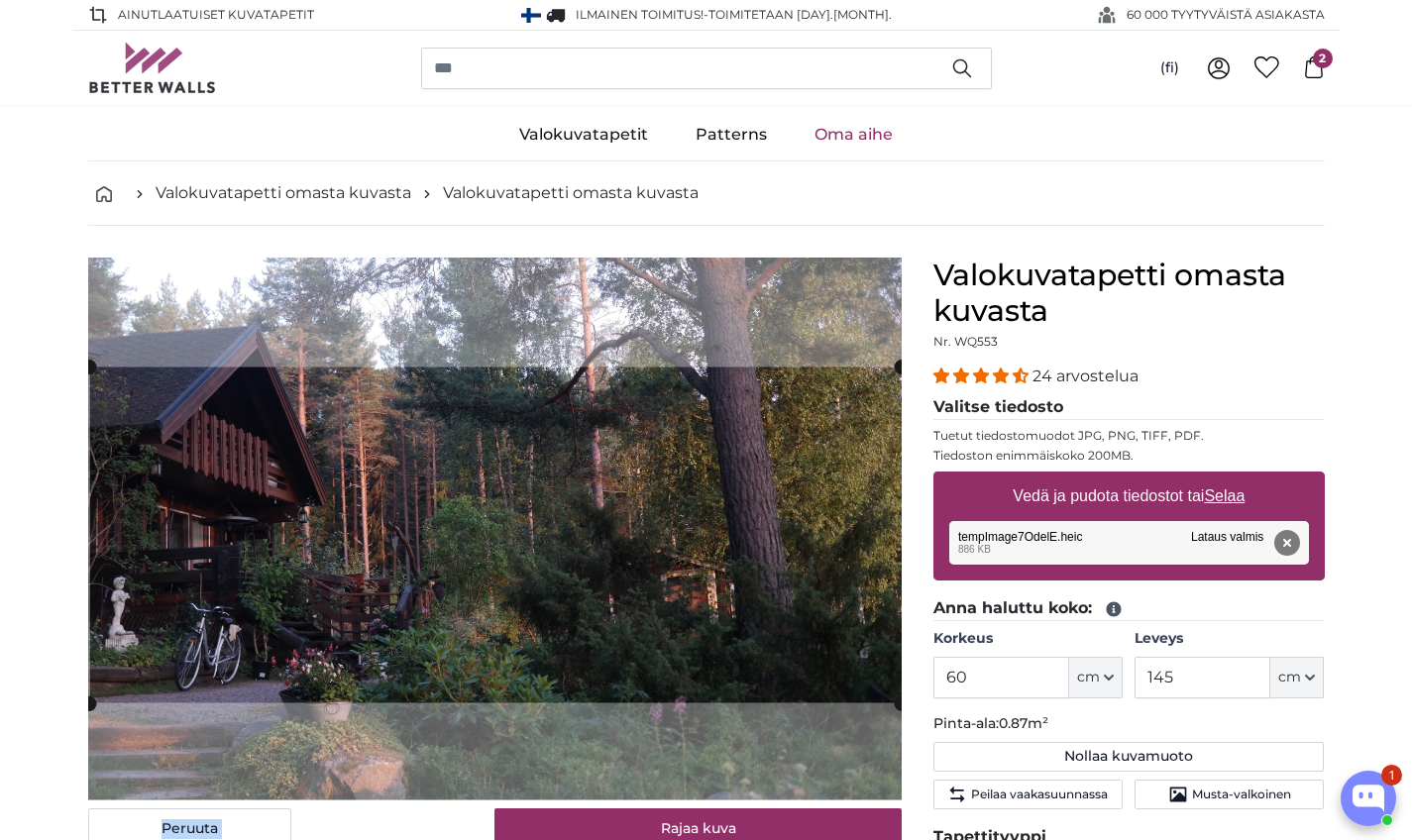 drag, startPoint x: 912, startPoint y: 374, endPoint x: 898, endPoint y: 342, distance: 34.928498 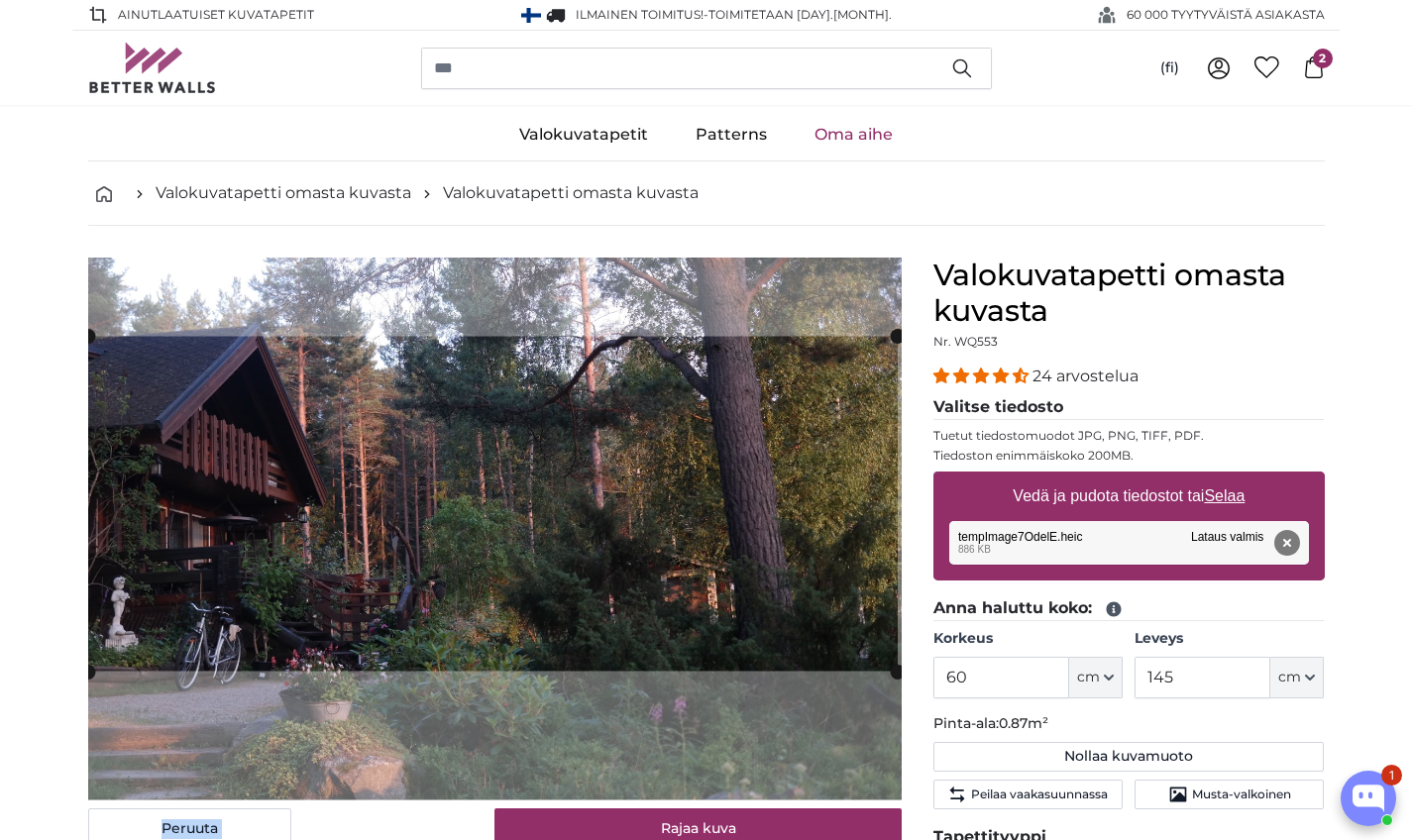 click at bounding box center [0, 0] 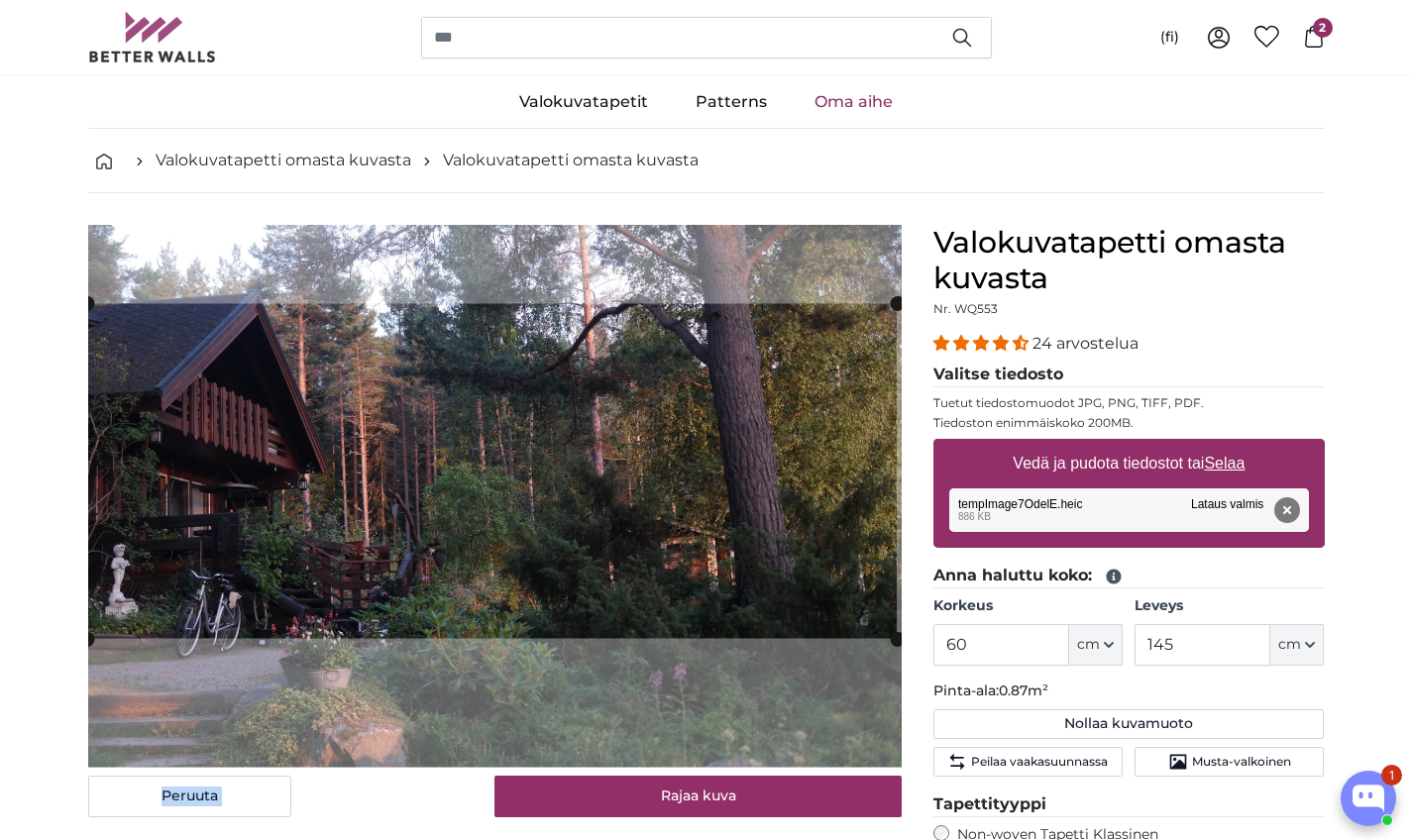 scroll, scrollTop: 37, scrollLeft: 0, axis: vertical 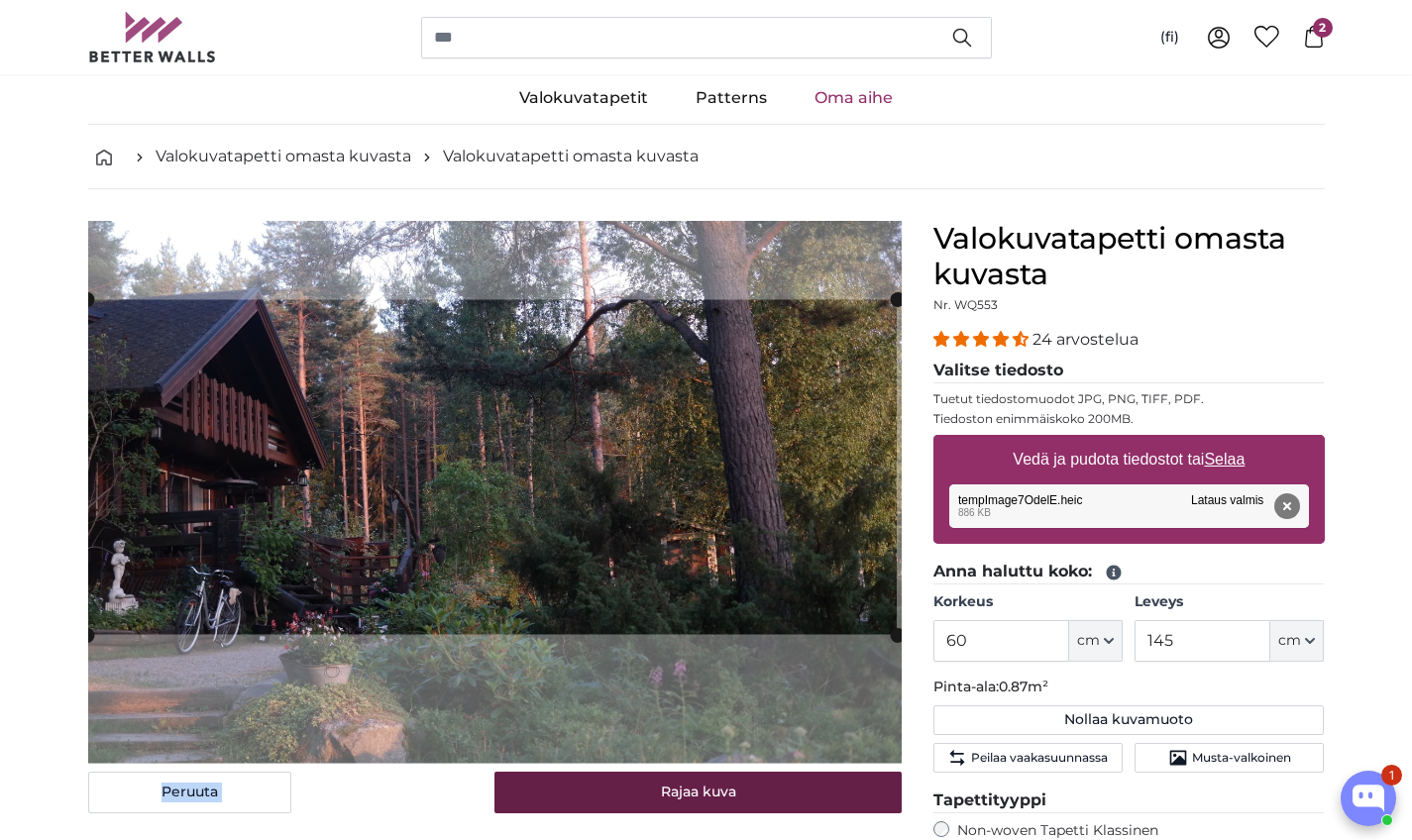 click on "Rajaa kuva" at bounding box center (698, 792) 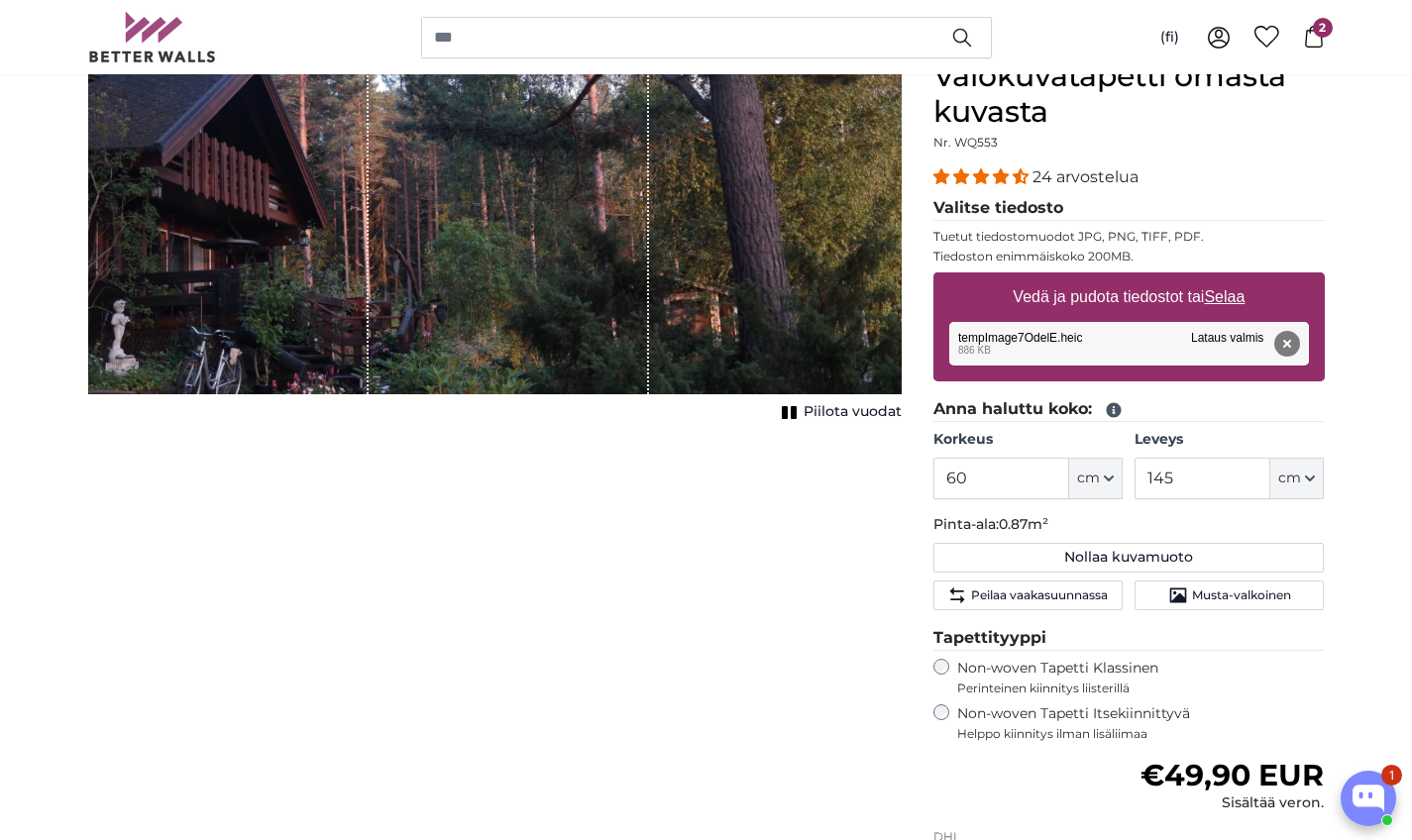 scroll, scrollTop: 379, scrollLeft: 0, axis: vertical 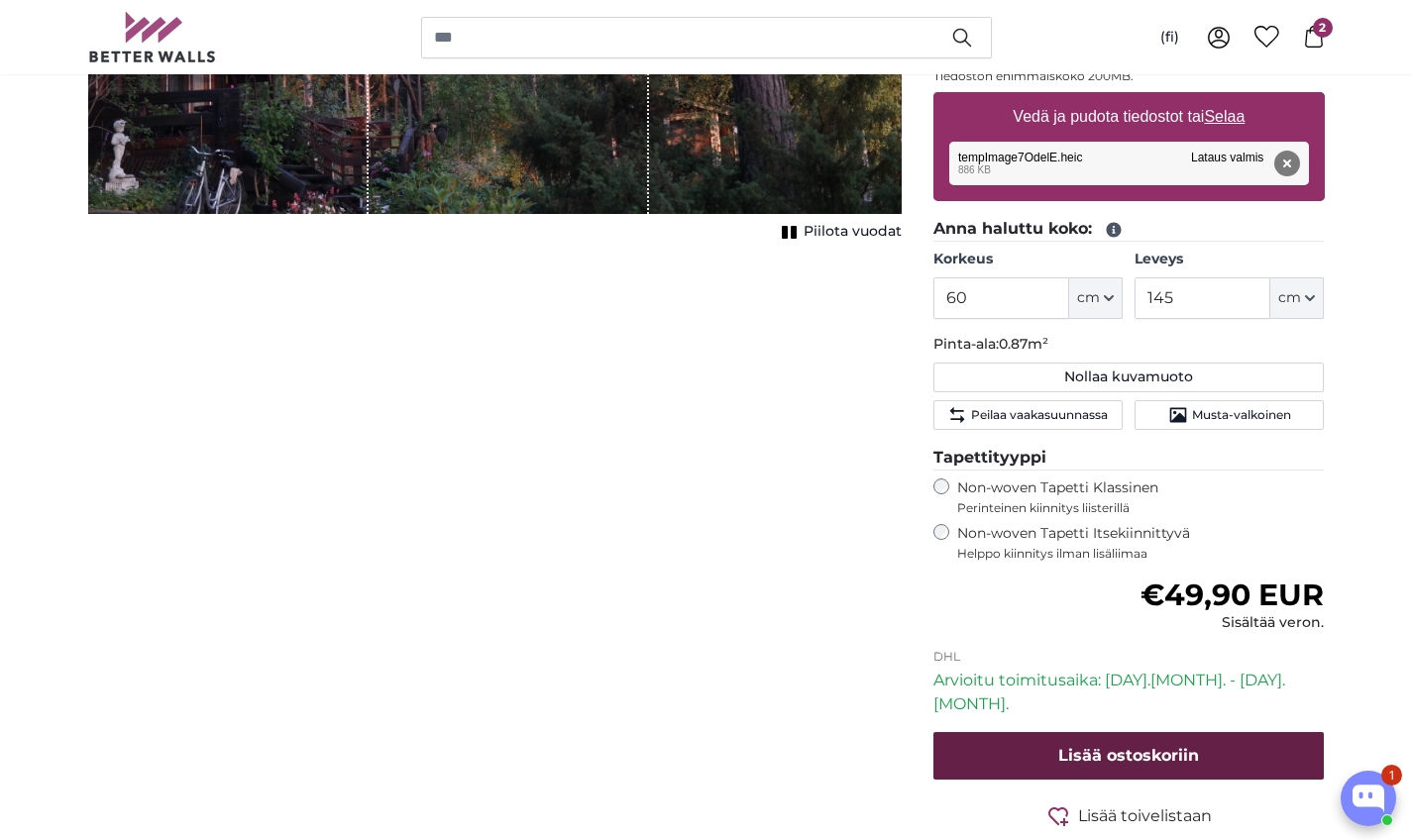 click on "Lisää ostoskoriin" at bounding box center (1129, 755) 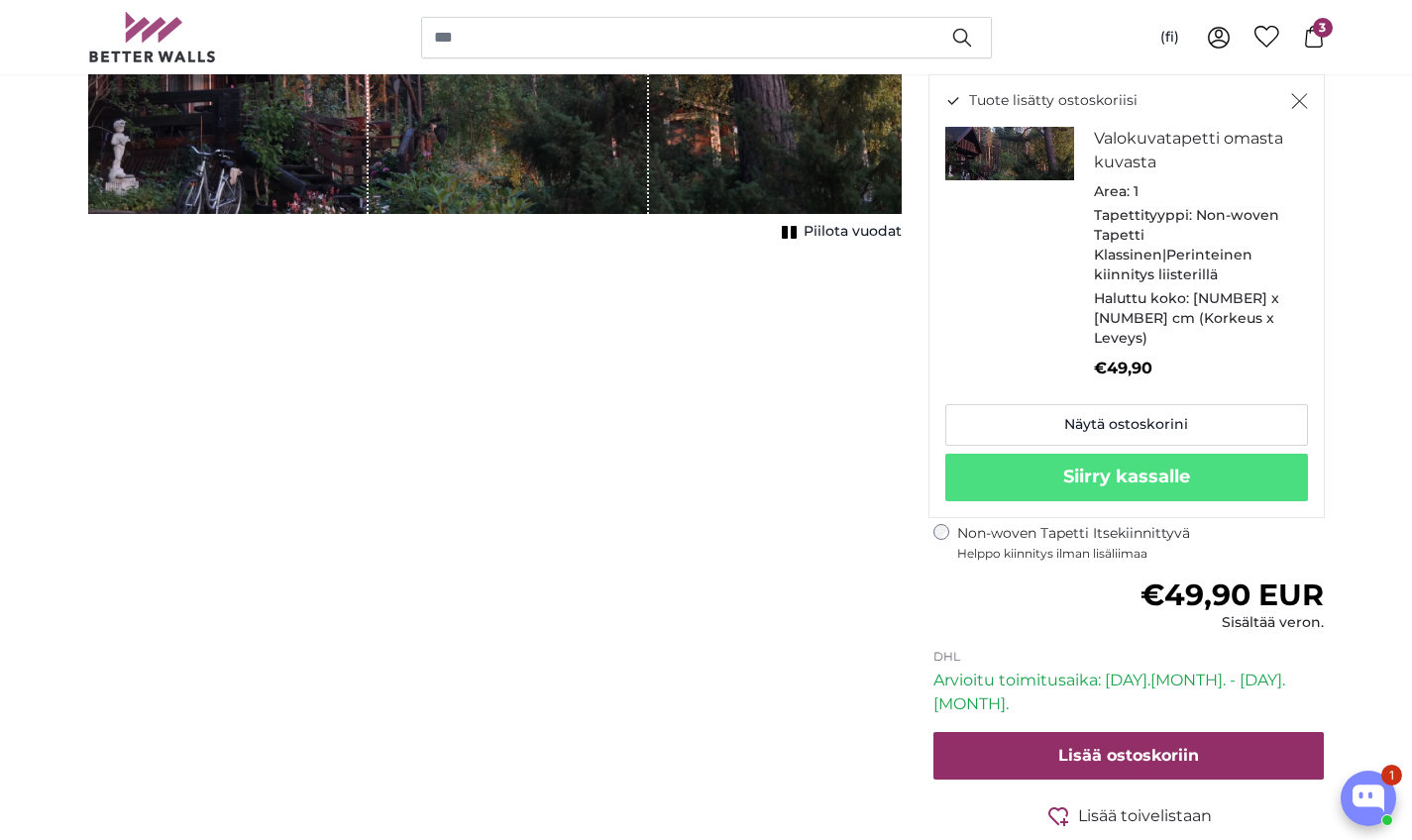 click on "3" at bounding box center [1323, 28] 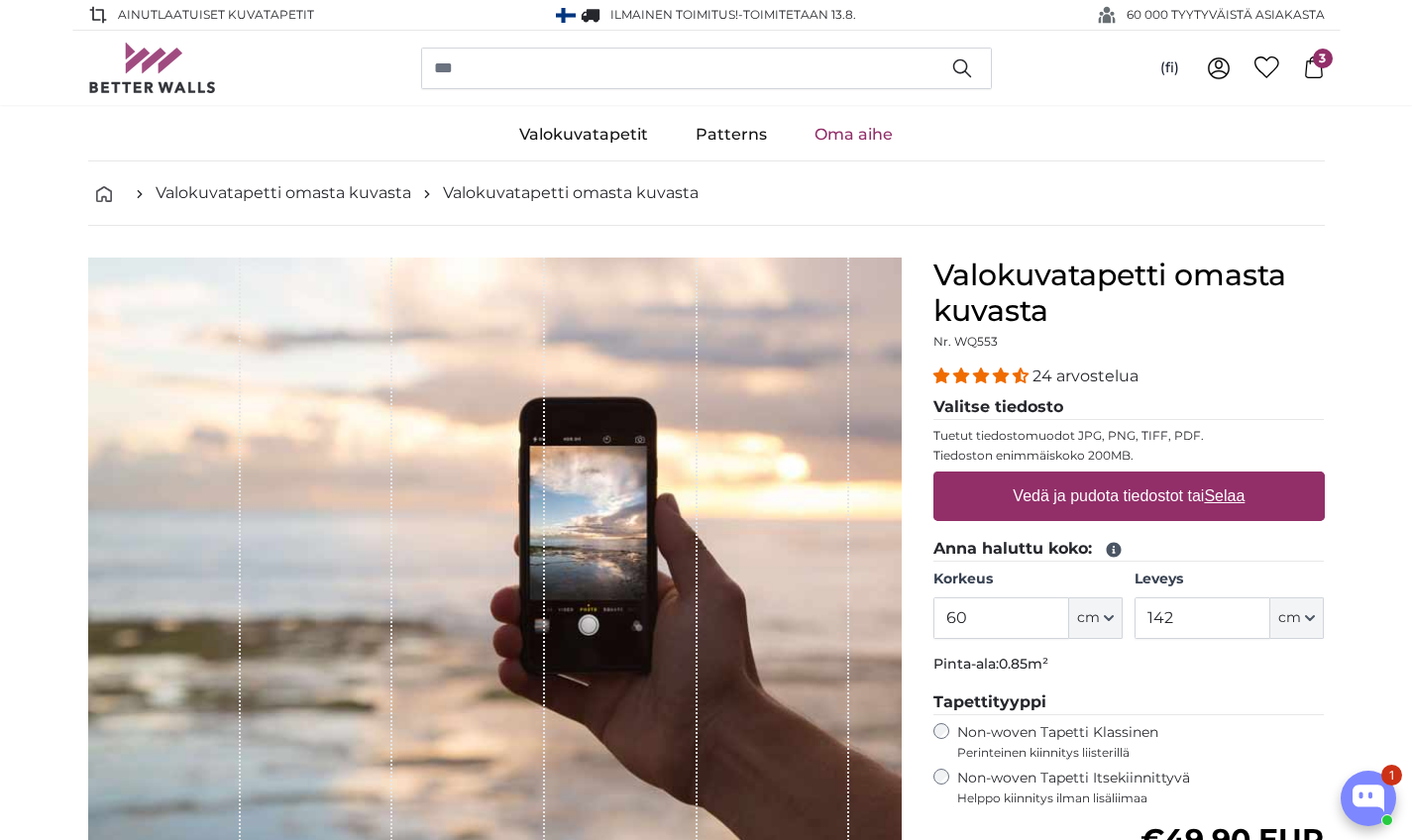 scroll, scrollTop: 0, scrollLeft: 0, axis: both 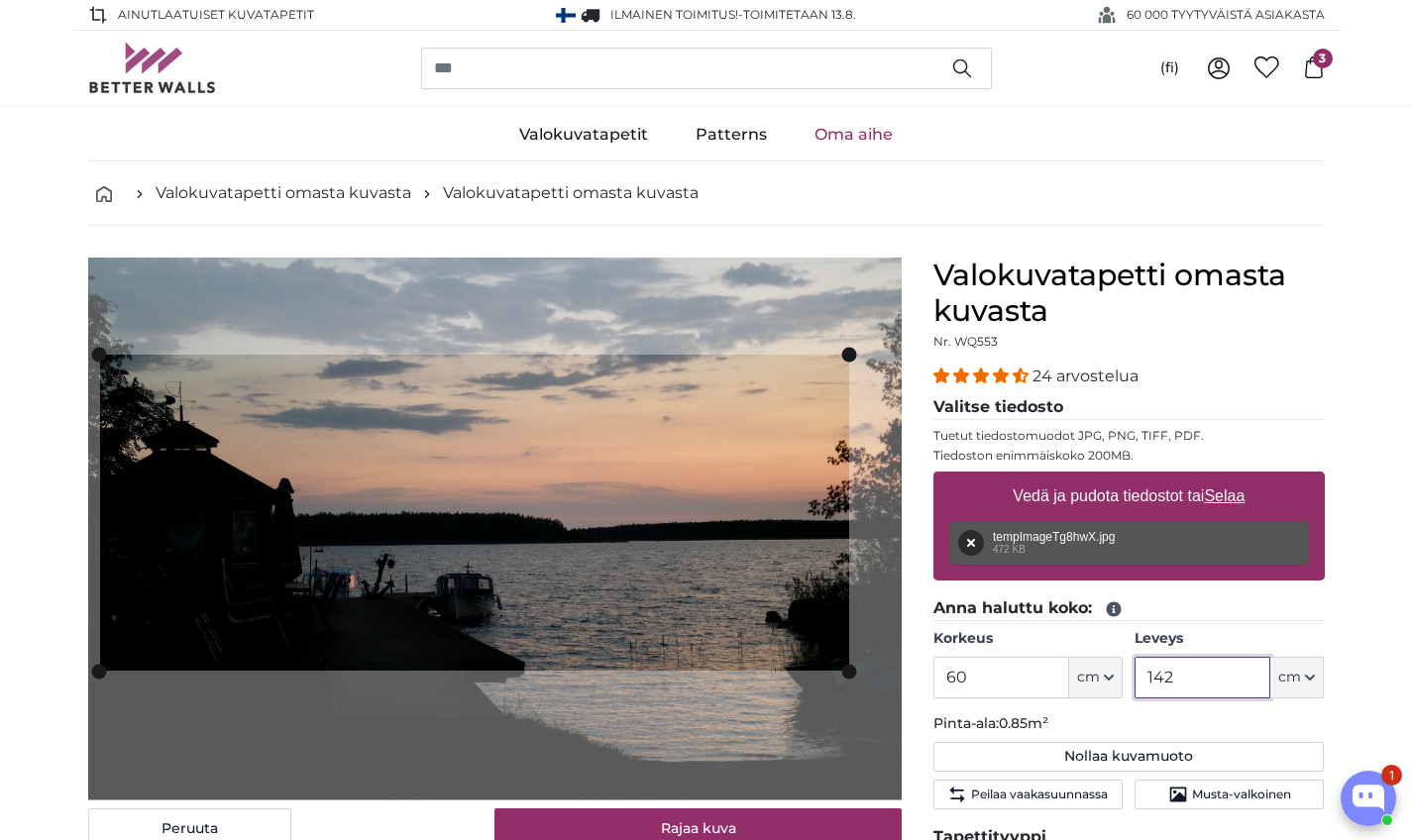 click on "142" at bounding box center [1202, 678] 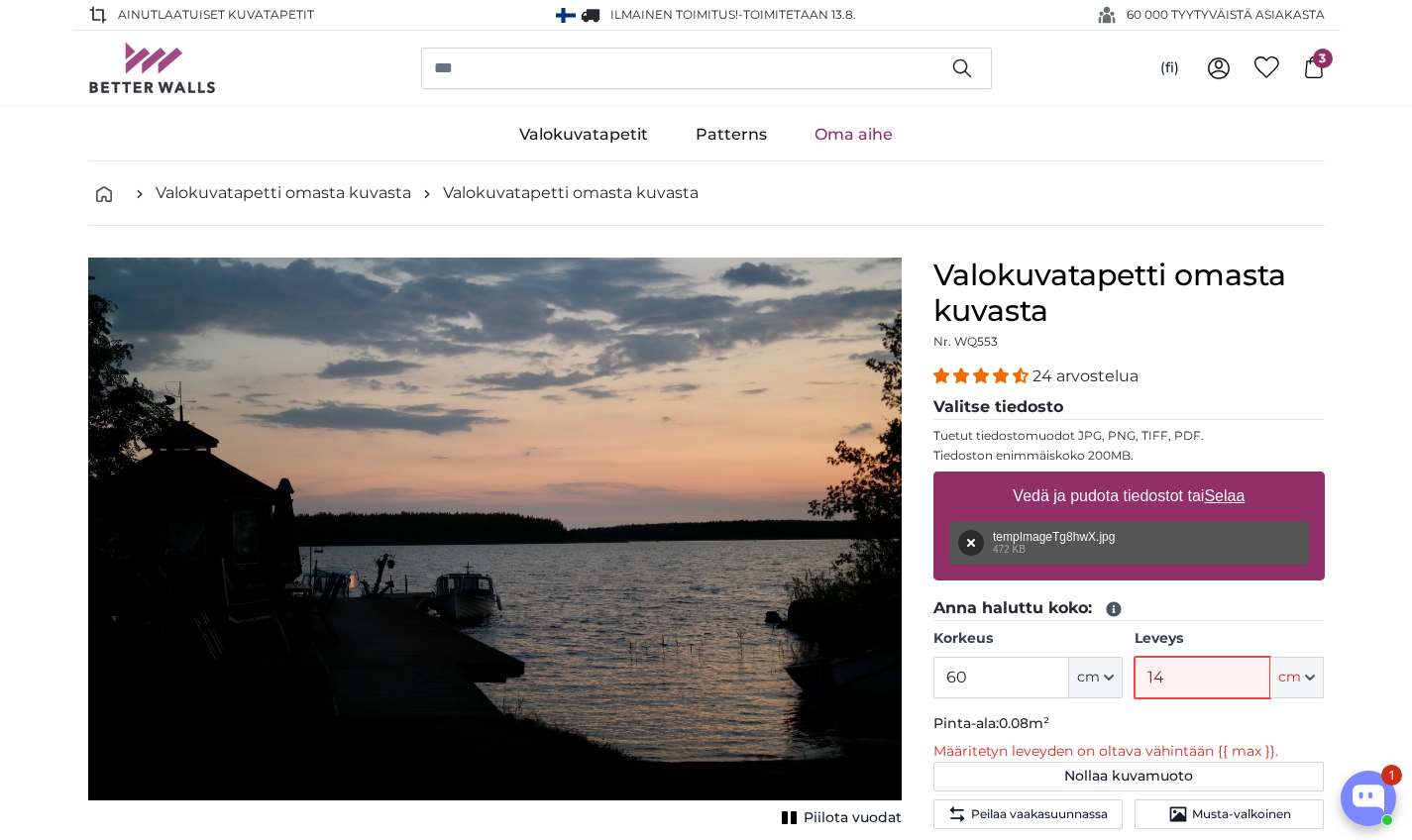 type on "145" 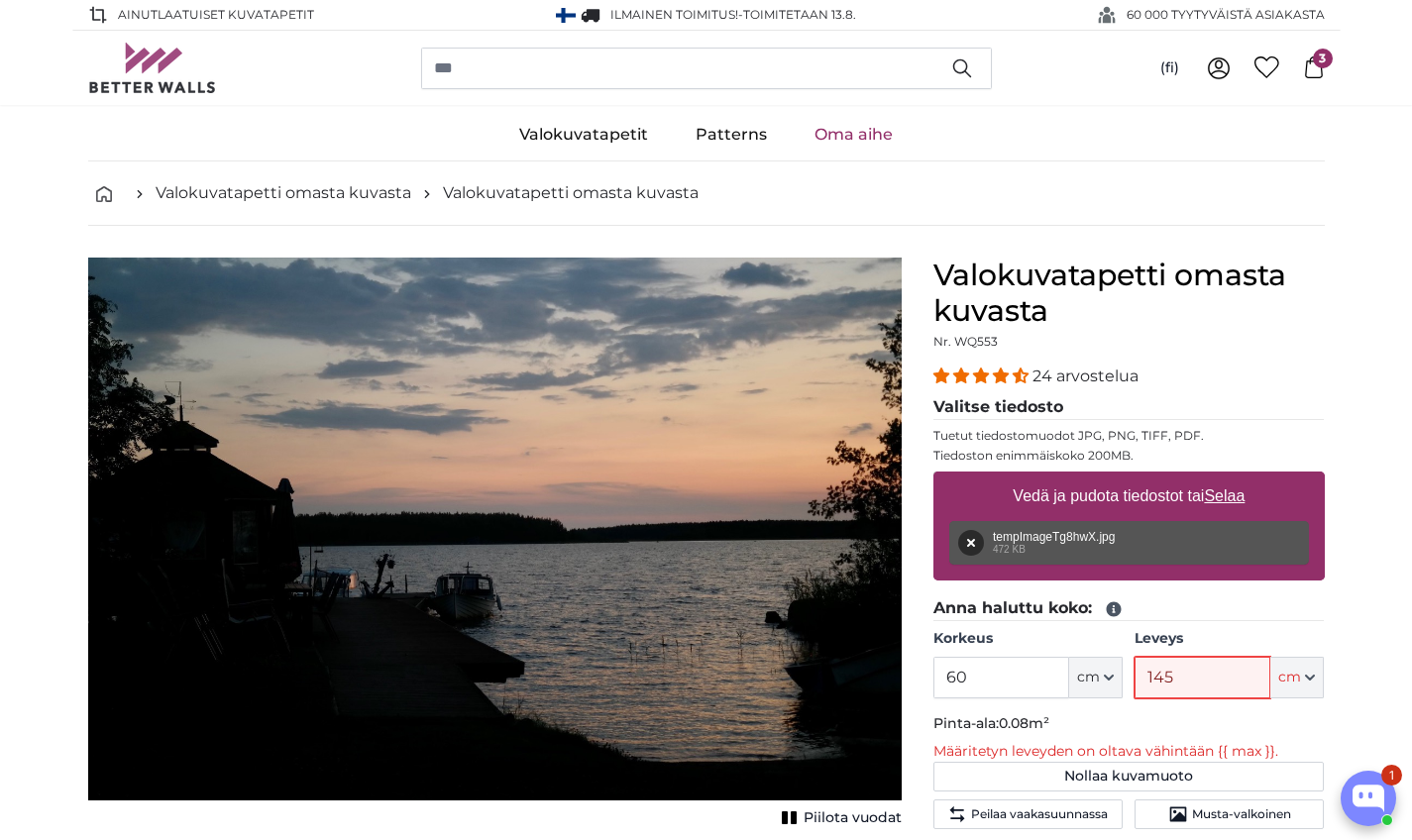 type 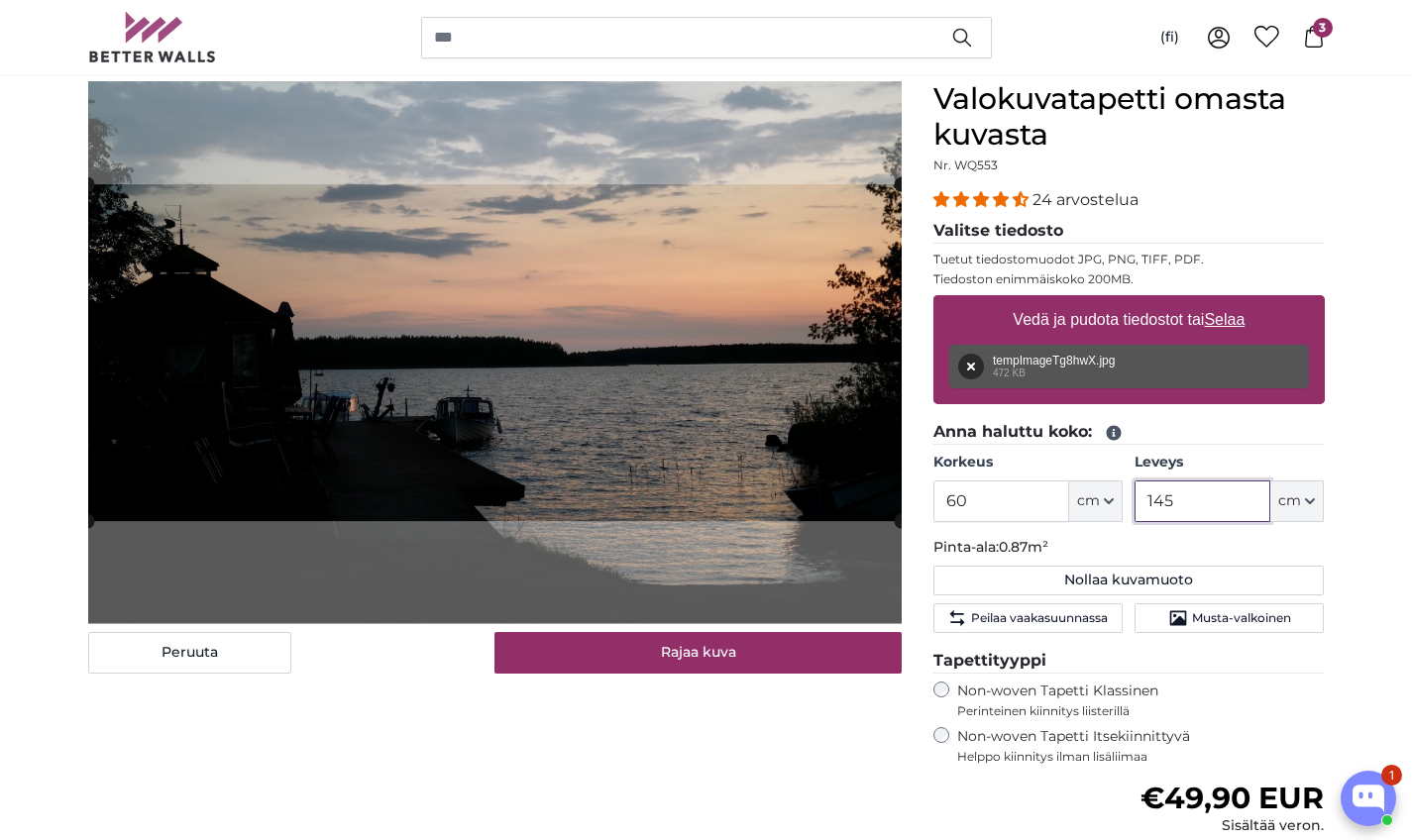 scroll, scrollTop: 145, scrollLeft: 0, axis: vertical 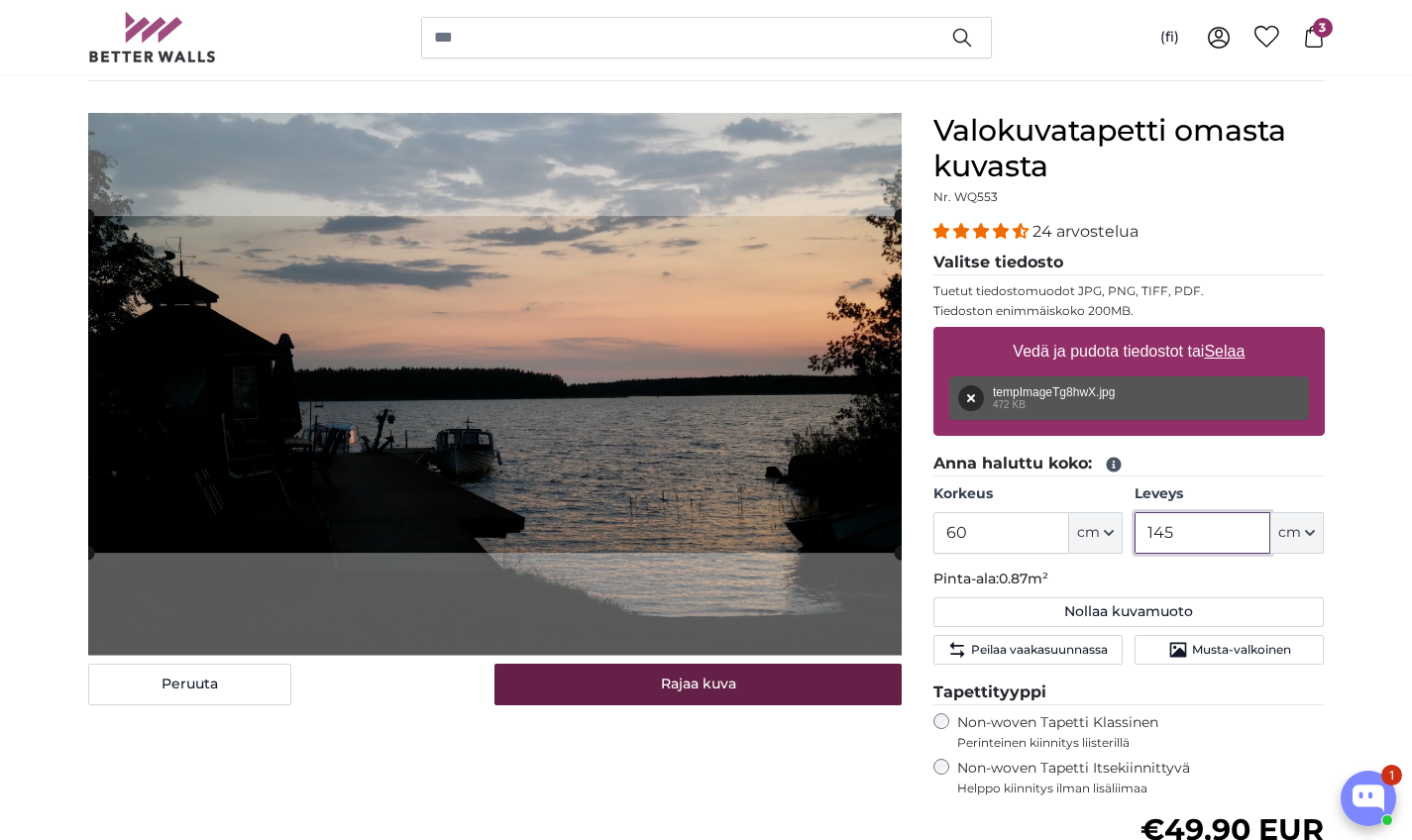 type on "145" 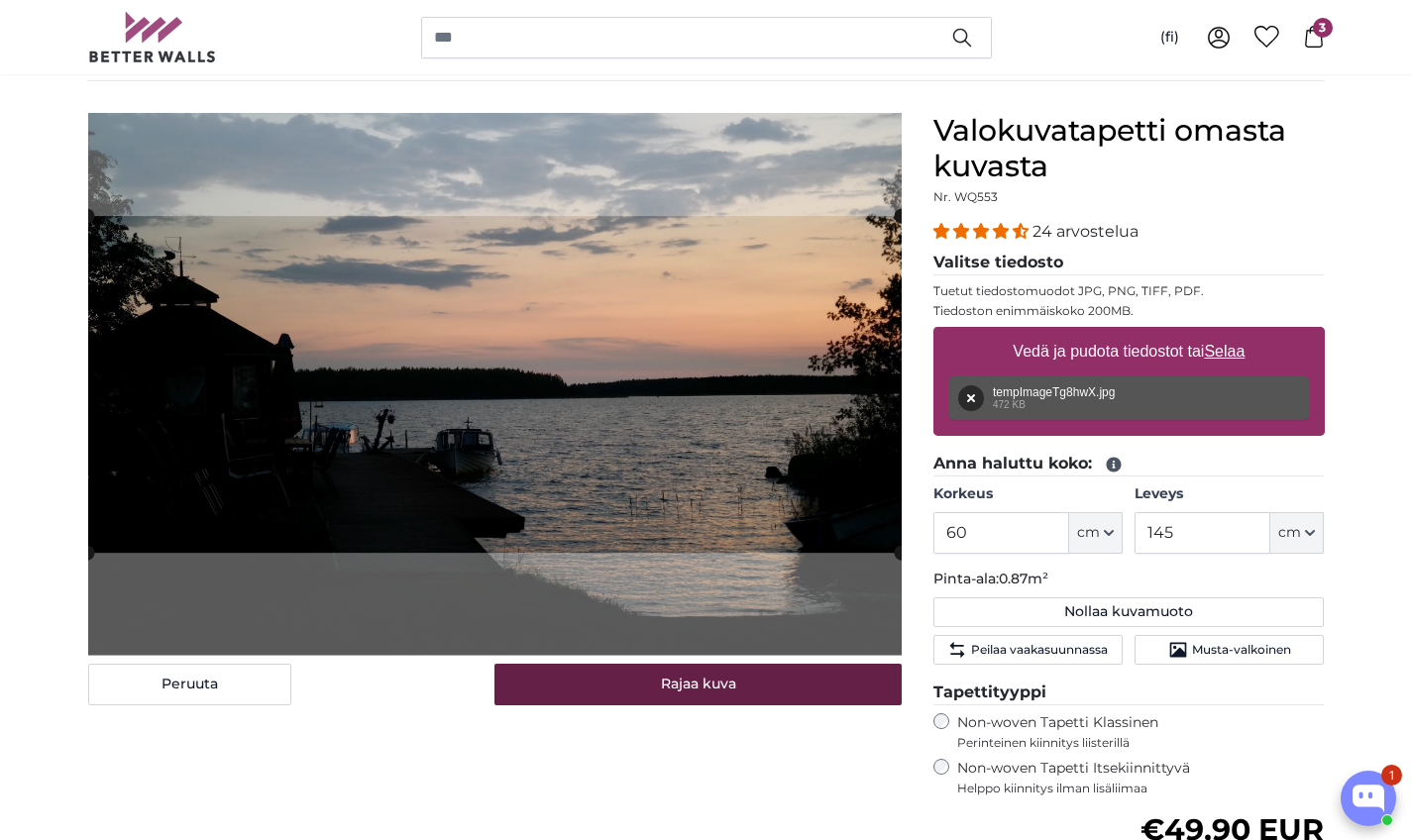 click on "Rajaa kuva" at bounding box center [698, 684] 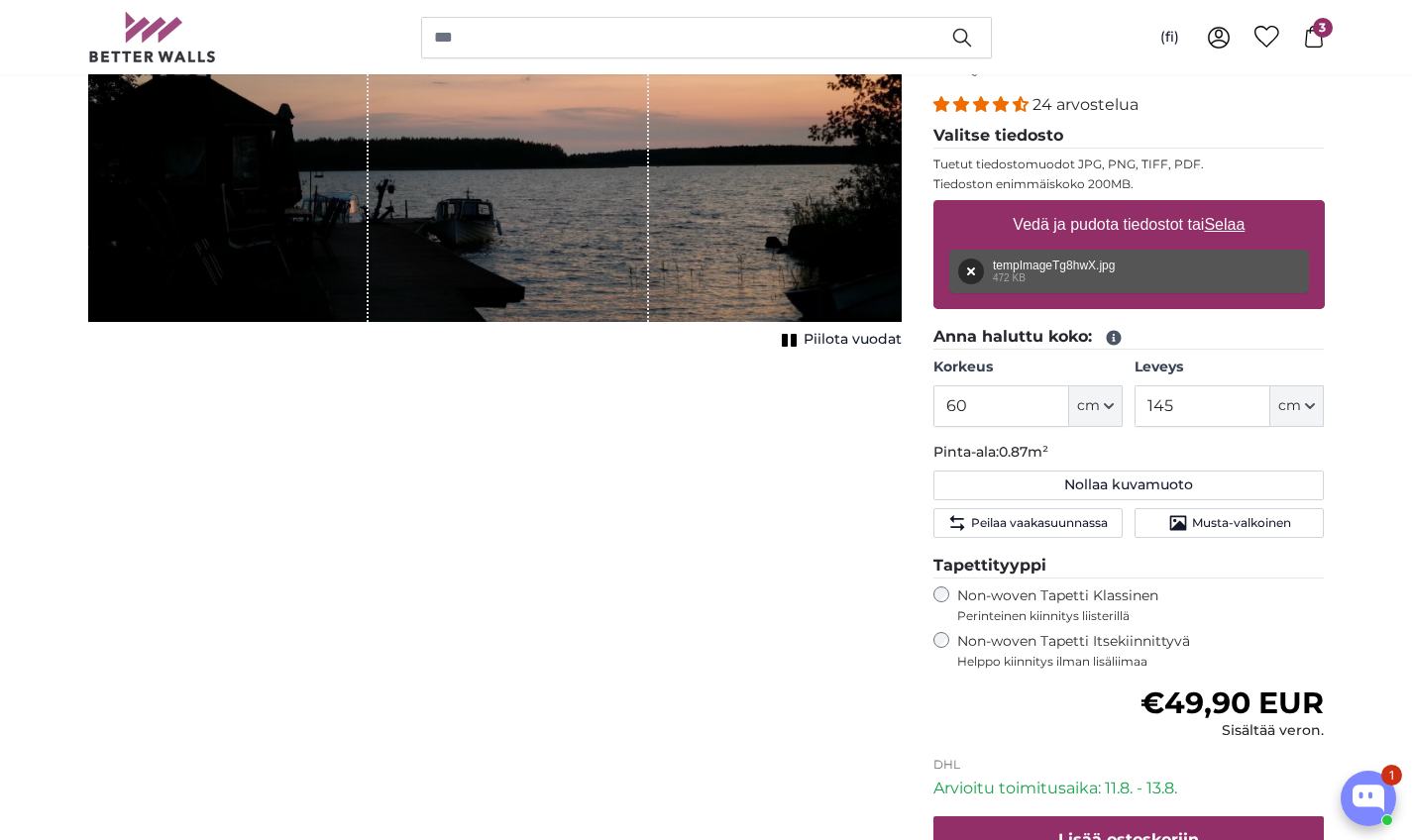 scroll, scrollTop: 312, scrollLeft: 0, axis: vertical 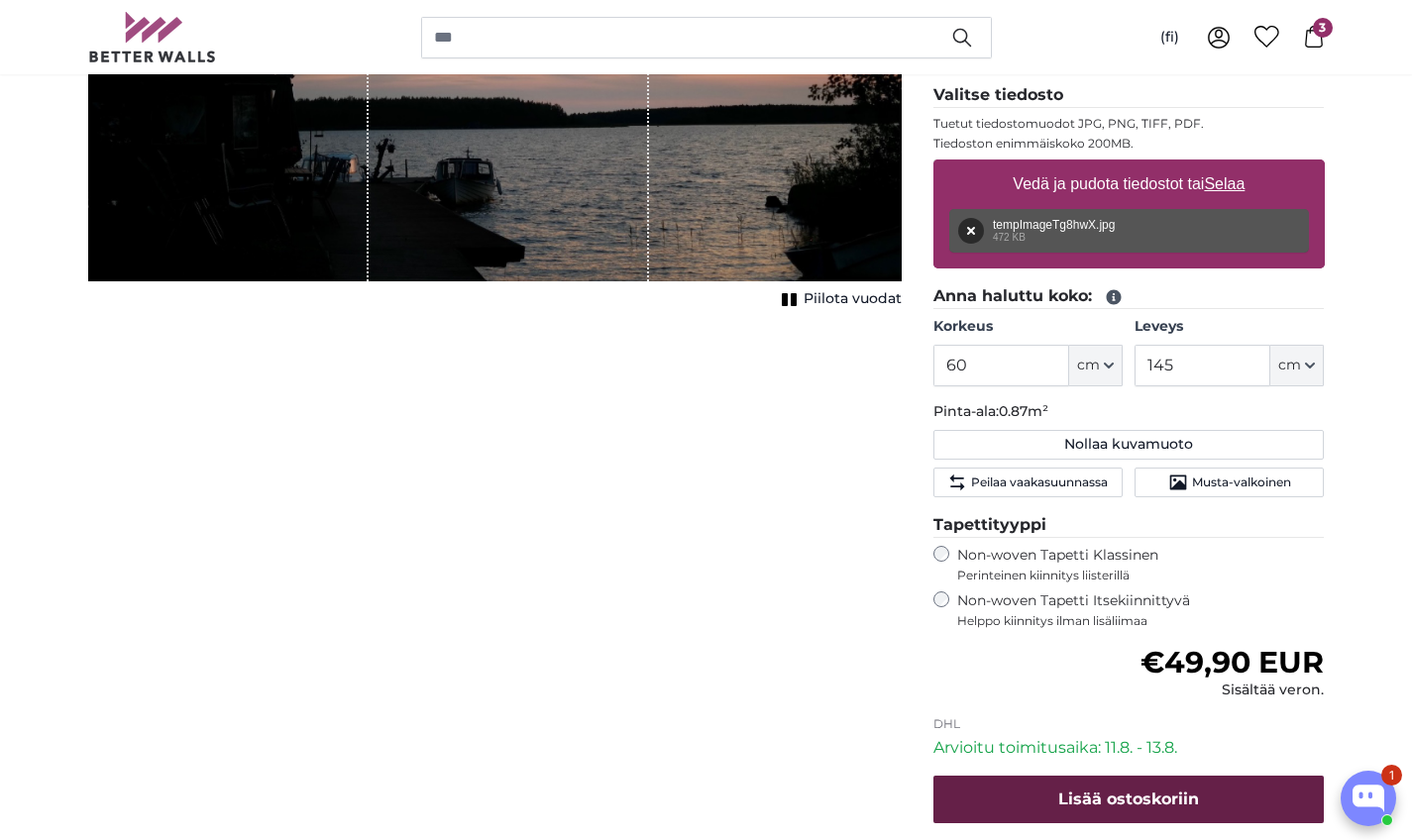 click on "Lisää ostoskoriin" at bounding box center (1129, 798) 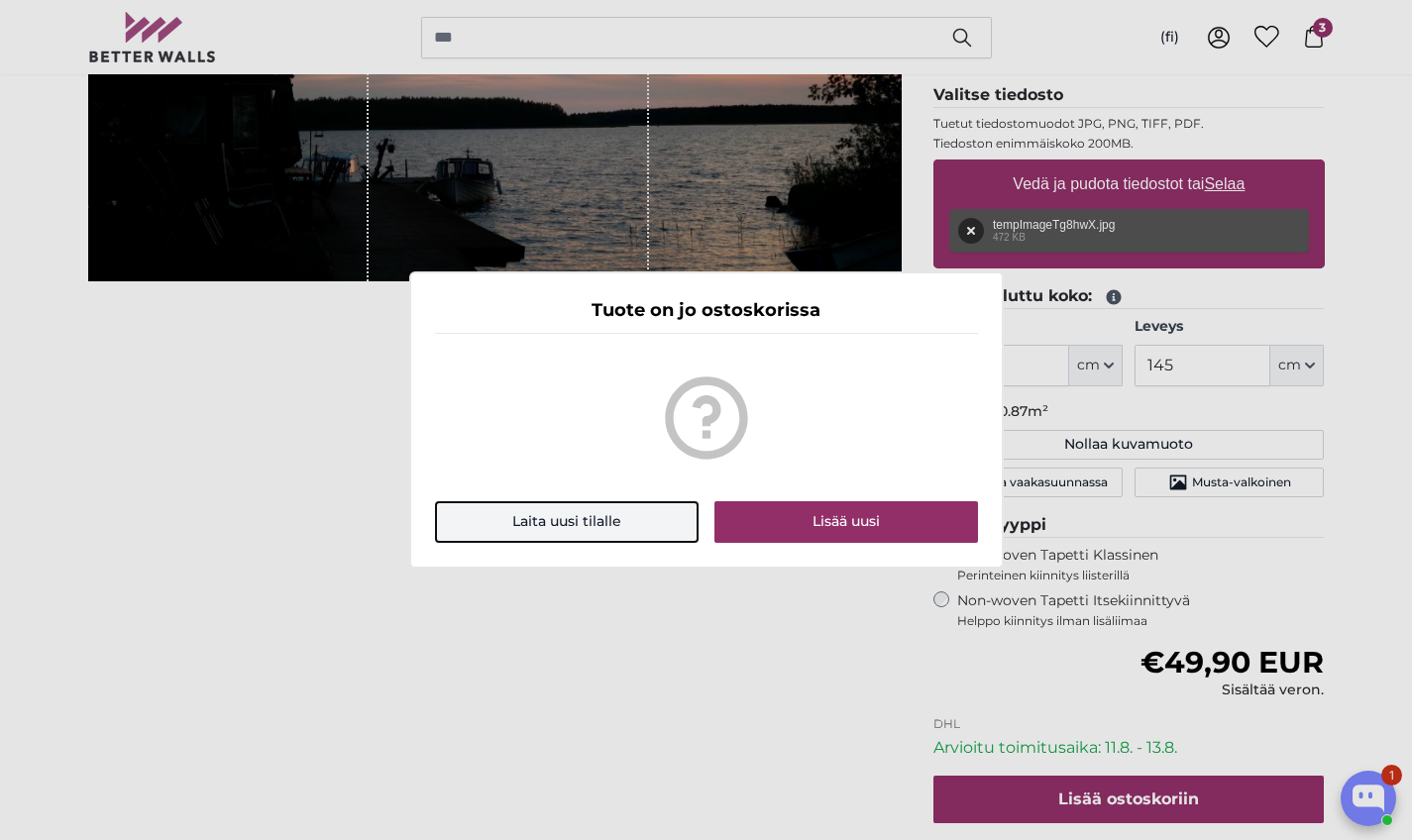 click on "Laita uusi tilalle" at bounding box center (567, 522) 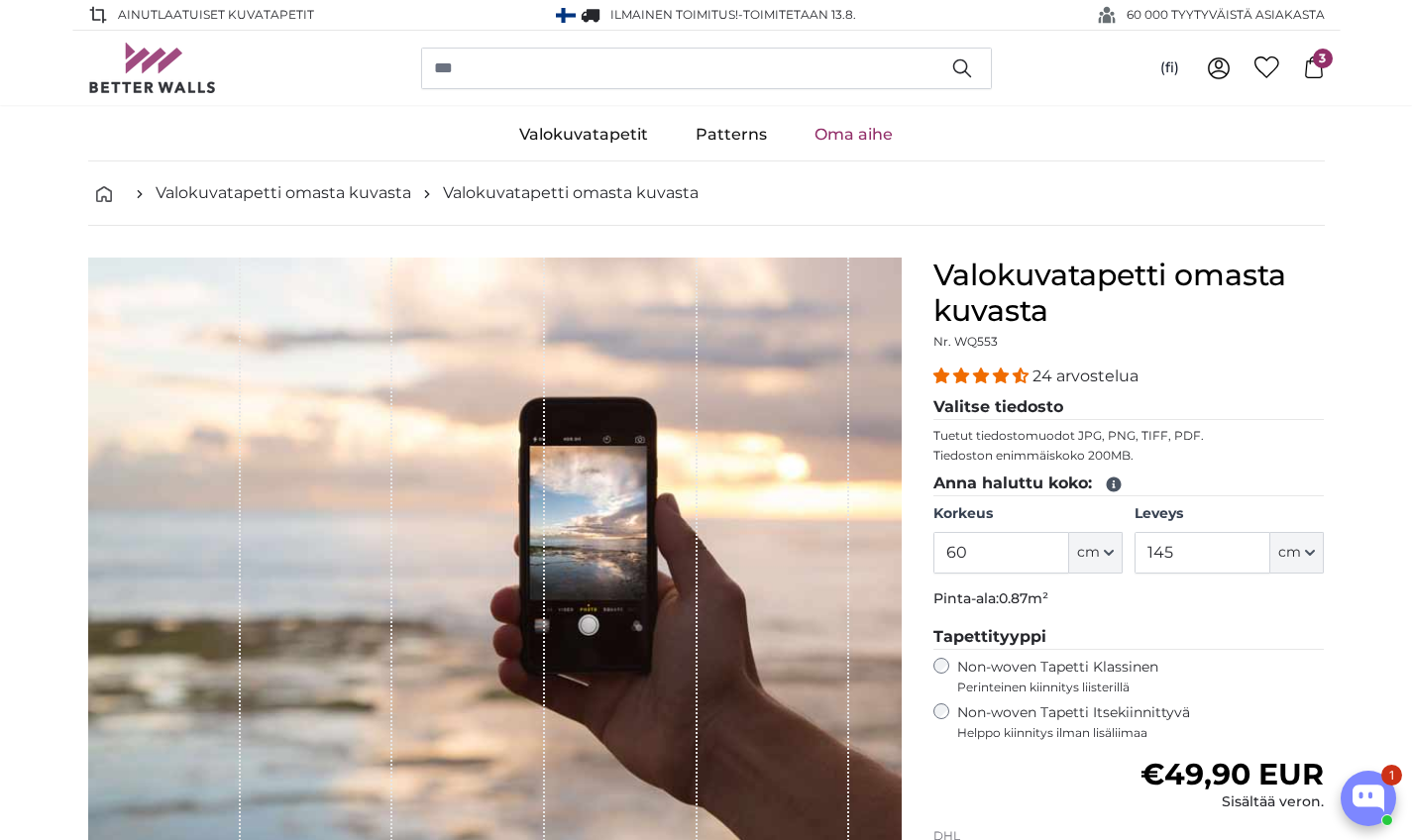 scroll, scrollTop: 0, scrollLeft: 0, axis: both 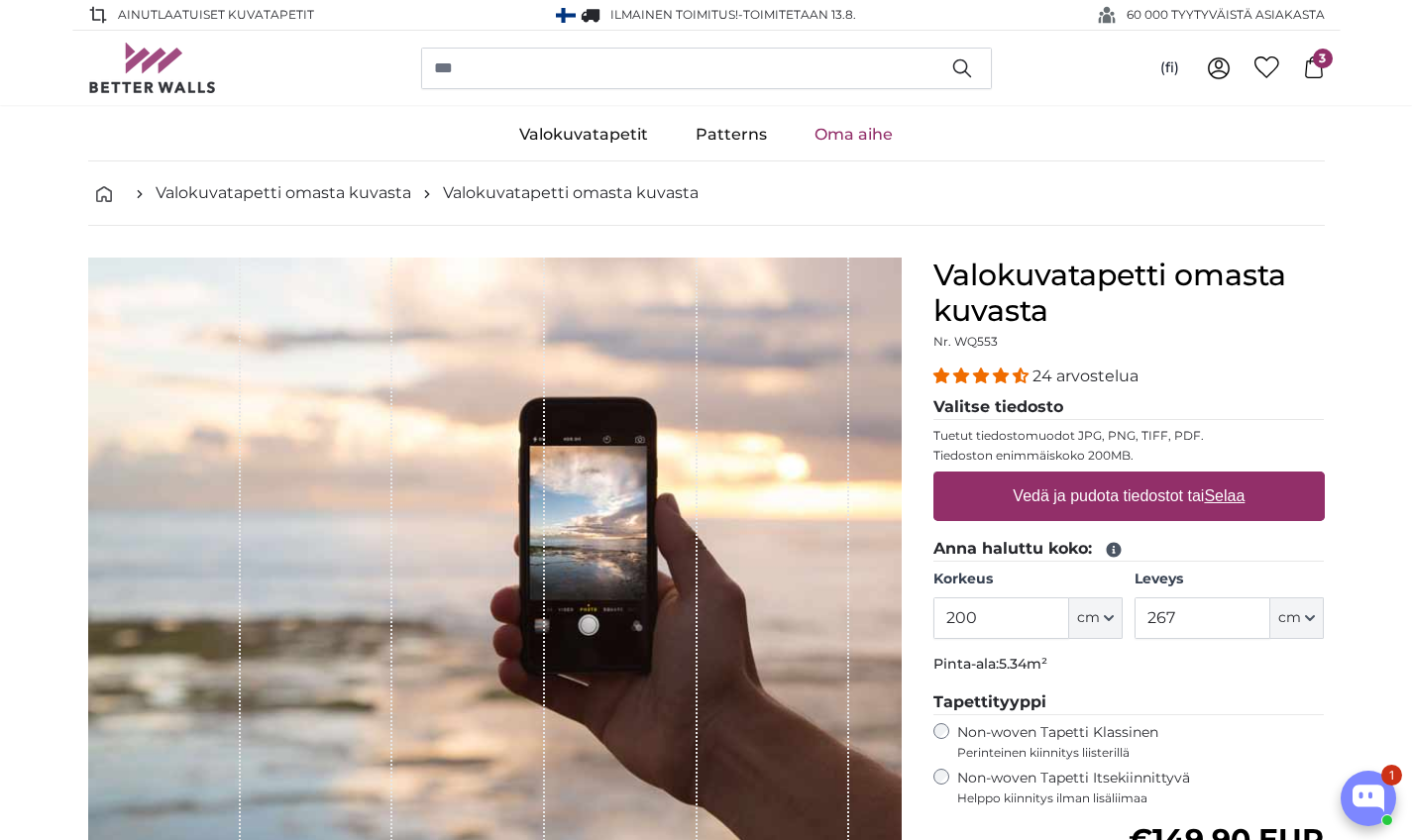 click on "Vedä ja pudota tiedostot tai  Selaa" at bounding box center (1129, 496) 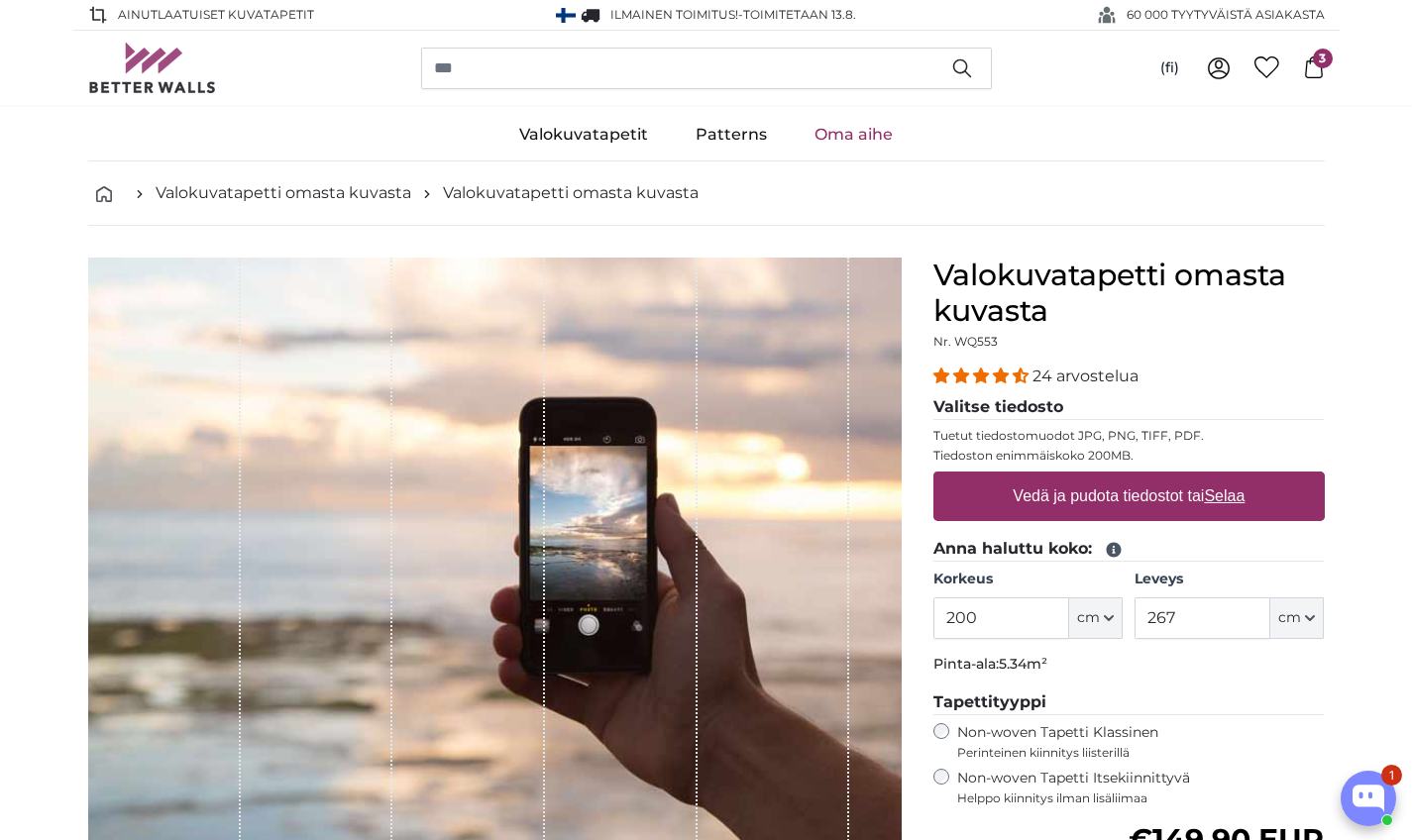 scroll, scrollTop: 0, scrollLeft: 0, axis: both 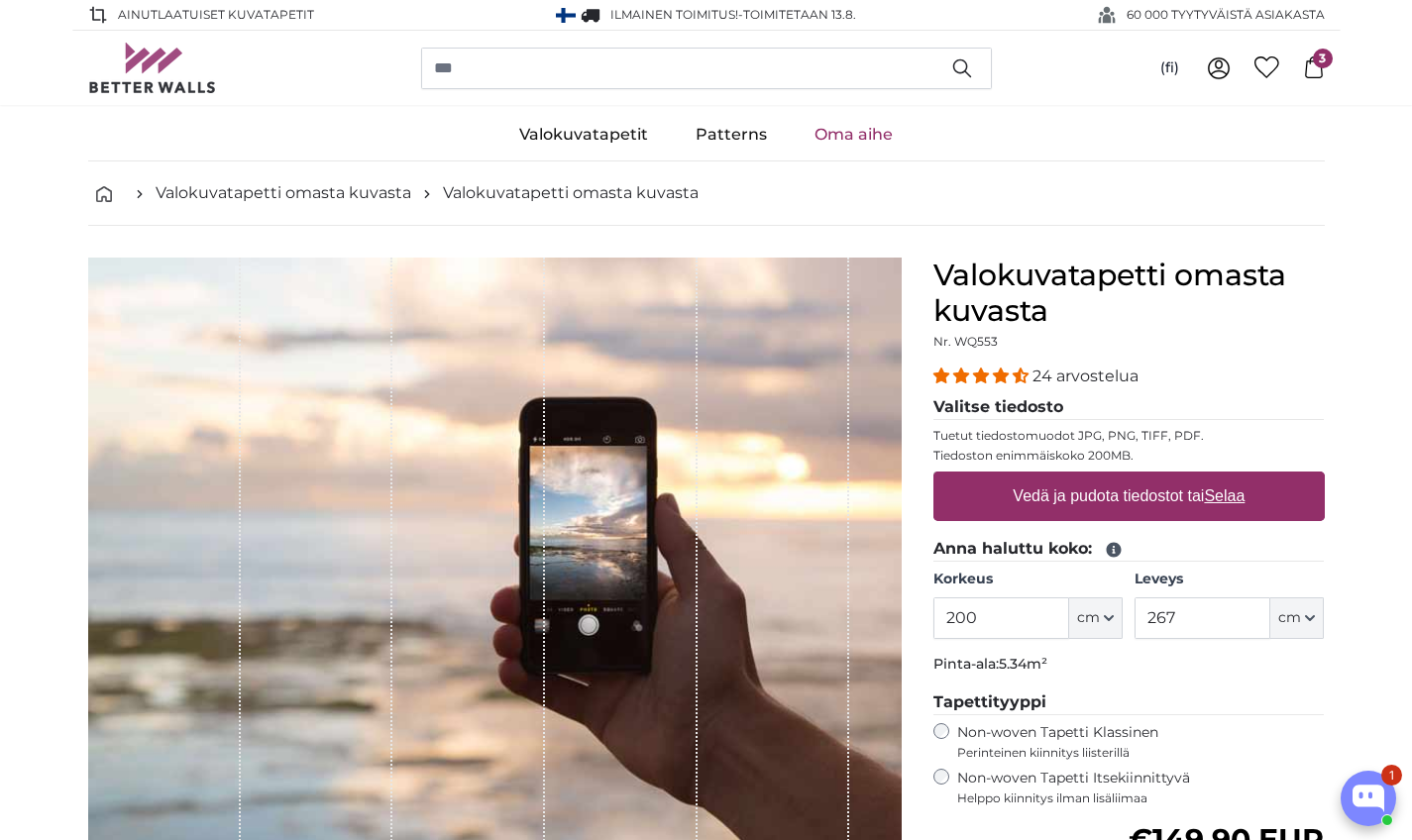 click on "Oma aihe" at bounding box center [853, 135] 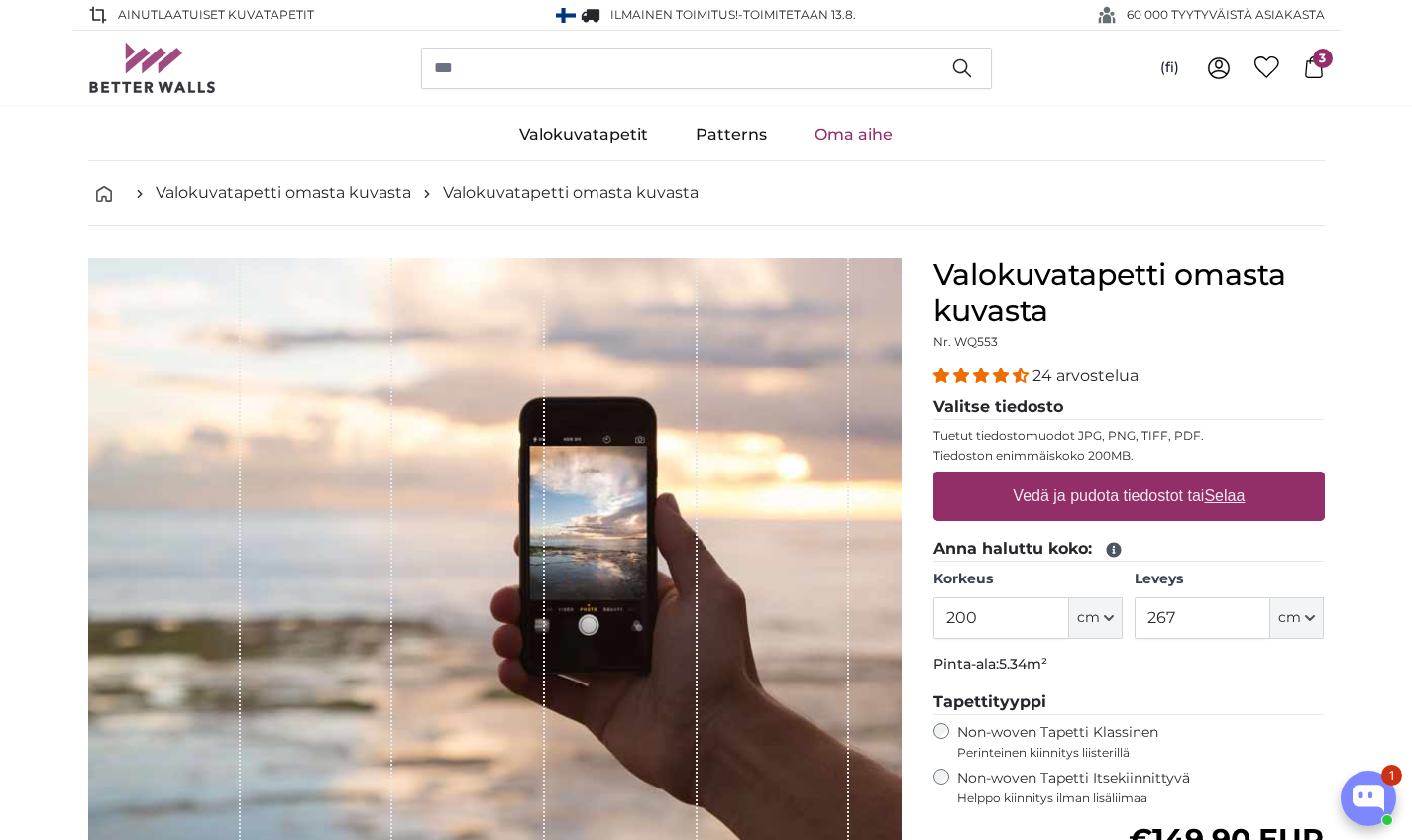 scroll, scrollTop: 0, scrollLeft: 0, axis: both 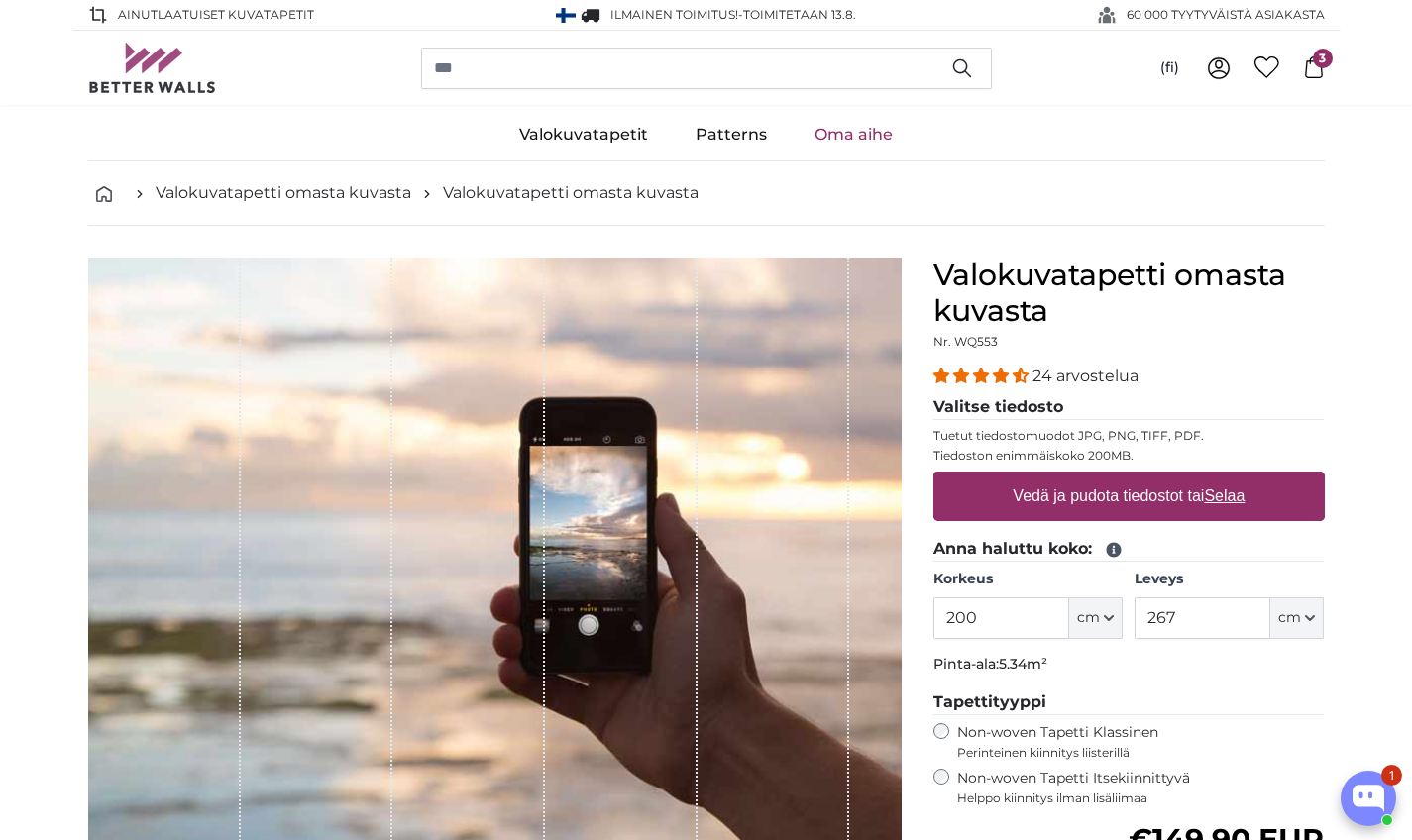 click on "Vedä ja pudota tiedostot tai  Selaa" at bounding box center [1129, 496] 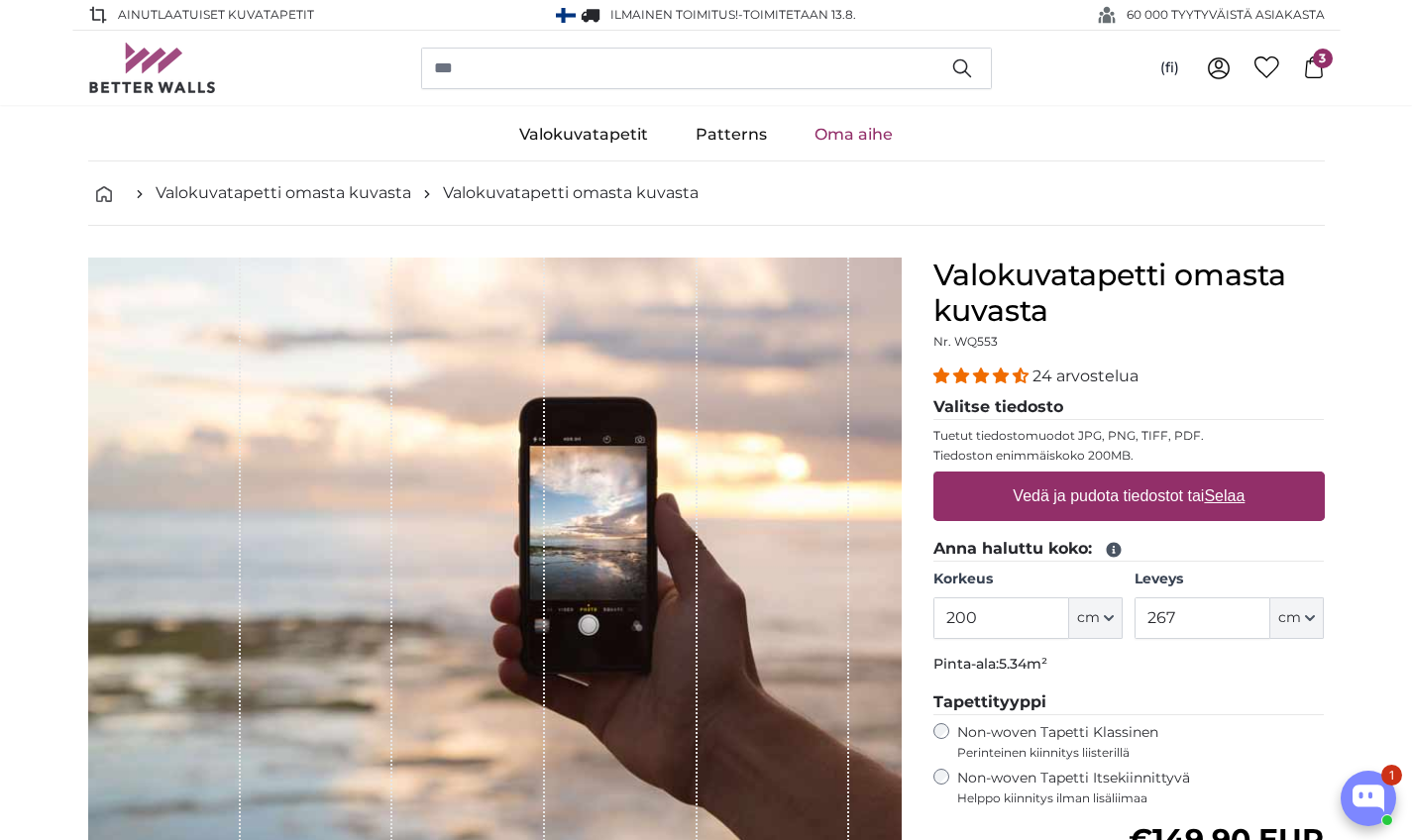 click on "Oma aihe" at bounding box center [853, 135] 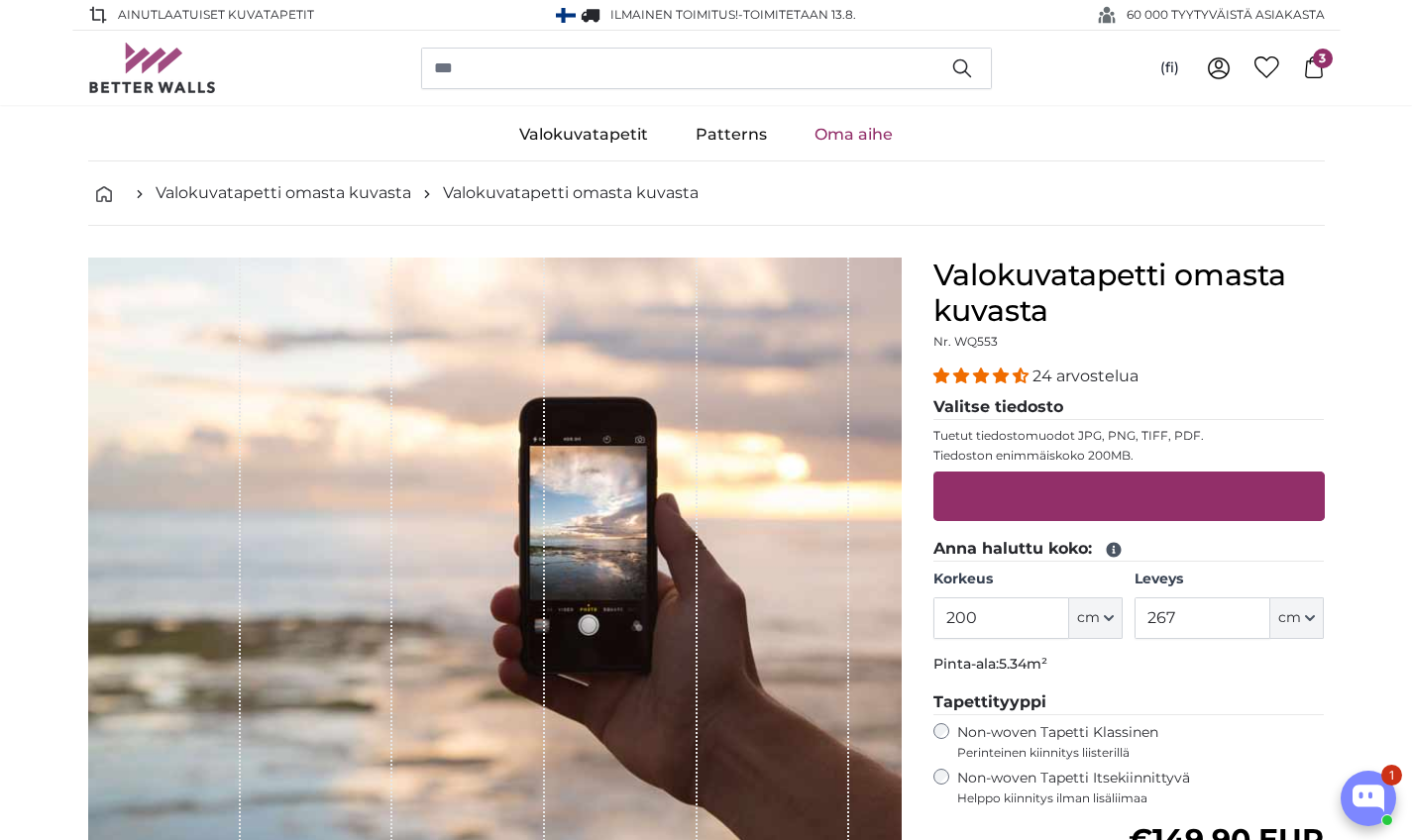 scroll, scrollTop: 0, scrollLeft: 0, axis: both 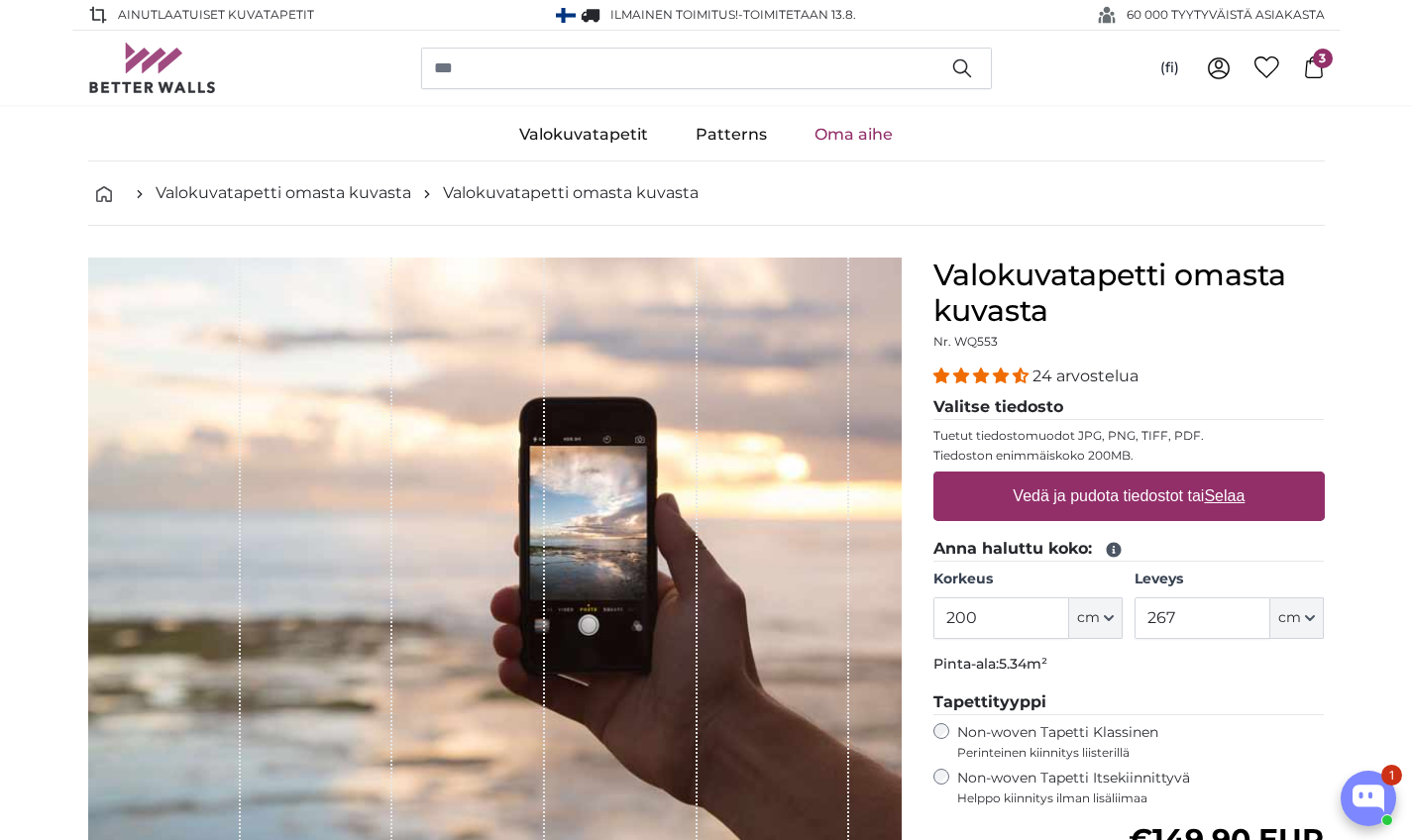 click on "Vedä ja pudota tiedostot tai  Selaa" at bounding box center (1129, 496) 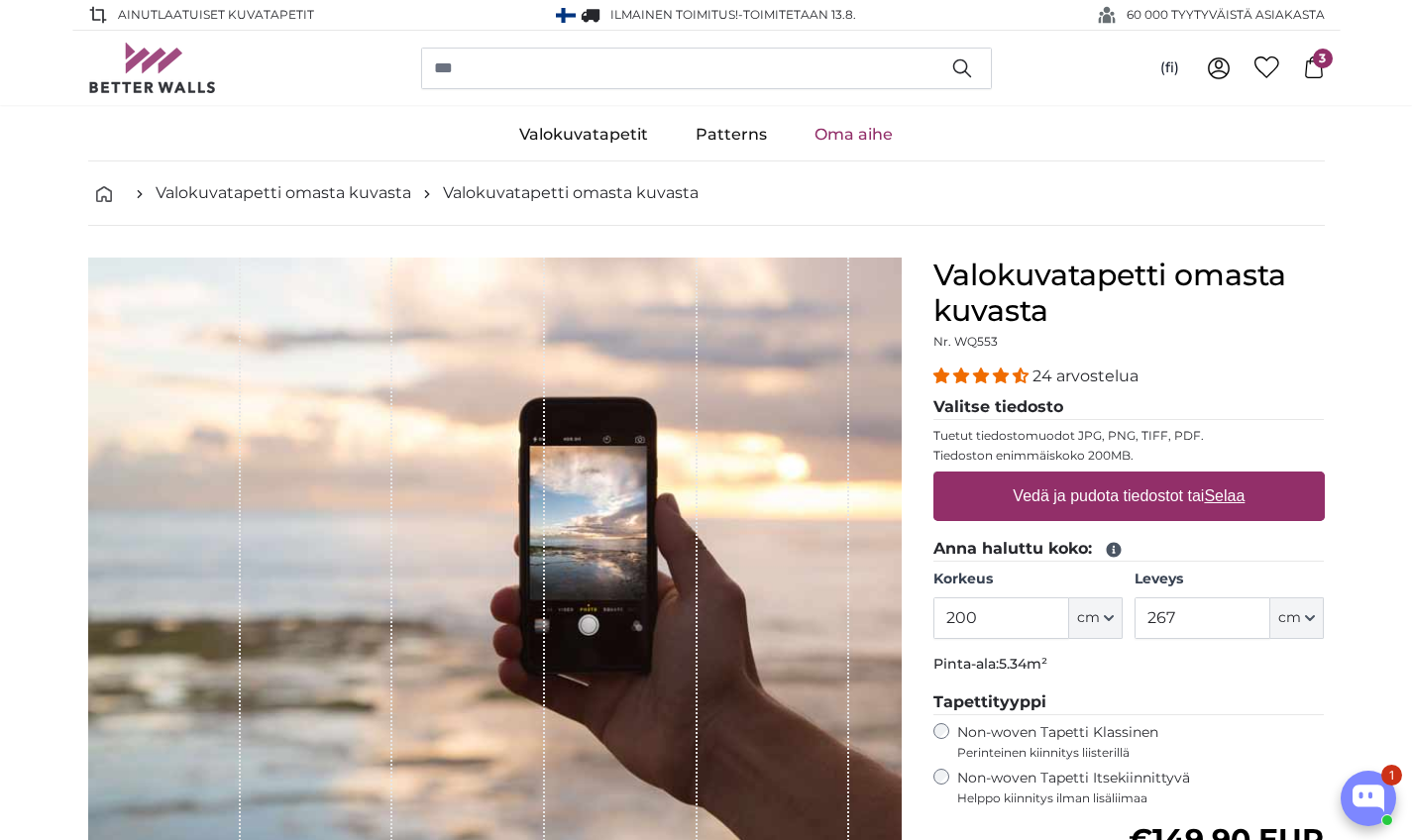 scroll, scrollTop: 0, scrollLeft: 0, axis: both 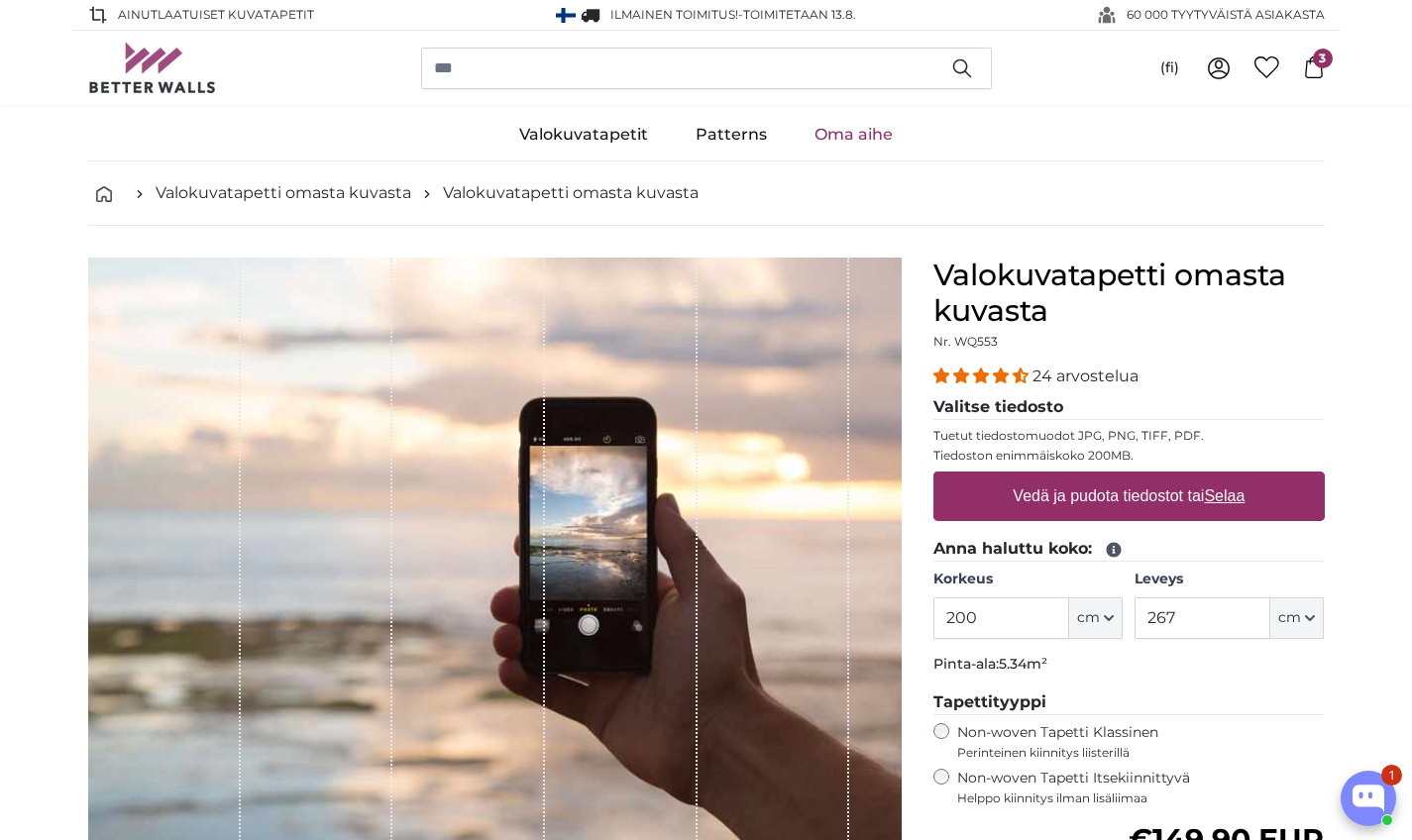 type on "**********" 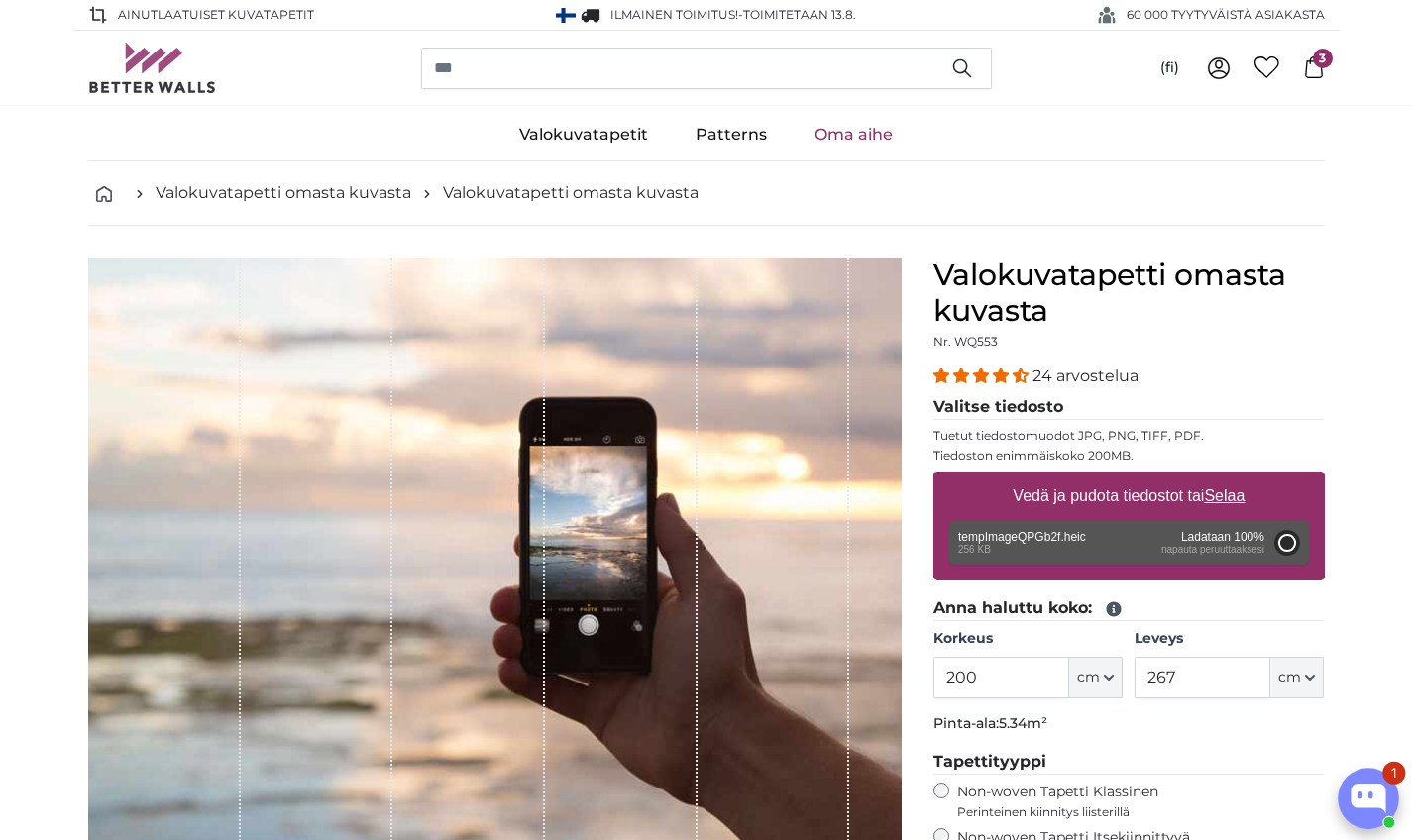 type on "112" 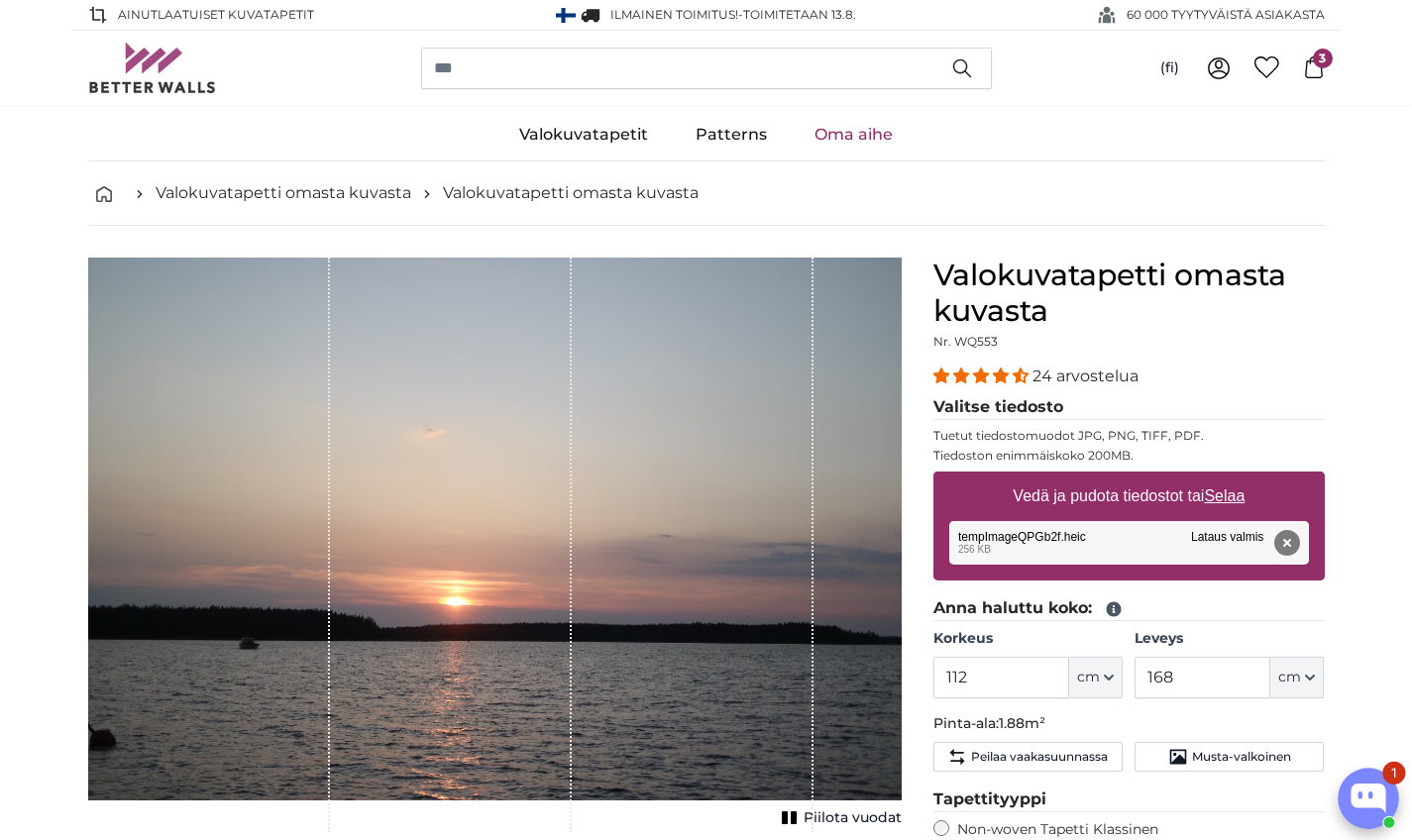click 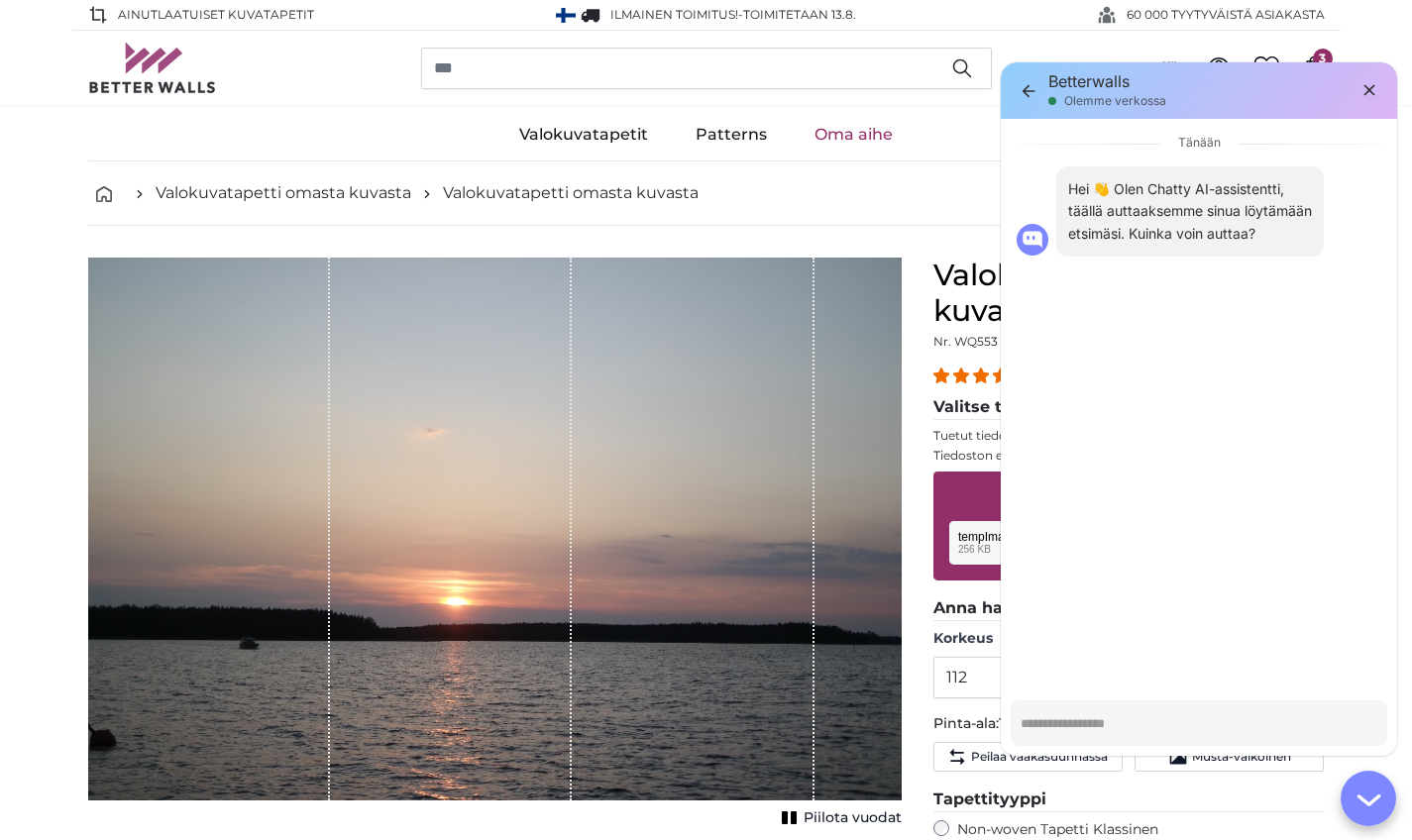 type on "*" 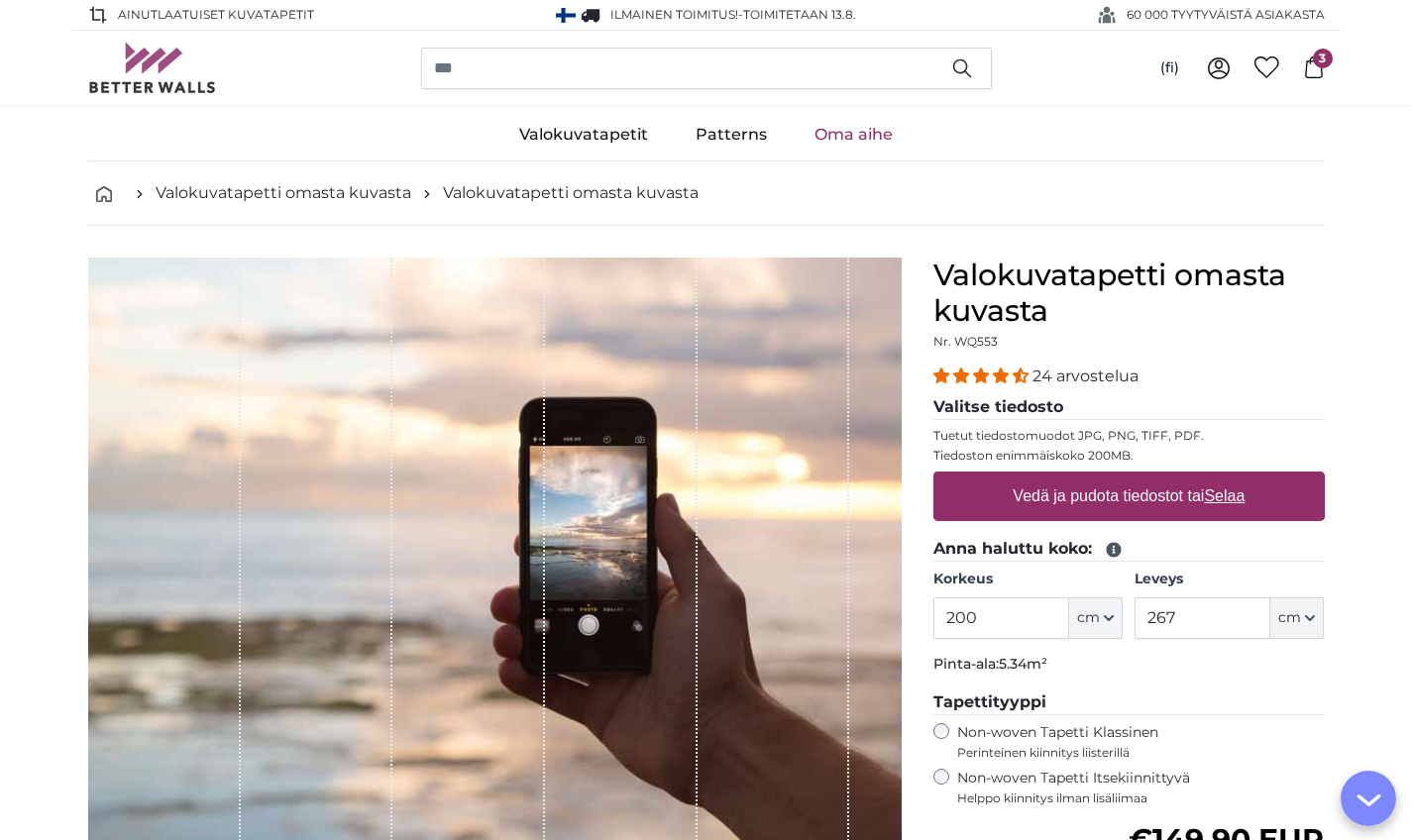 scroll, scrollTop: 0, scrollLeft: 0, axis: both 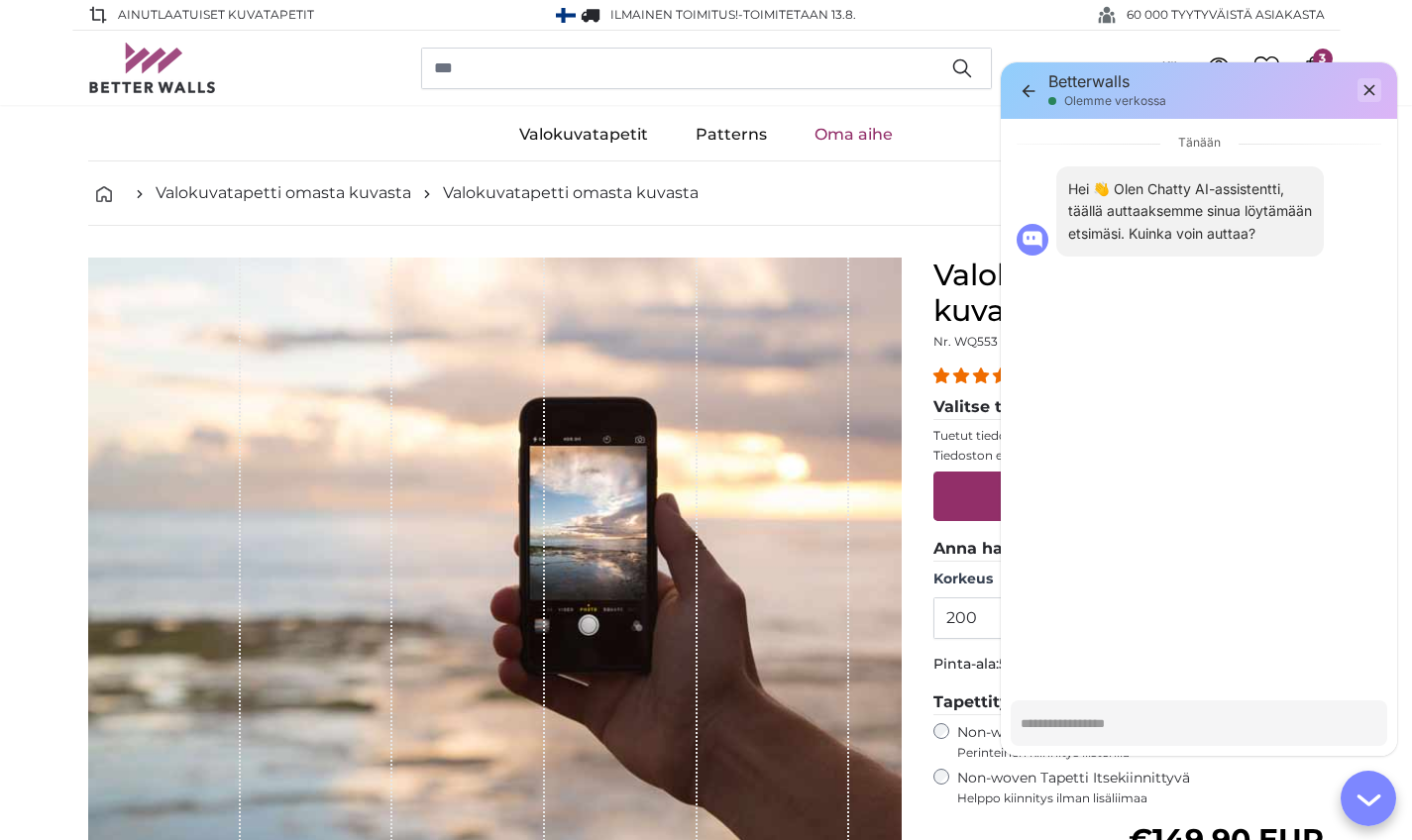 type on "*" 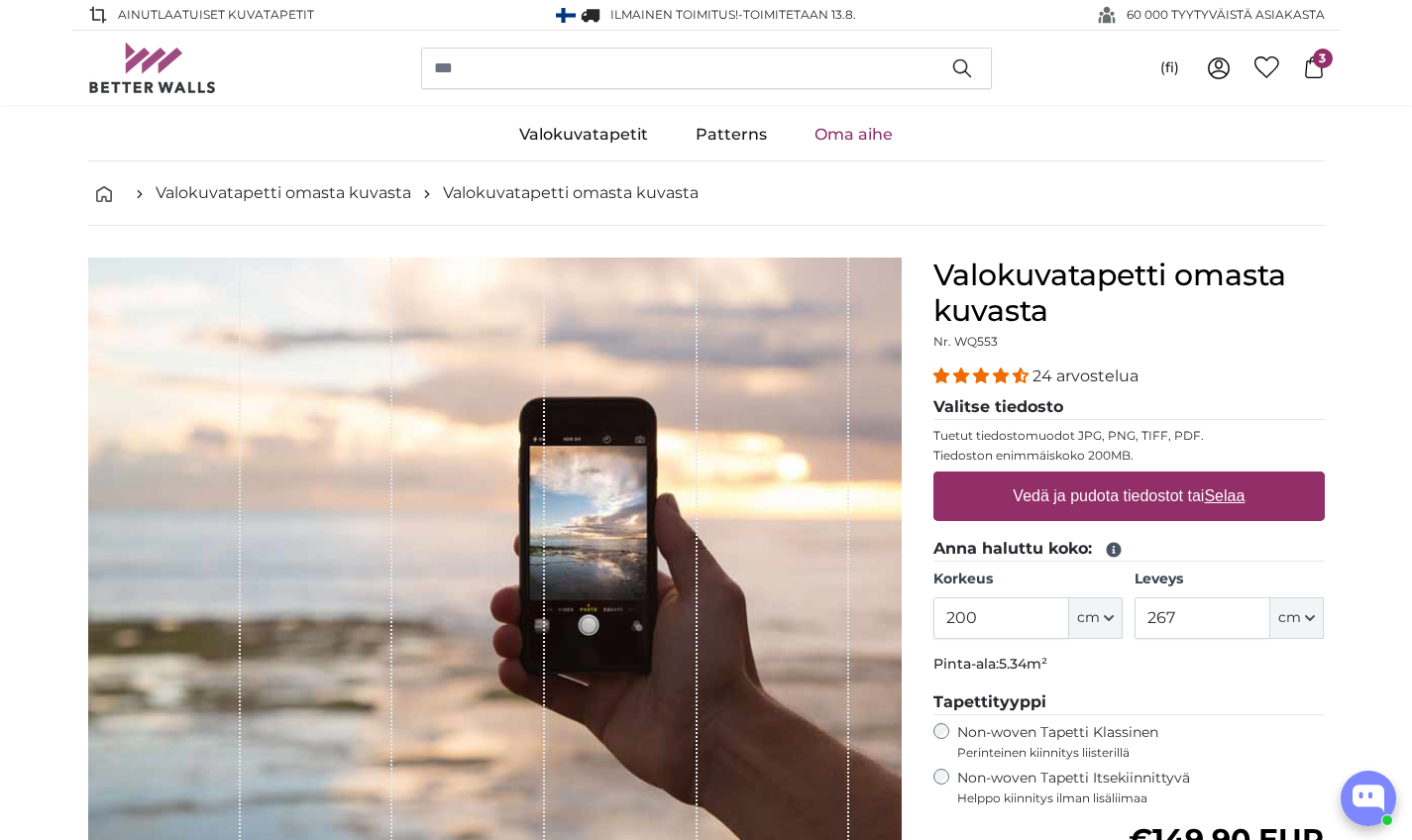 click on "Vedä ja pudota tiedostot tai  Selaa" at bounding box center [1129, 496] 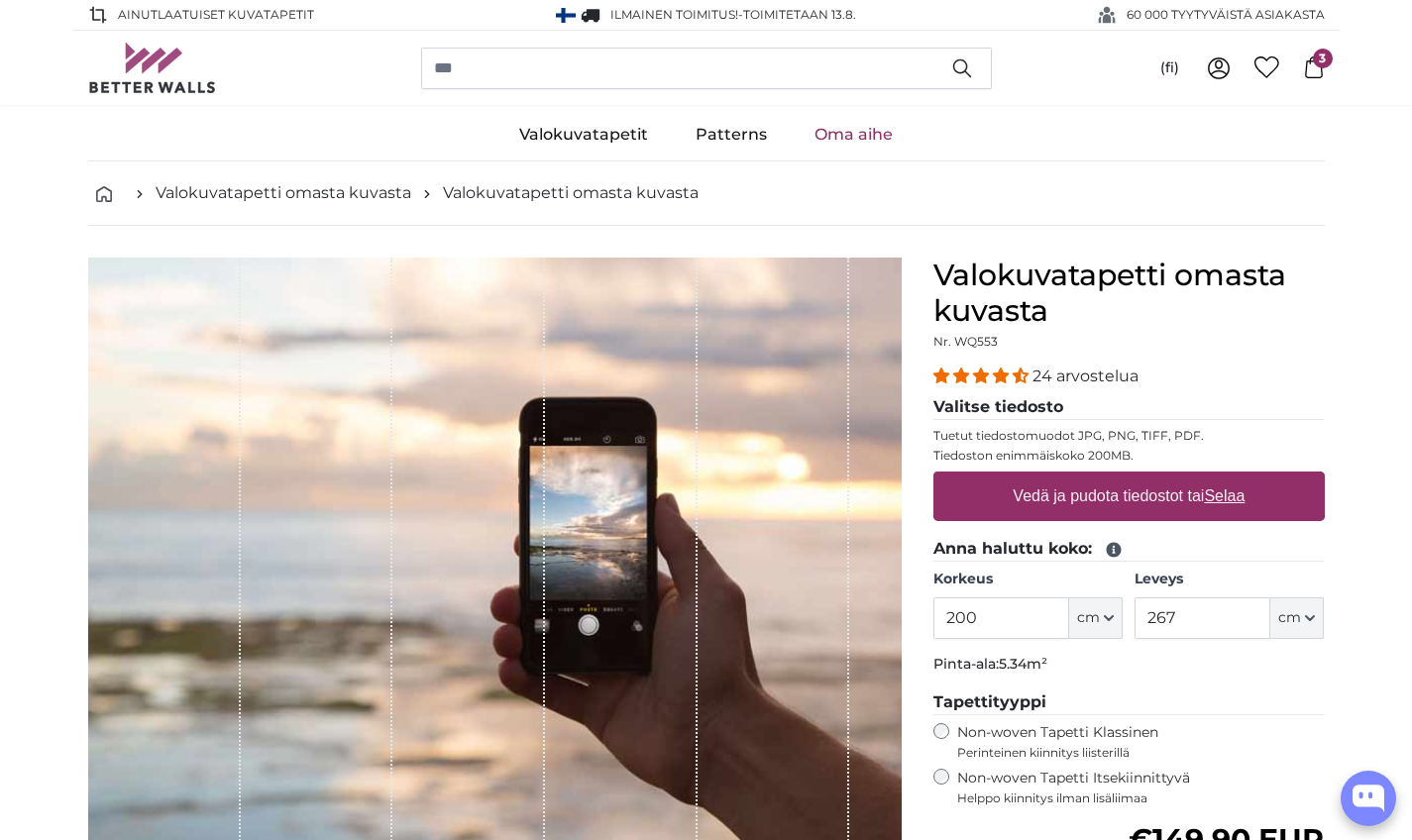 scroll, scrollTop: 0, scrollLeft: 0, axis: both 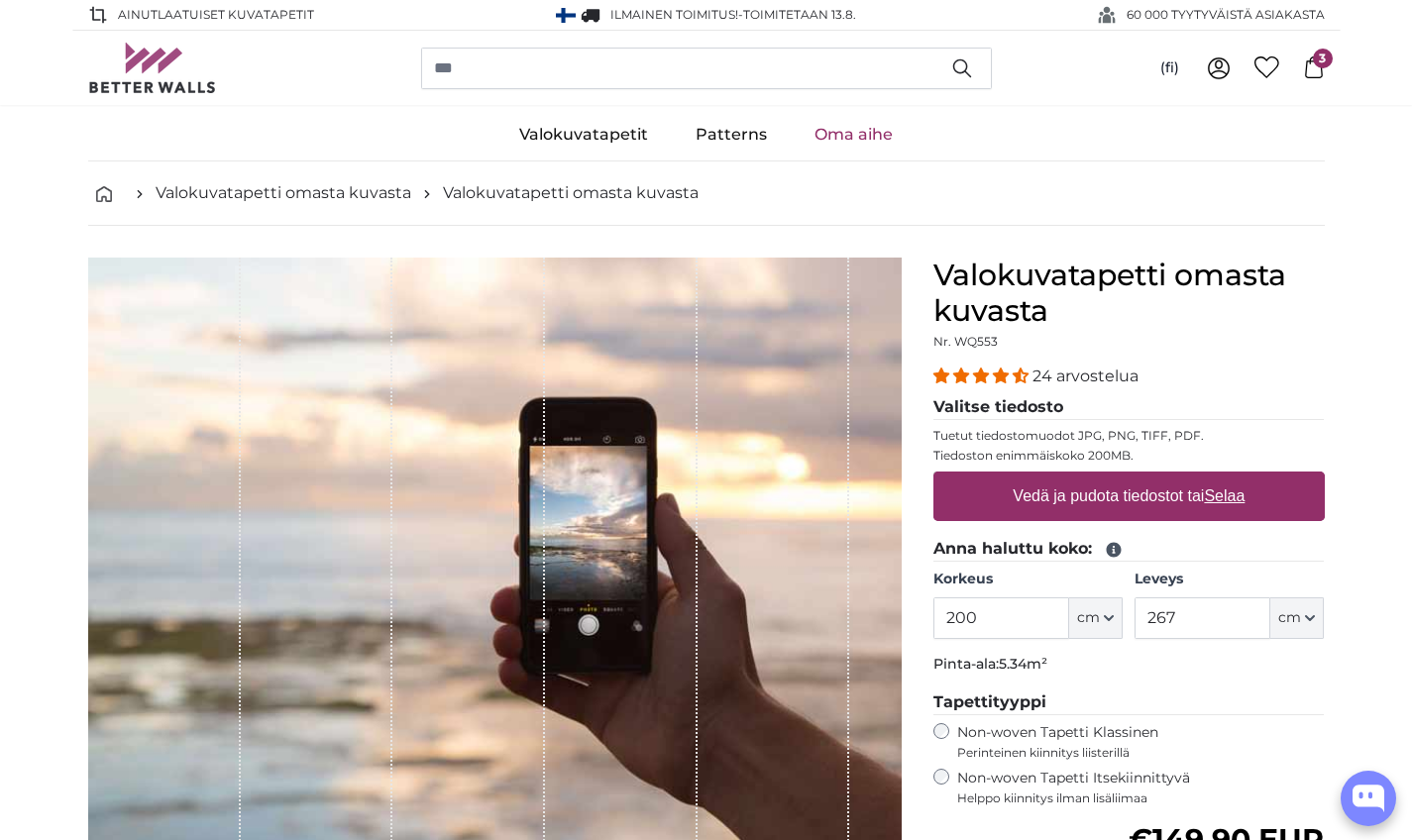 click on "Vedä ja pudota tiedostot tai  Selaa" at bounding box center [1129, 496] 